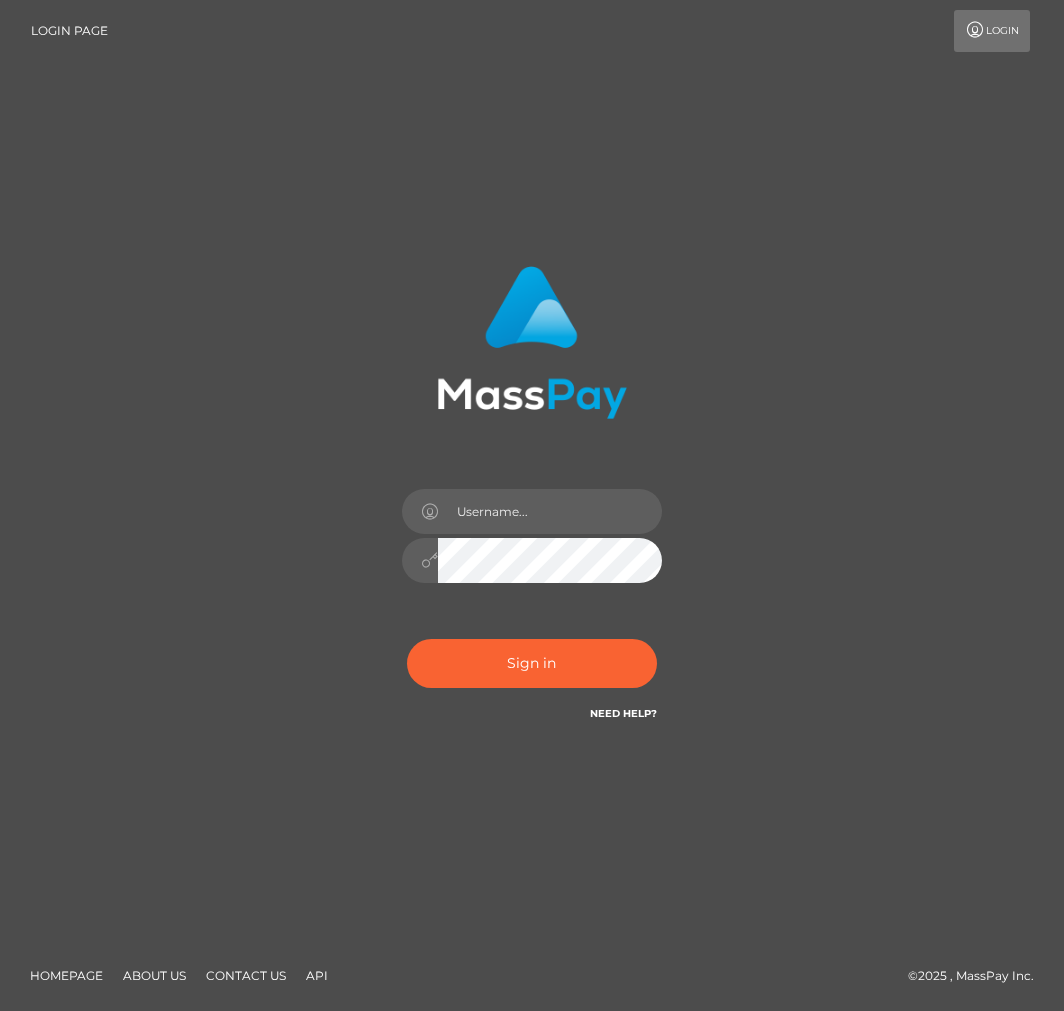 scroll, scrollTop: 0, scrollLeft: 0, axis: both 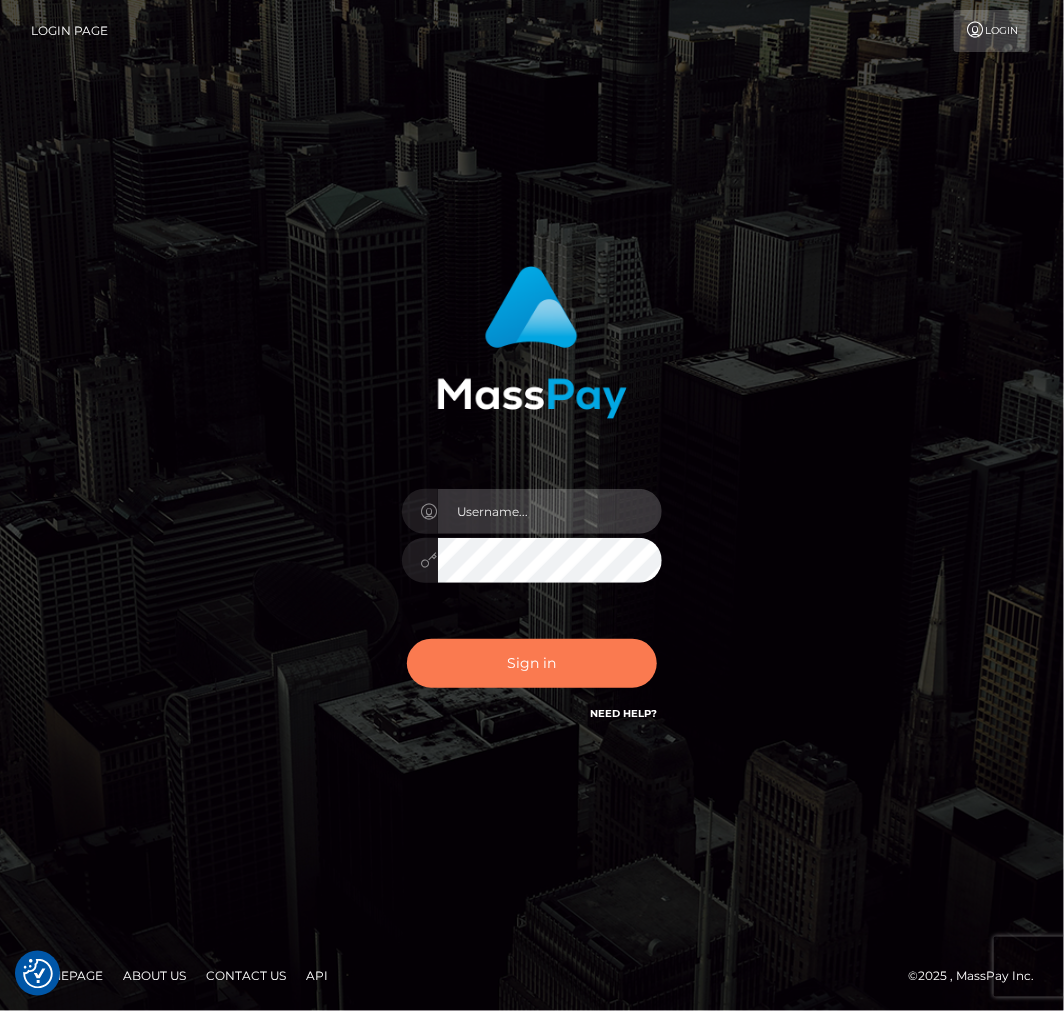 type on "aluasupport" 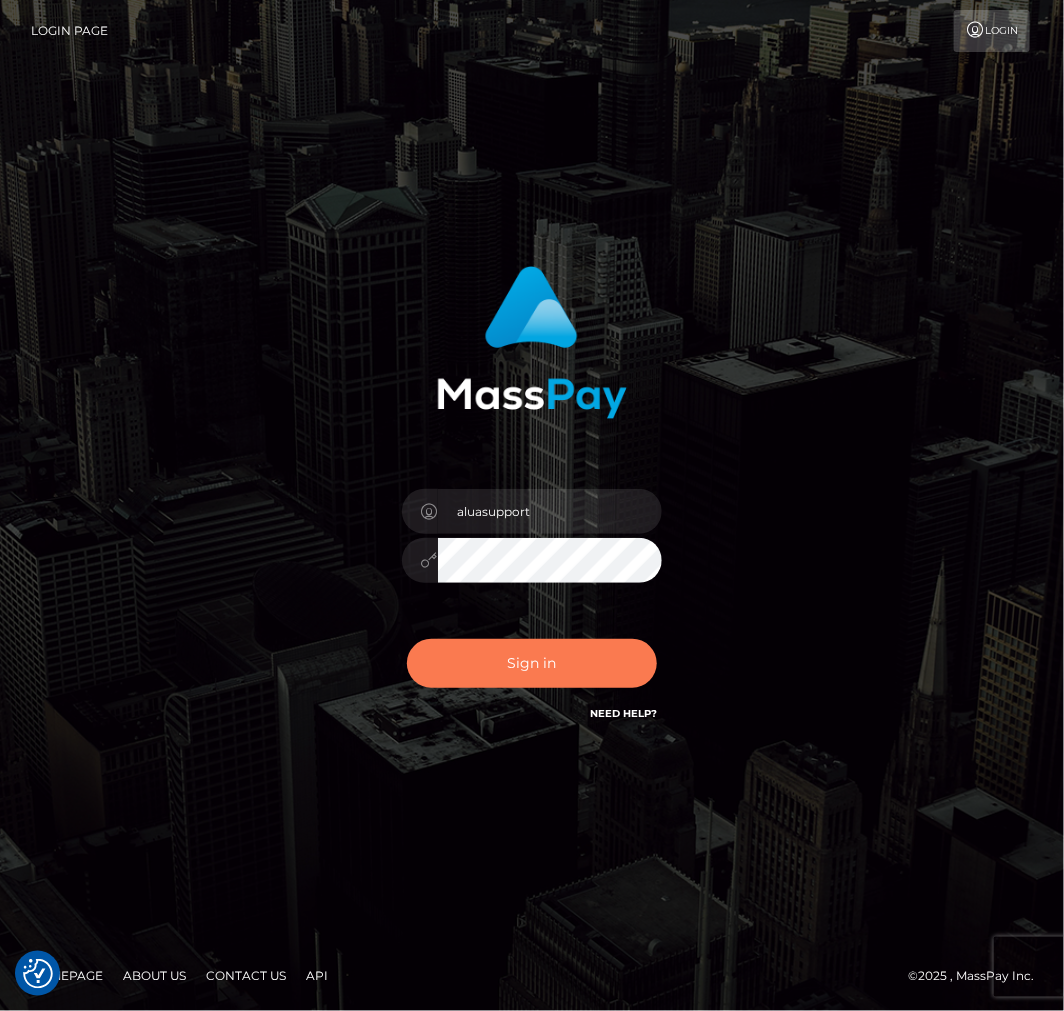 drag, startPoint x: 551, startPoint y: 651, endPoint x: 561, endPoint y: 638, distance: 16.40122 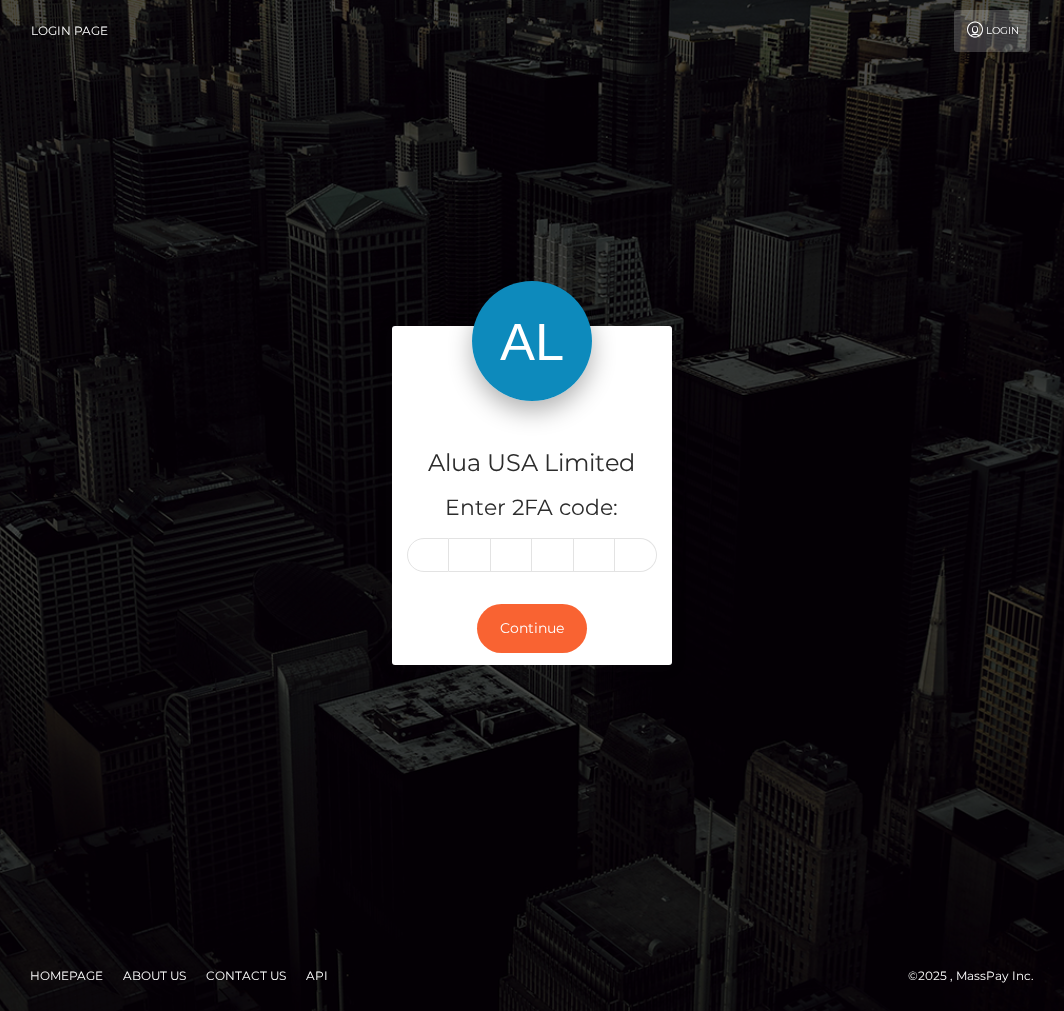 scroll, scrollTop: 0, scrollLeft: 0, axis: both 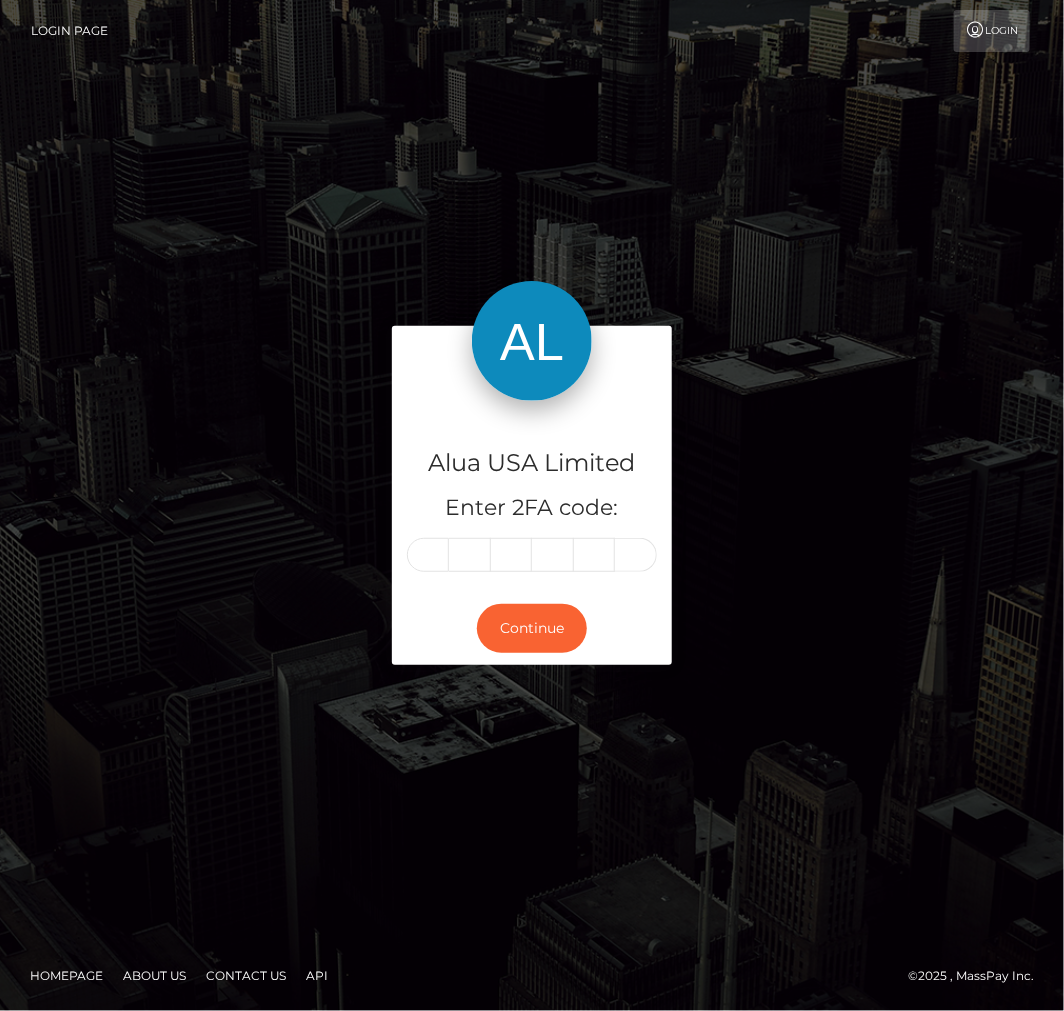 click at bounding box center (428, 555) 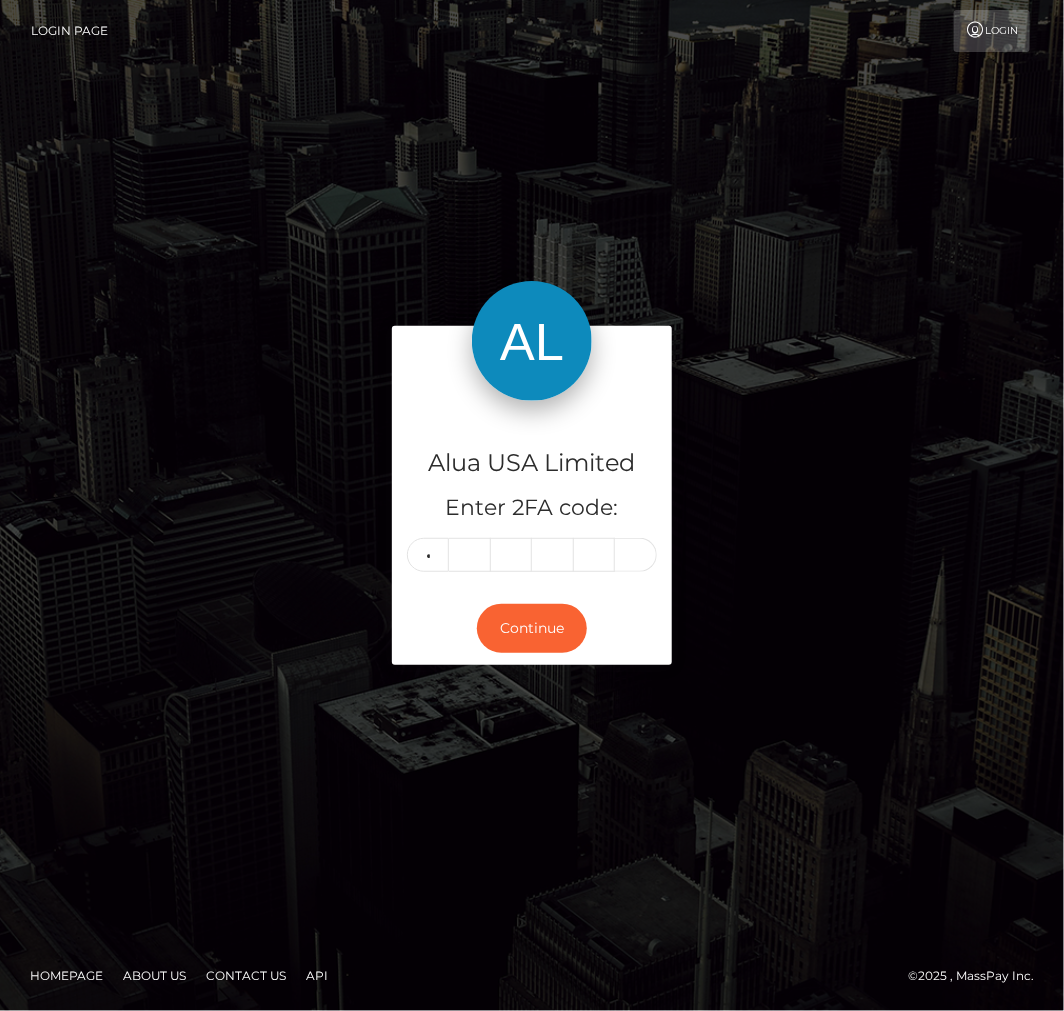 type on "2" 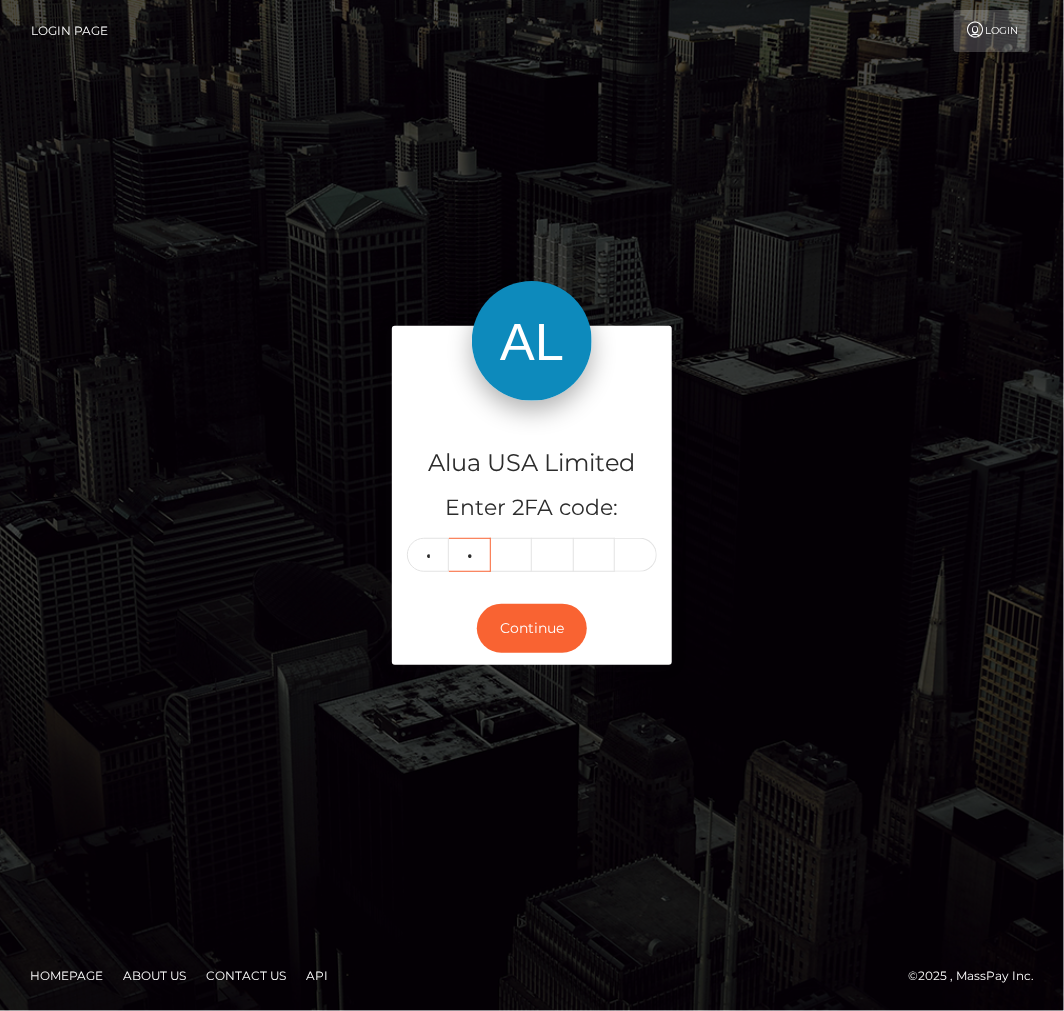 type on "3" 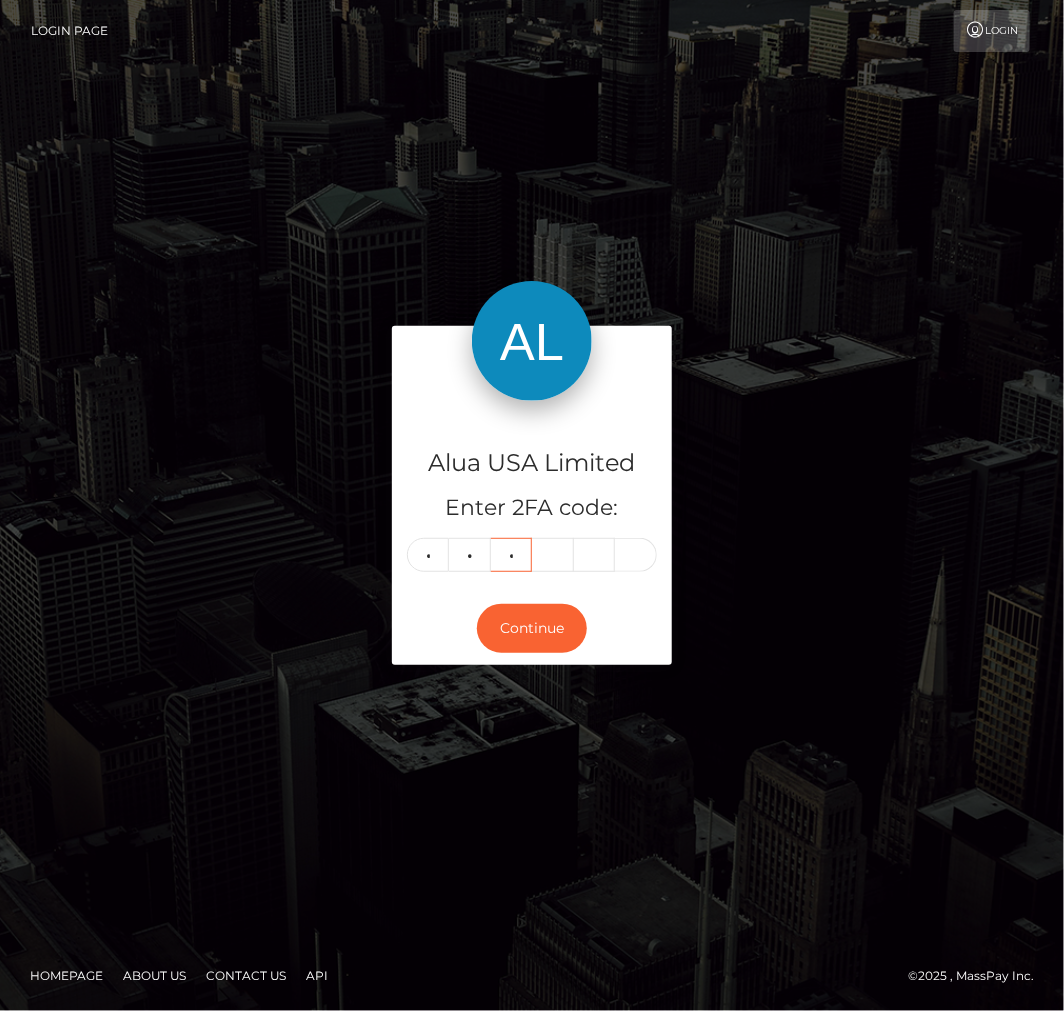 type on "4" 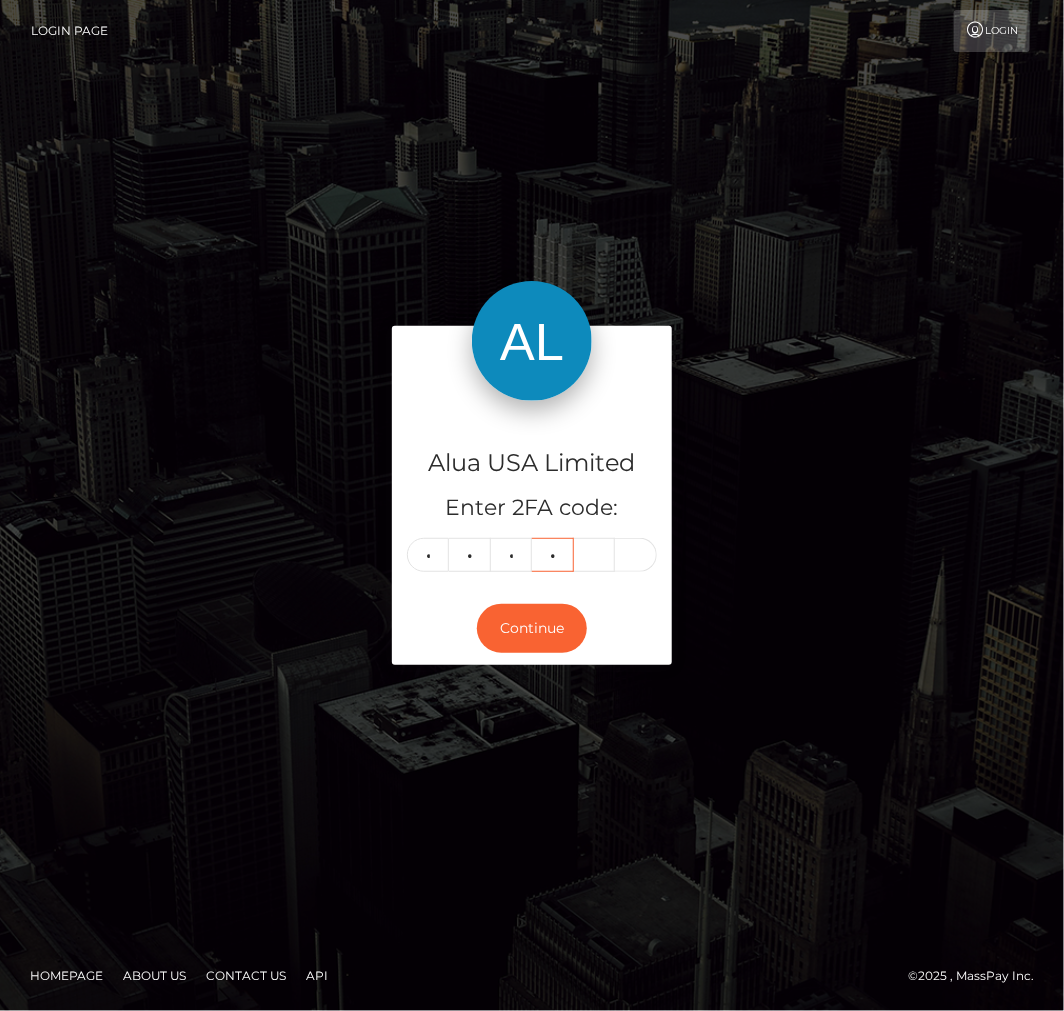 type on "7" 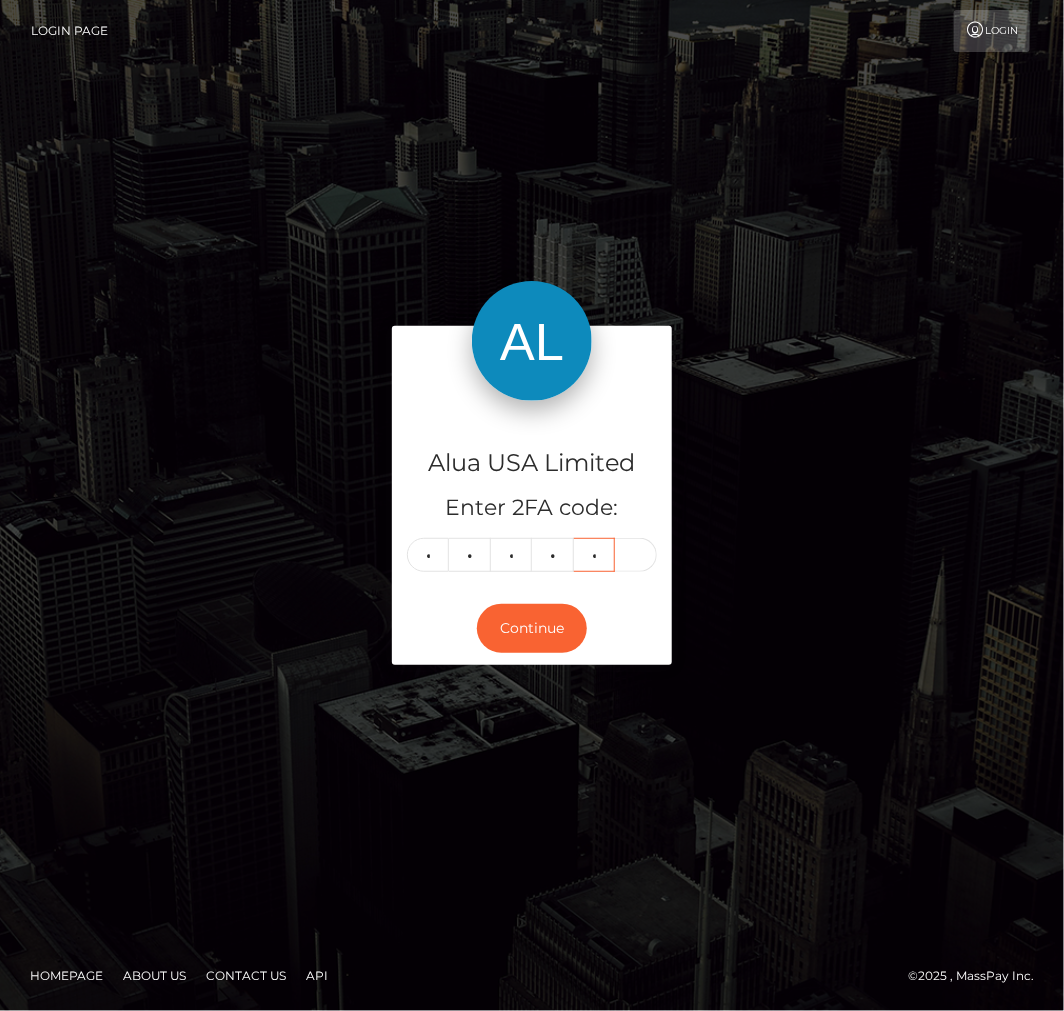 type on "6" 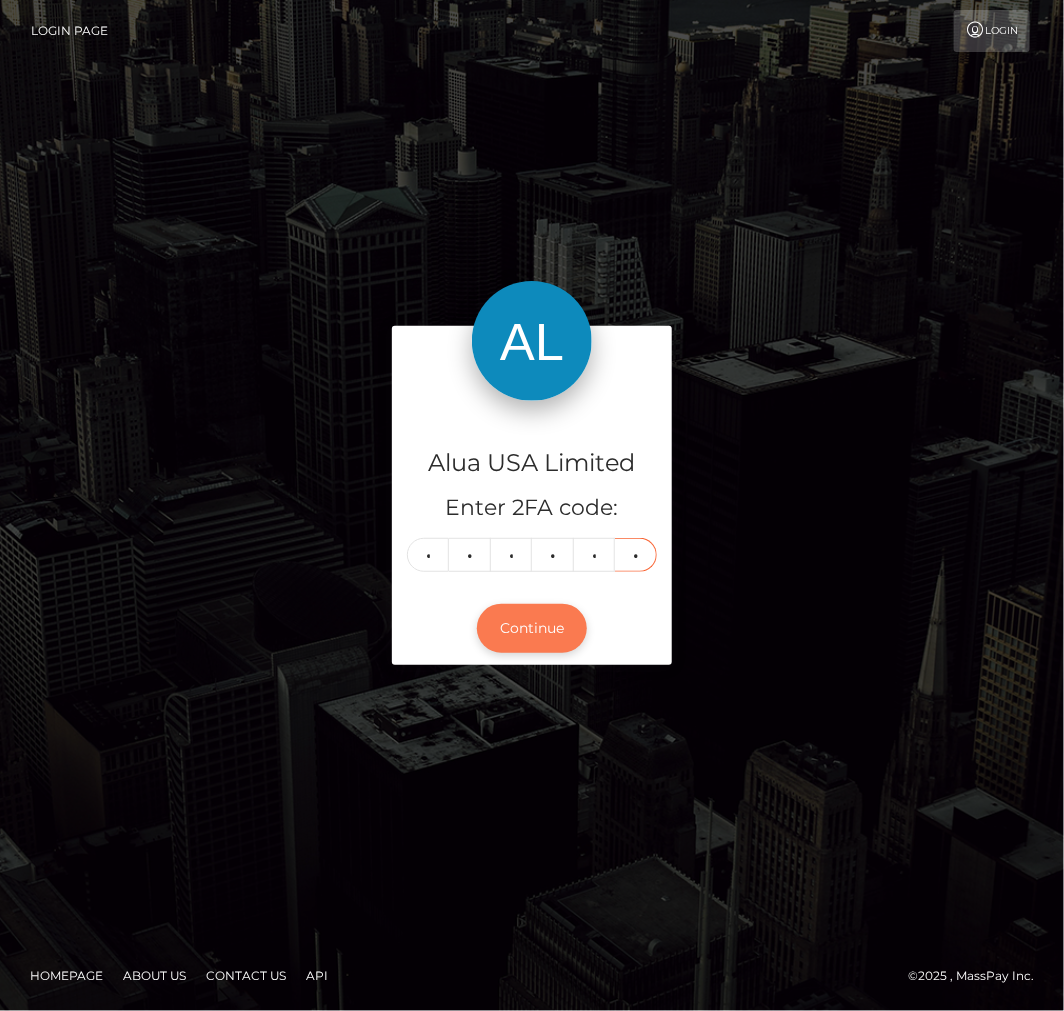 type on "3" 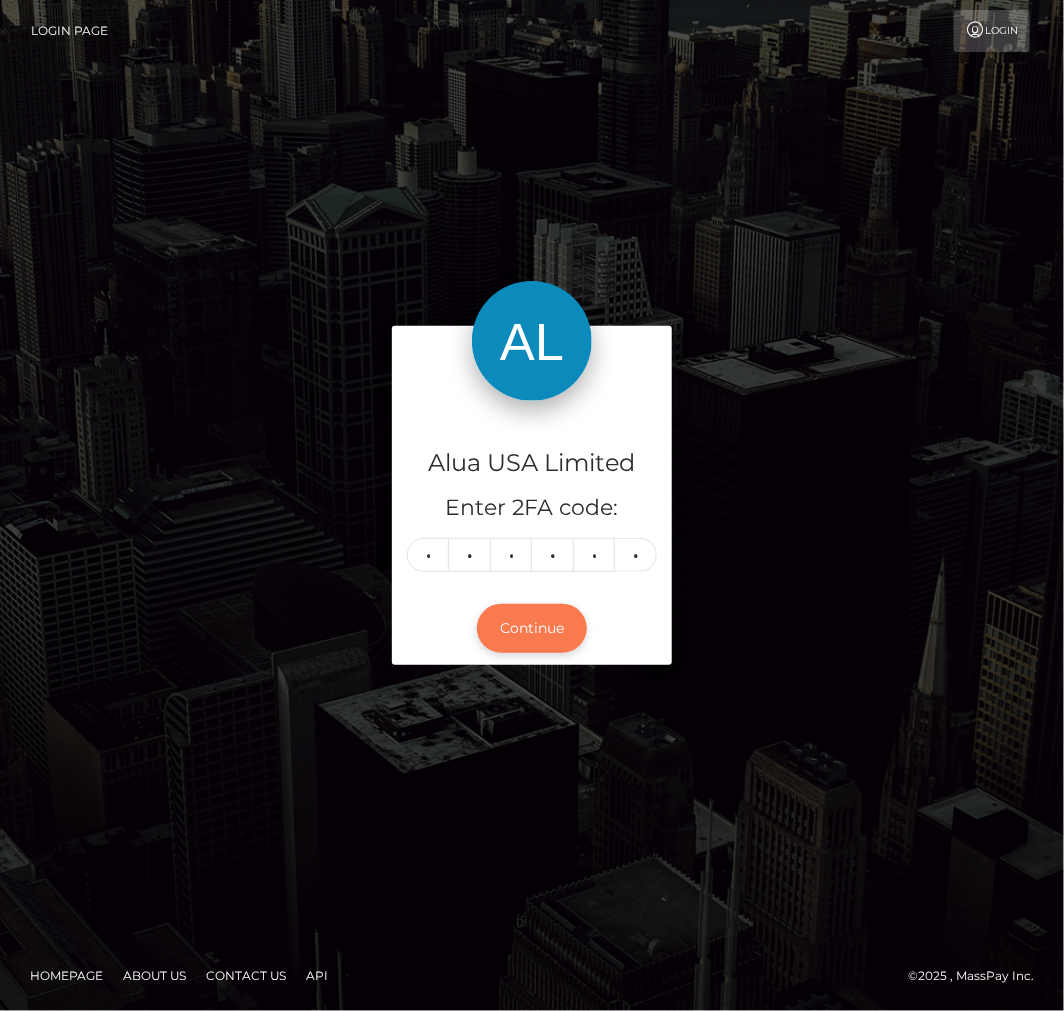 click on "Continue" at bounding box center (532, 628) 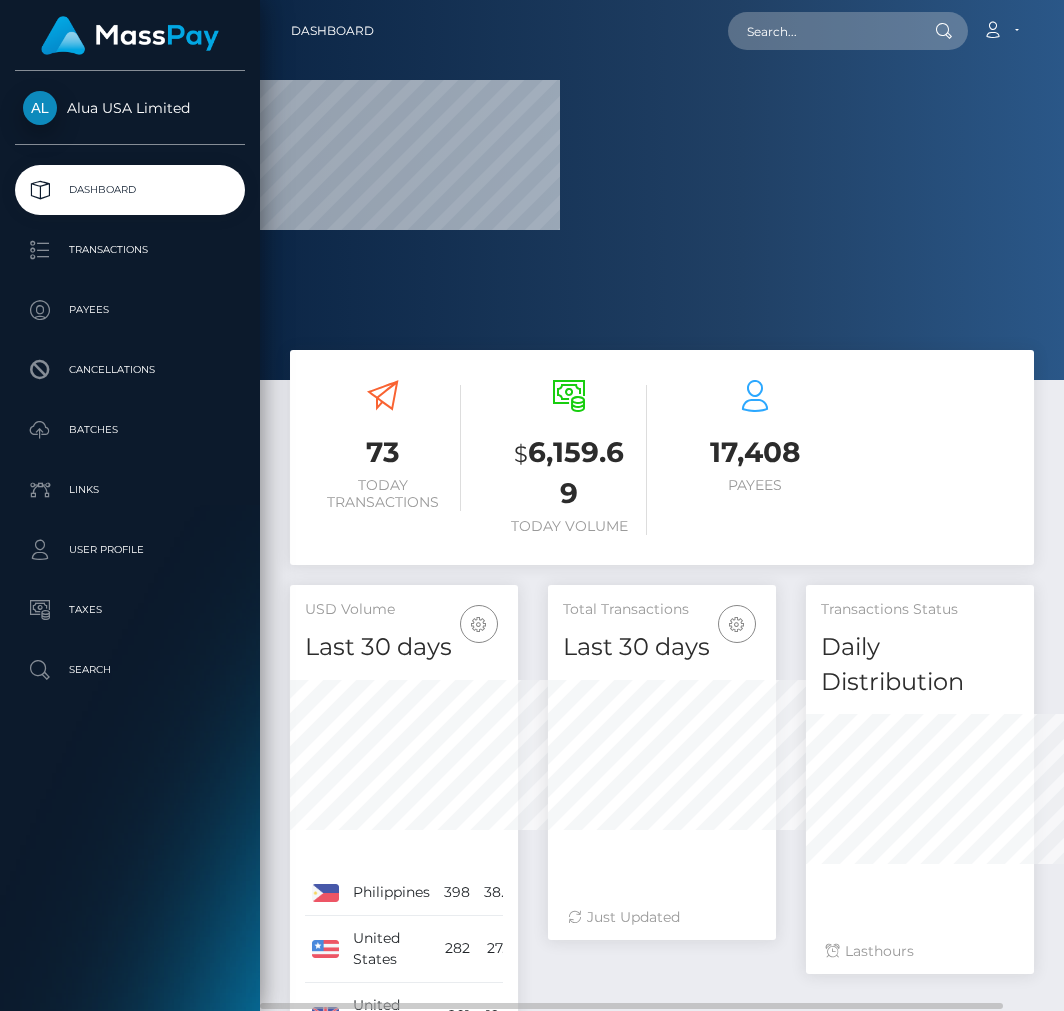 scroll, scrollTop: 0, scrollLeft: 0, axis: both 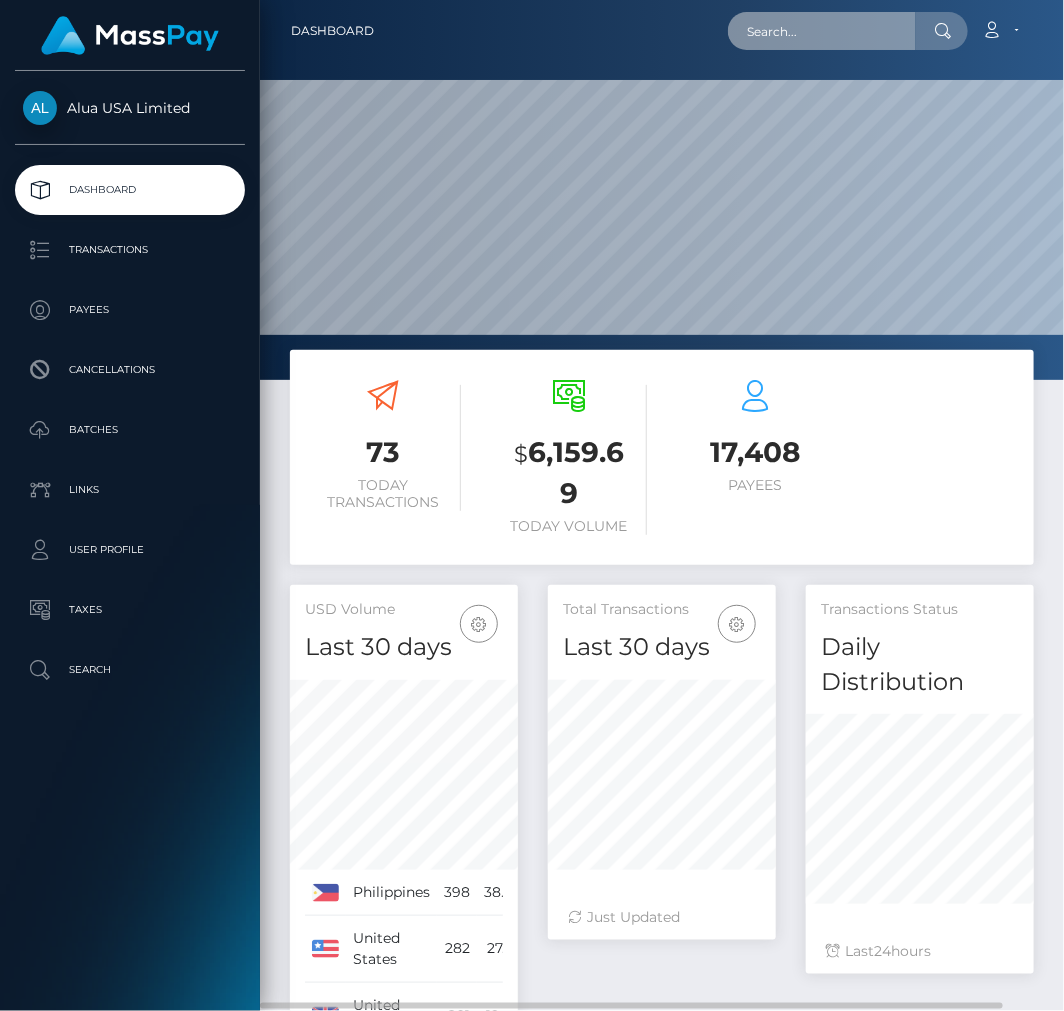 click at bounding box center [822, 31] 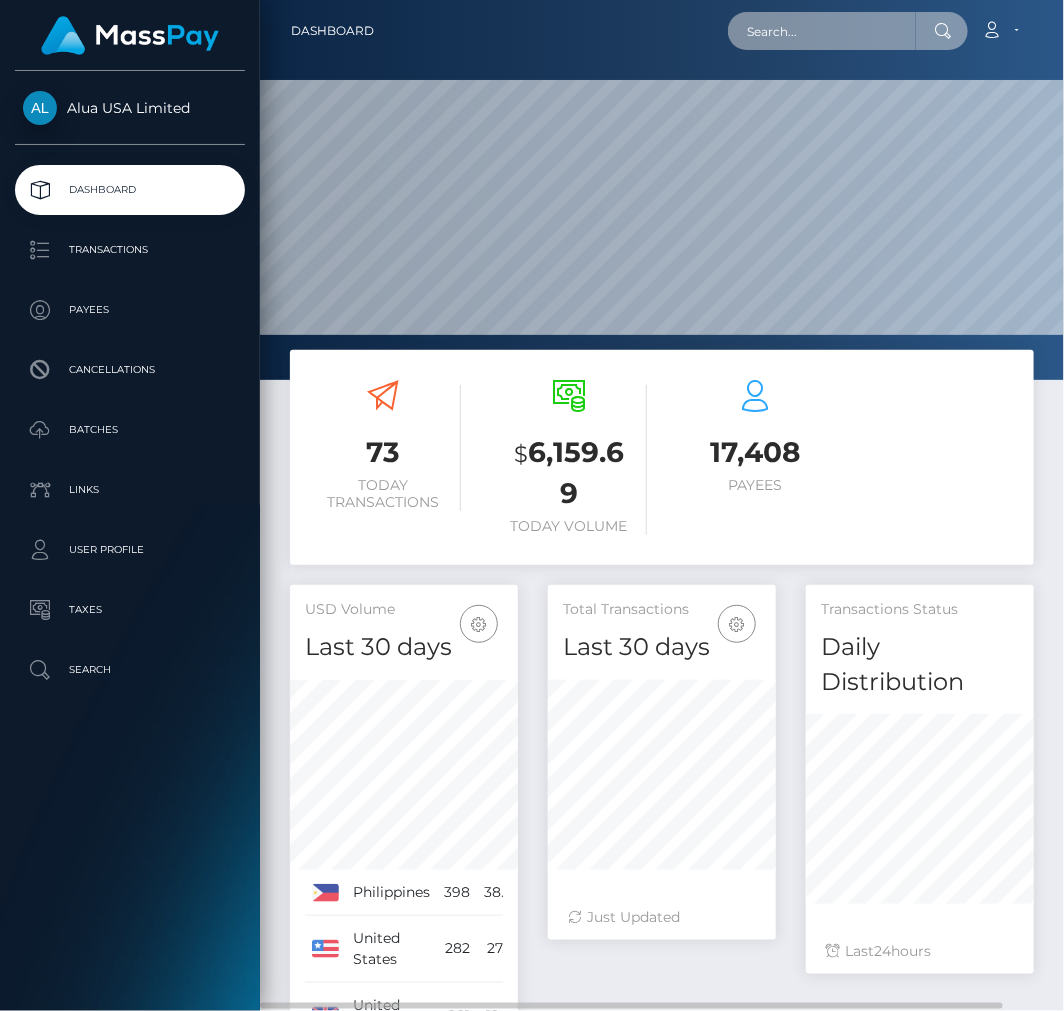 paste on "67814a3df0d3687c1f0061fa" 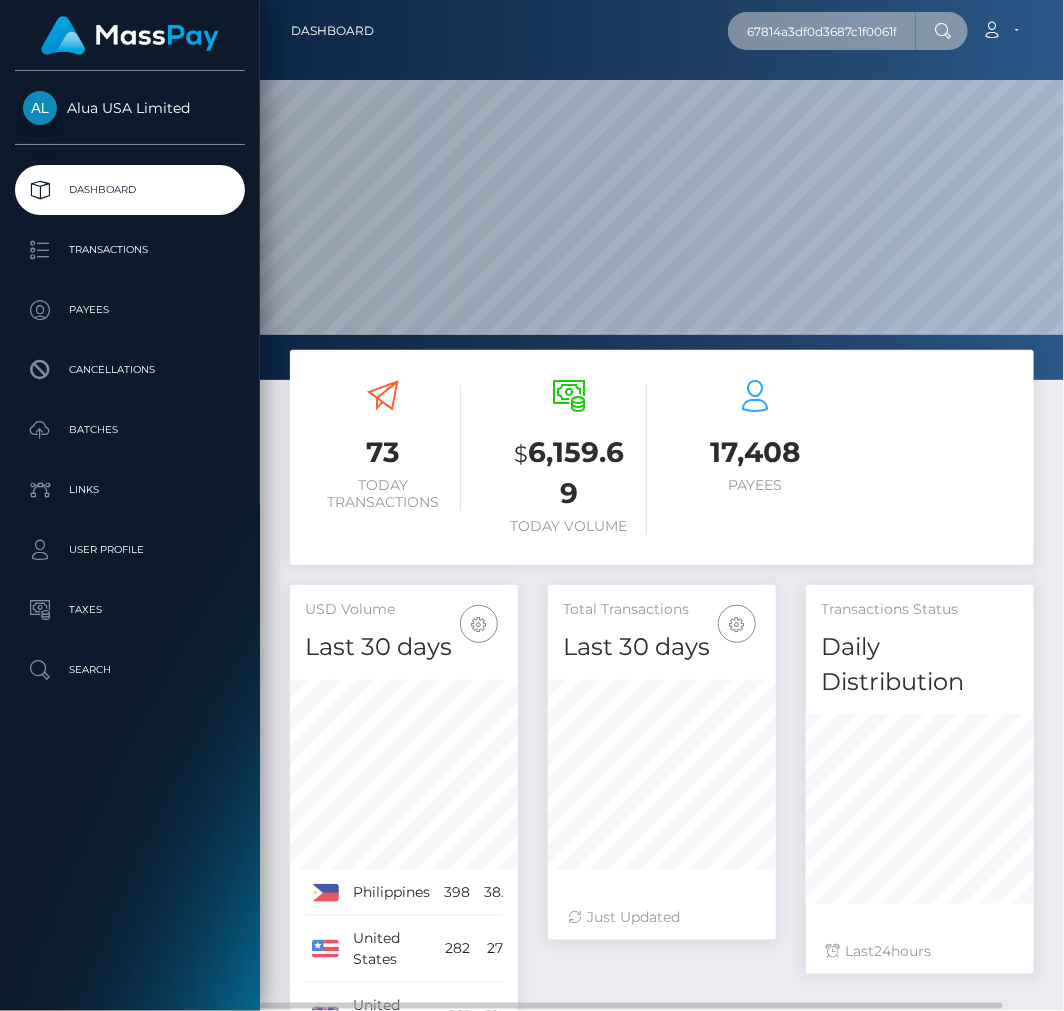 scroll, scrollTop: 0, scrollLeft: 5, axis: horizontal 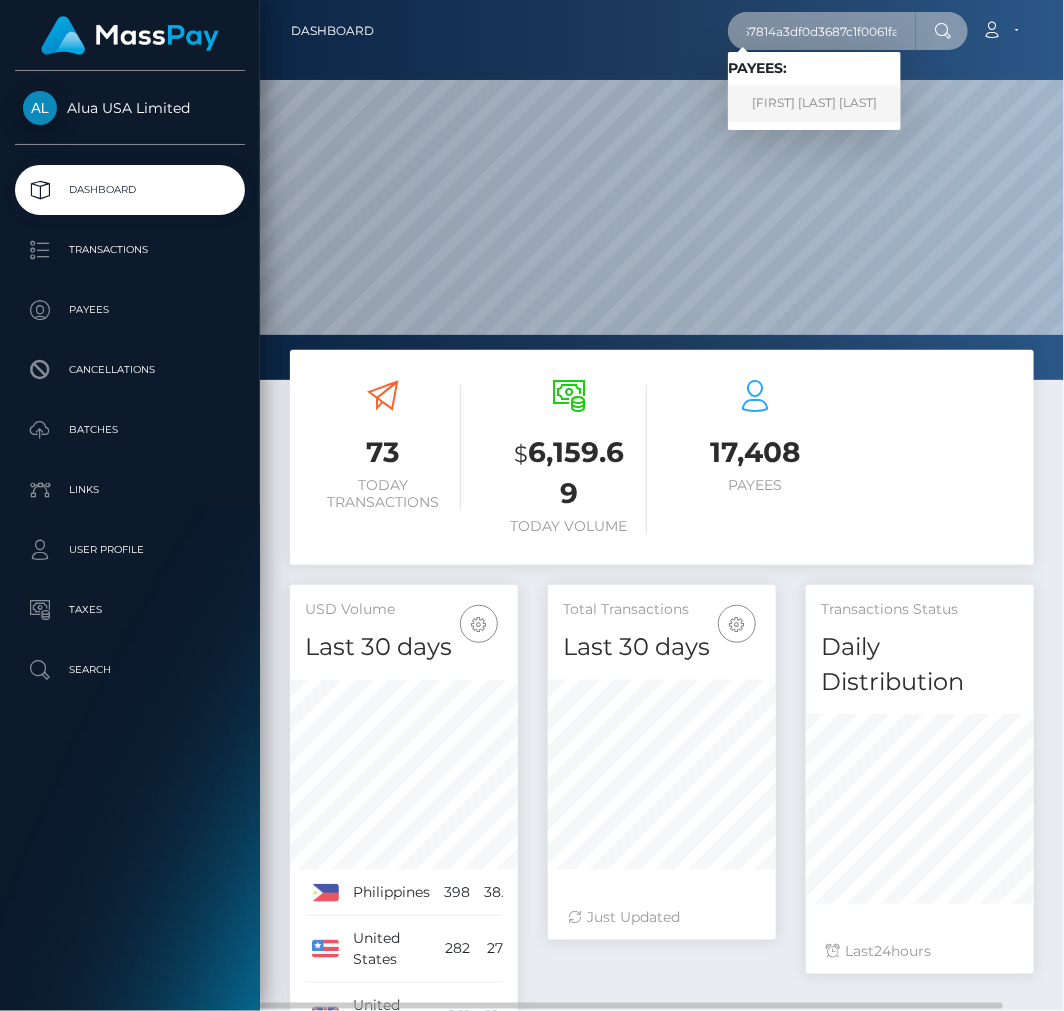 type on "67814a3df0d3687c1f0061fa" 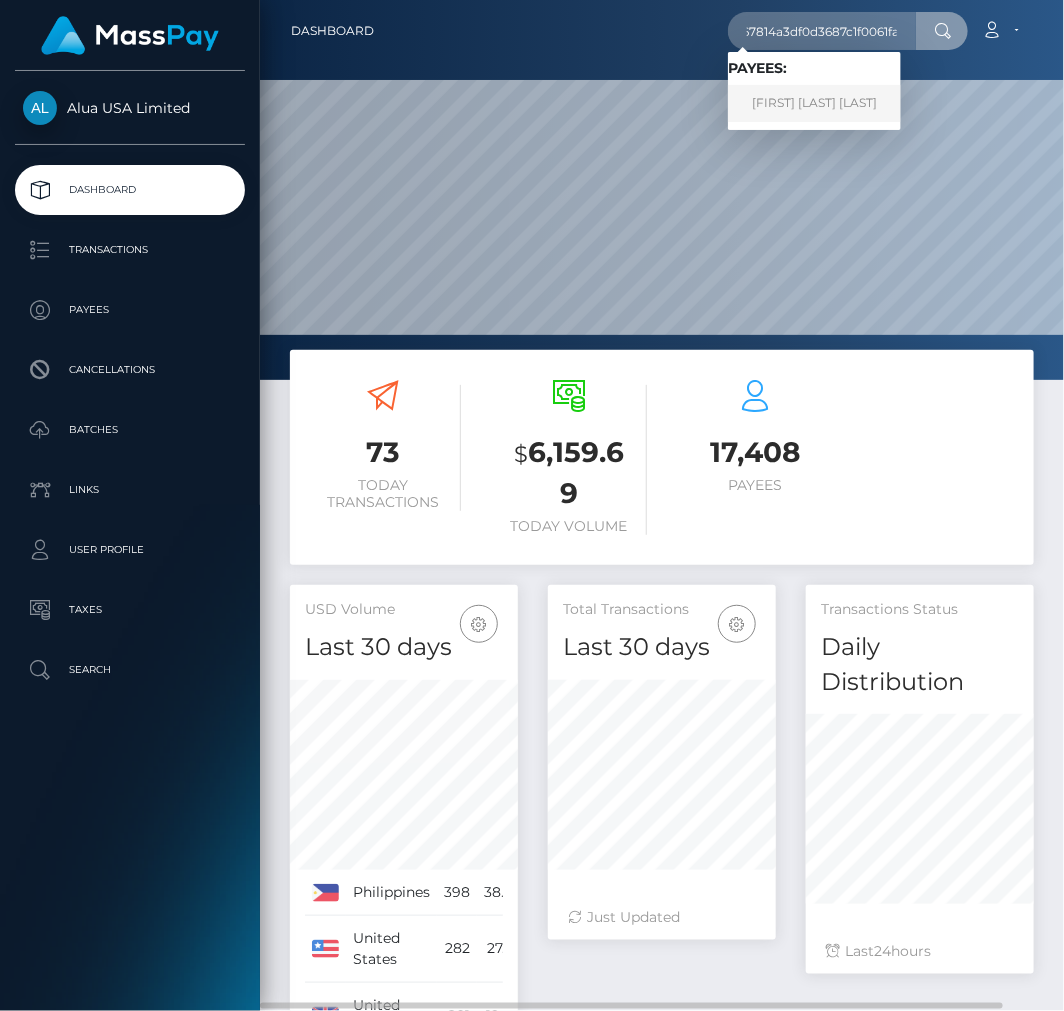 scroll, scrollTop: 0, scrollLeft: 0, axis: both 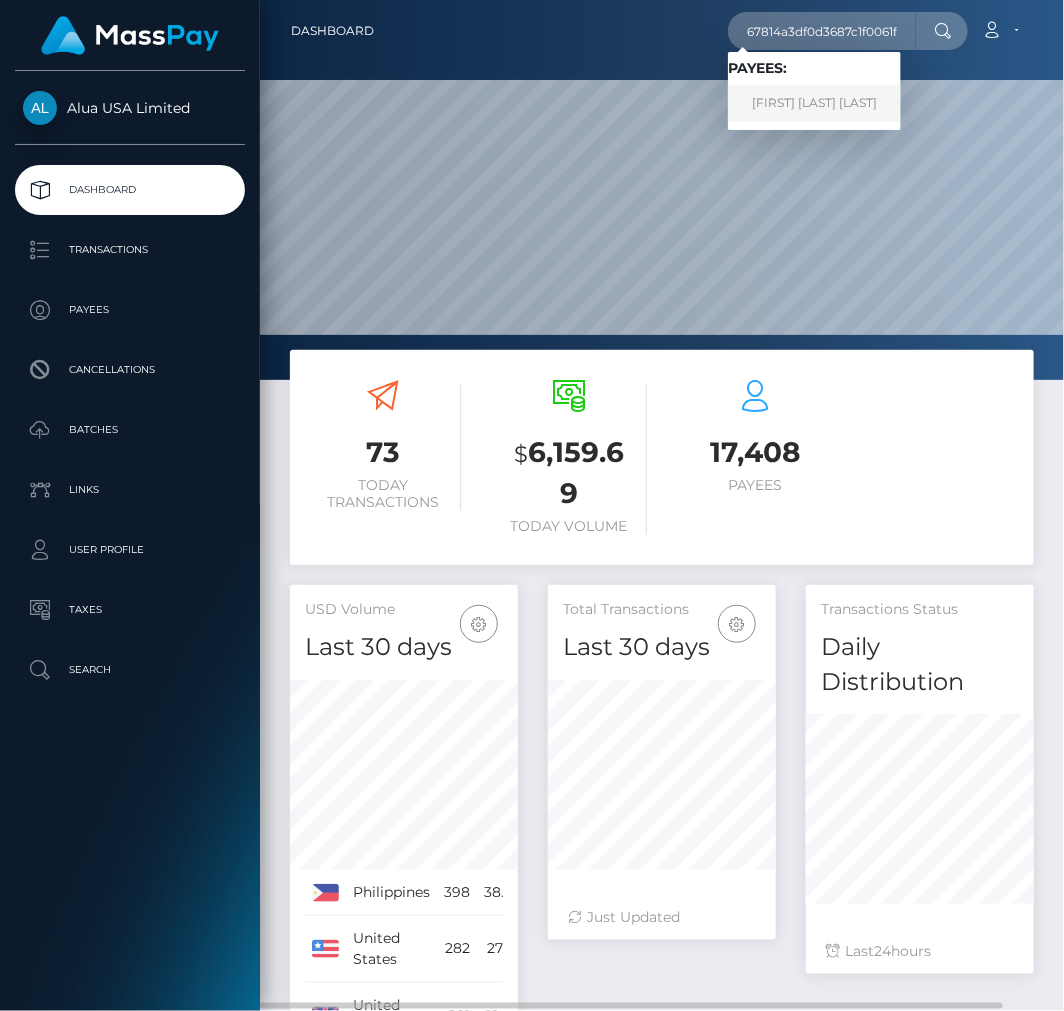 click on "CHIARA MARLENE  MARTIN" at bounding box center [814, 103] 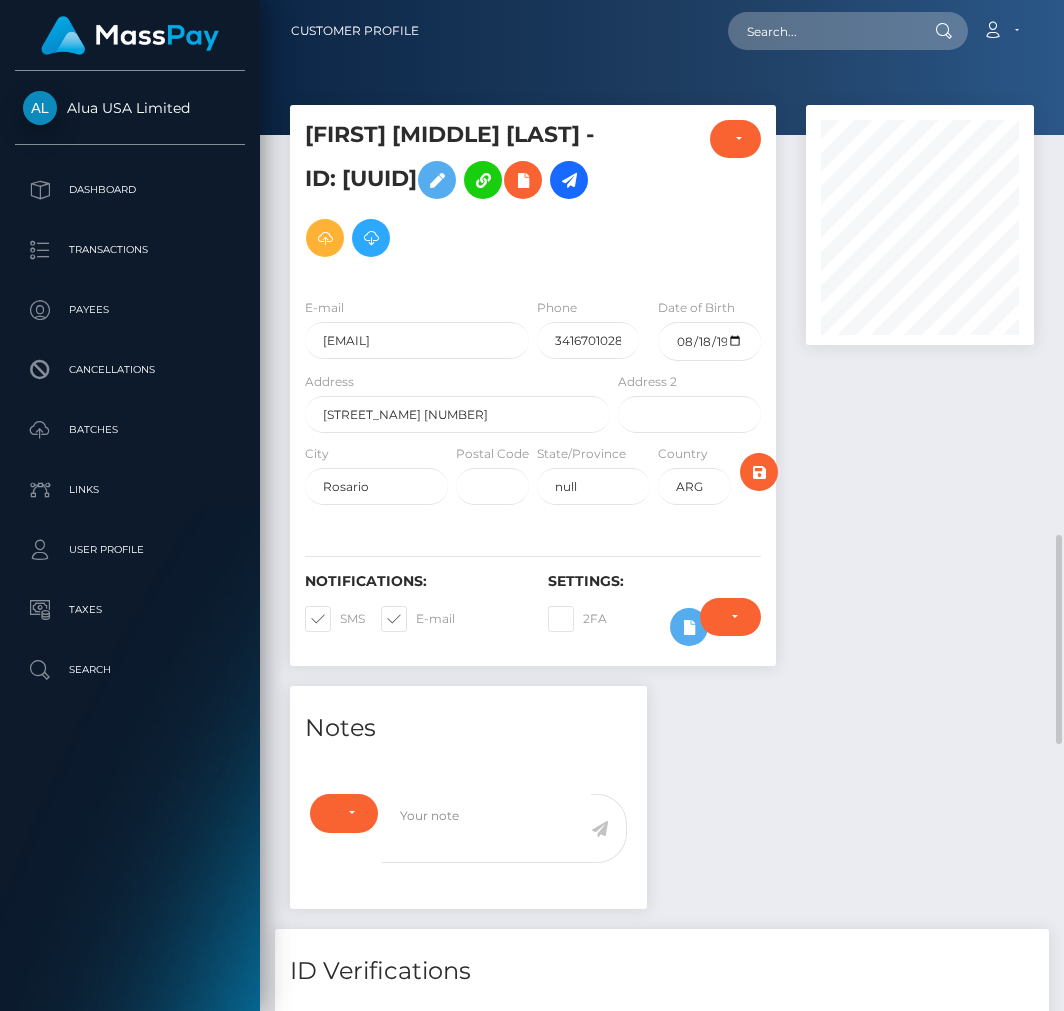 scroll, scrollTop: 0, scrollLeft: 0, axis: both 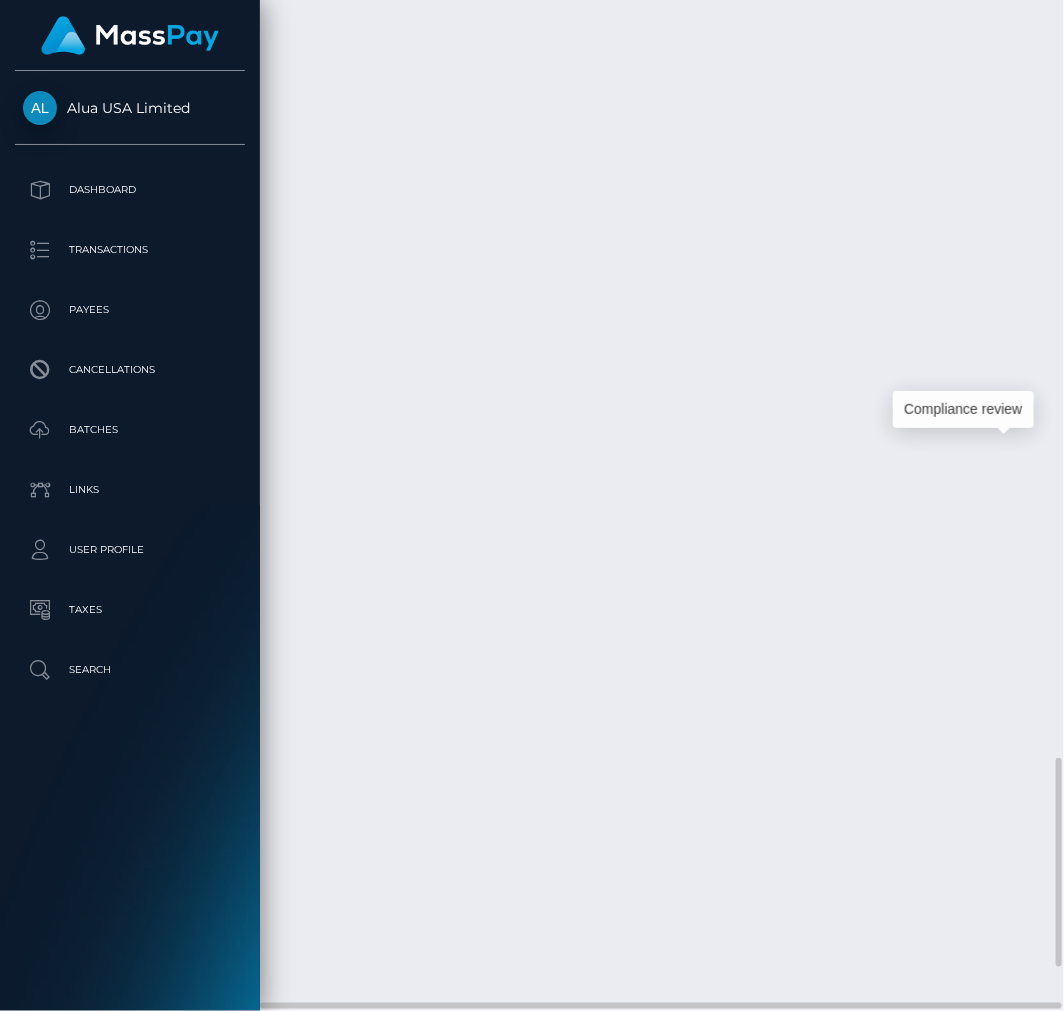 click at bounding box center (1005, -1358) 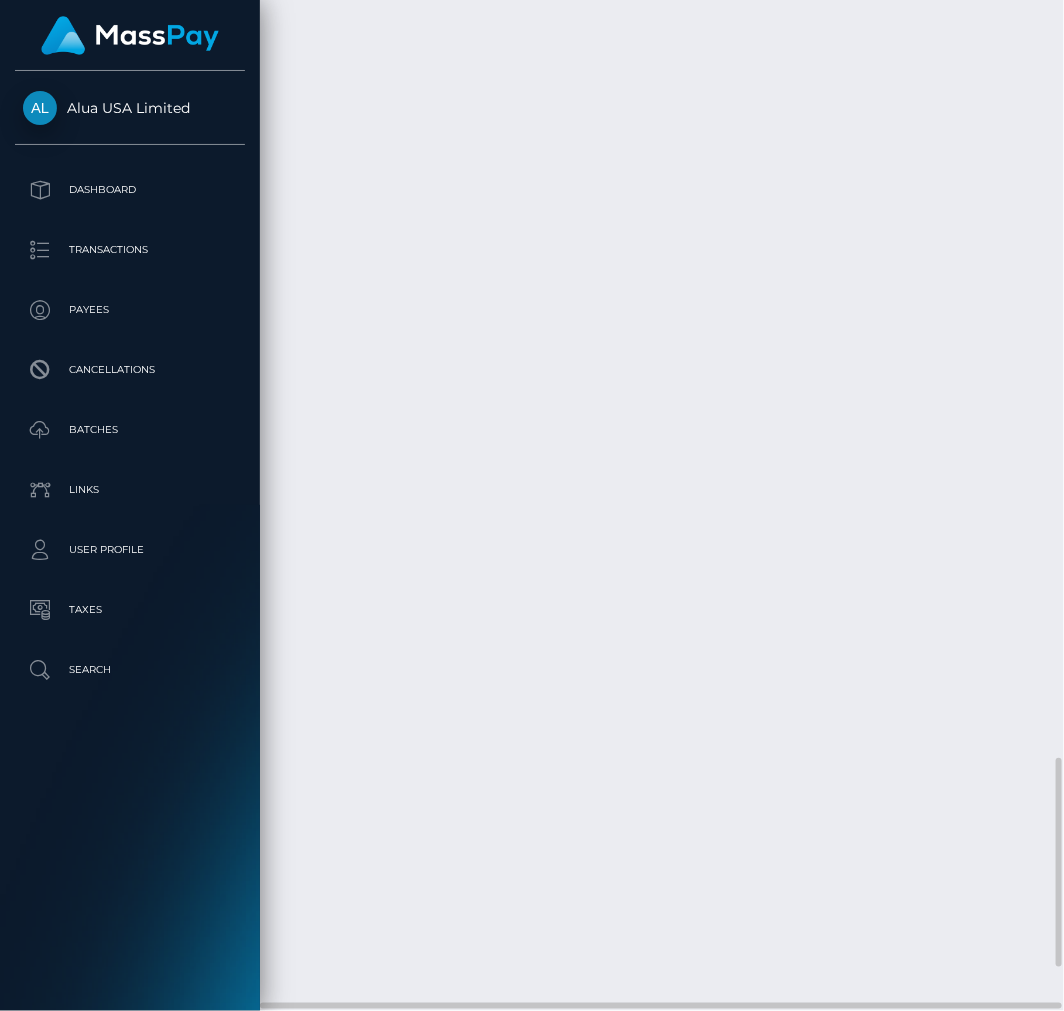click on "Transactions History
* Transactions date/time are shown in payee's local timezone" at bounding box center [663, -1535] 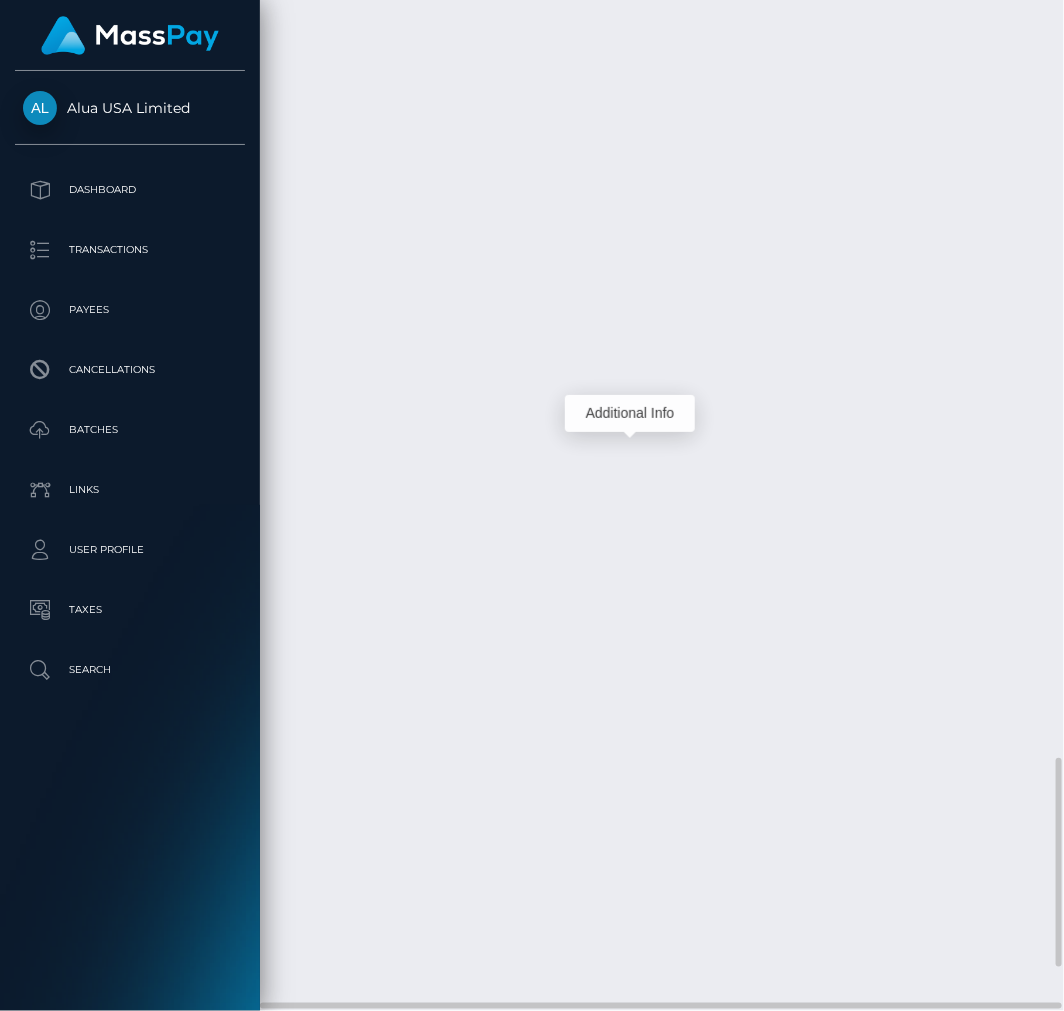 click at bounding box center (628, -1358) 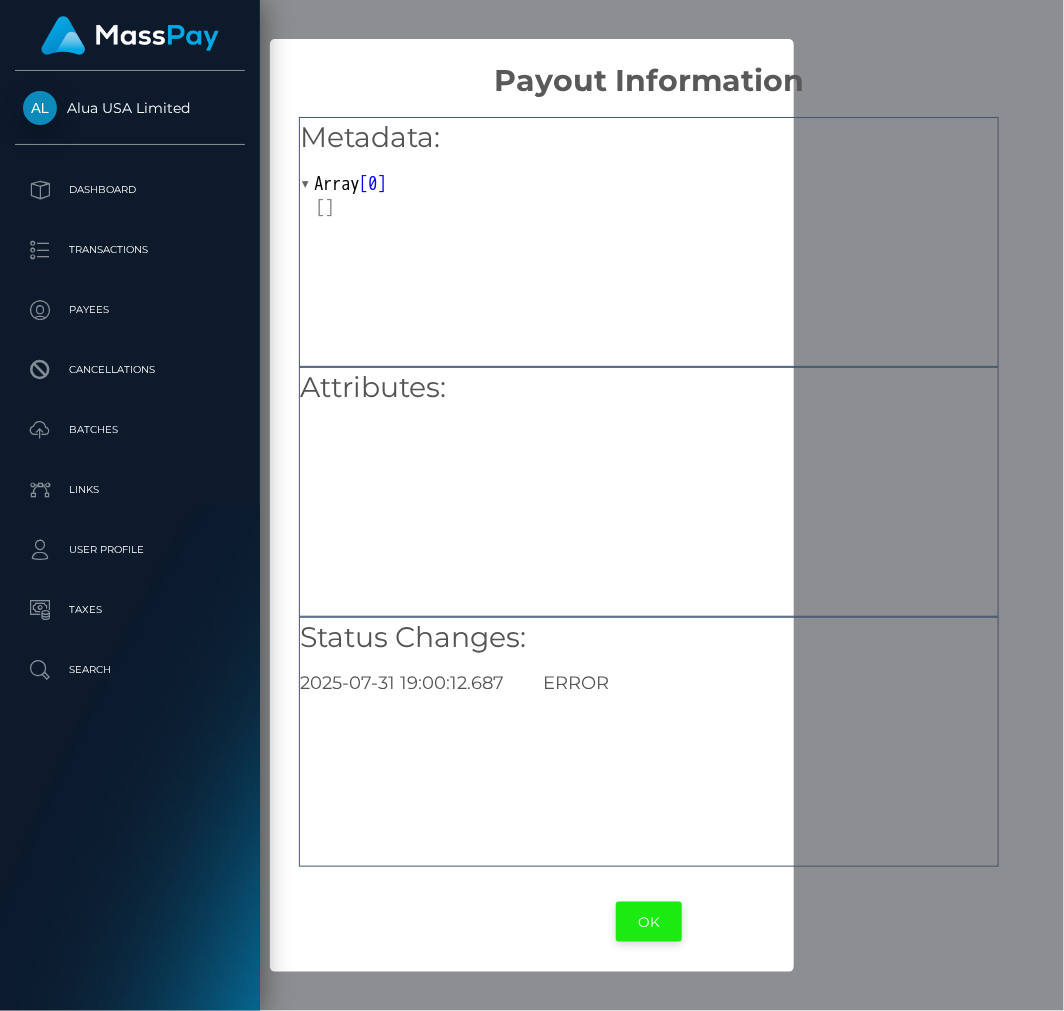 click on "OK" at bounding box center (649, 922) 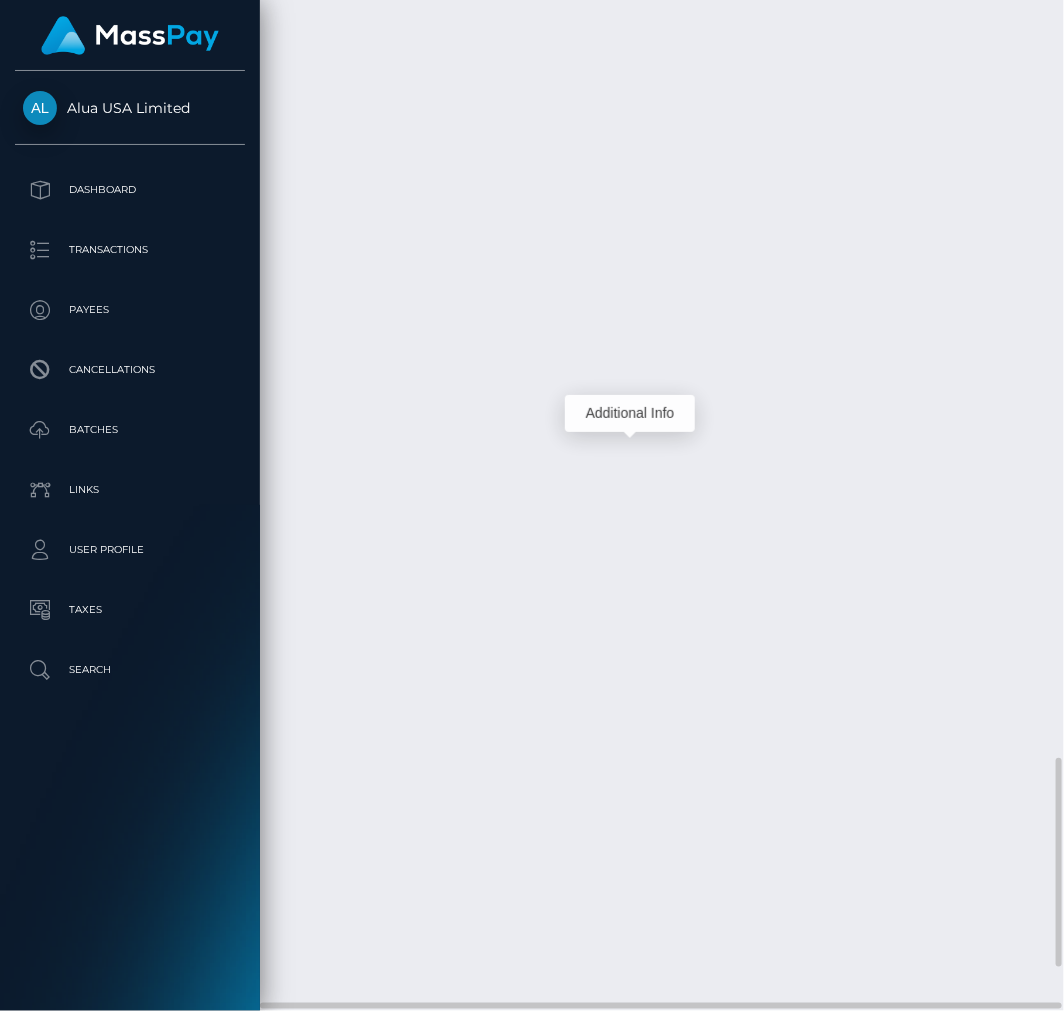 scroll, scrollTop: 240, scrollLeft: 228, axis: both 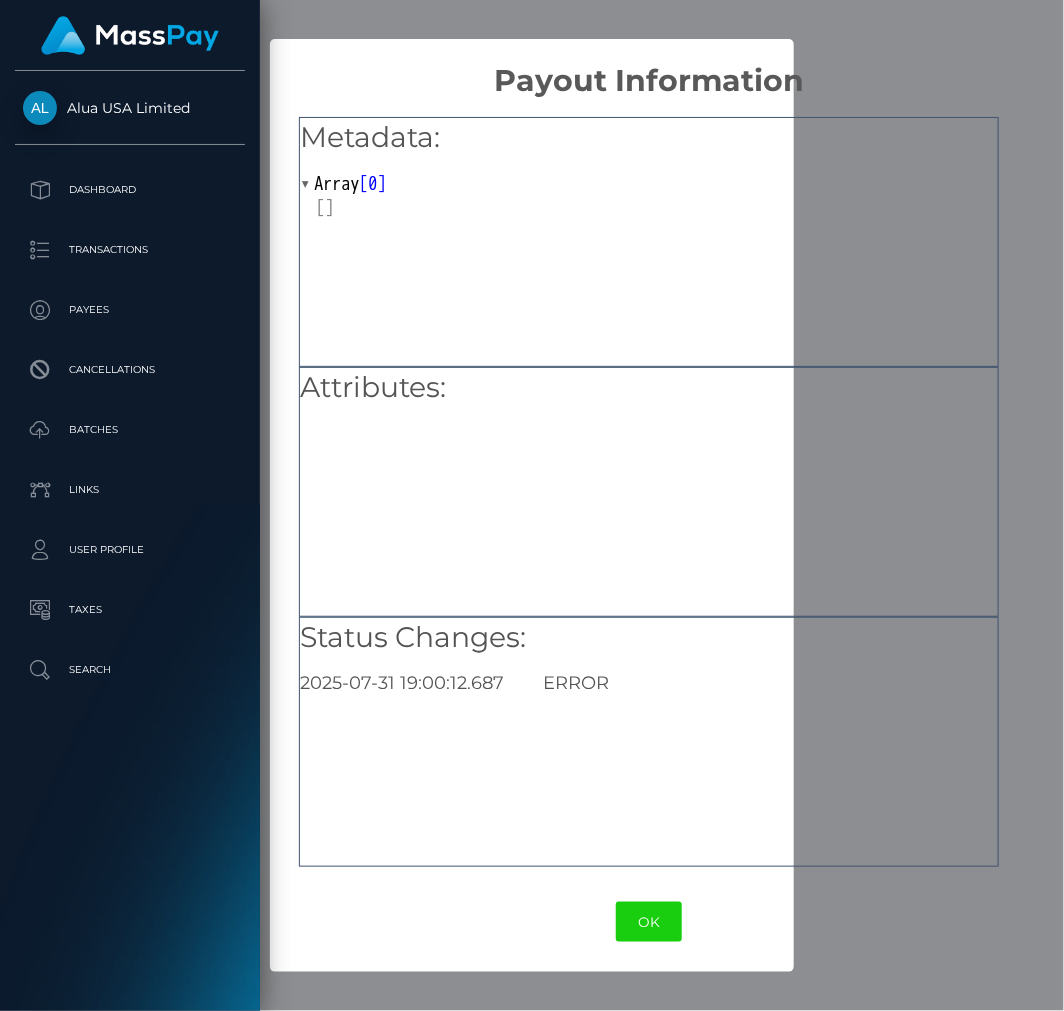 click on "OK" at bounding box center (649, 922) 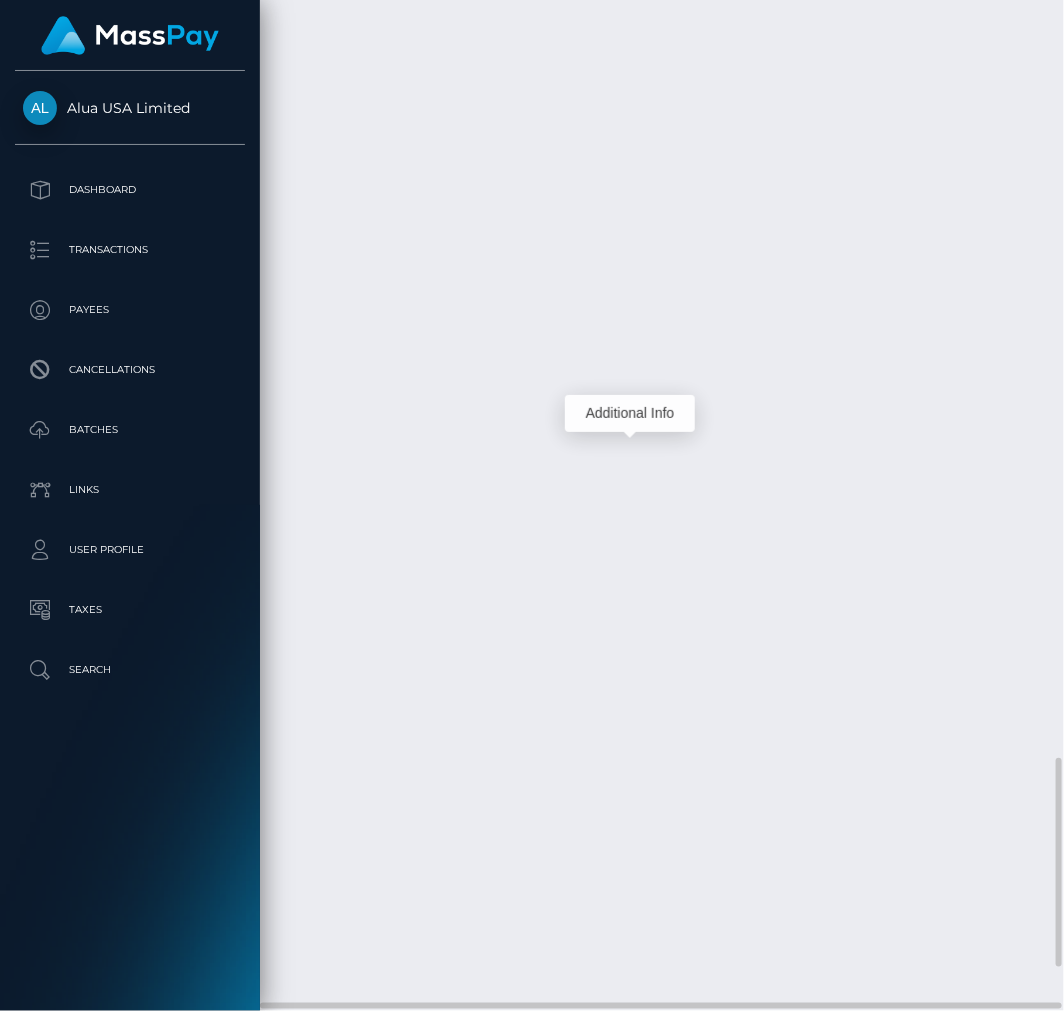 scroll, scrollTop: 240, scrollLeft: 228, axis: both 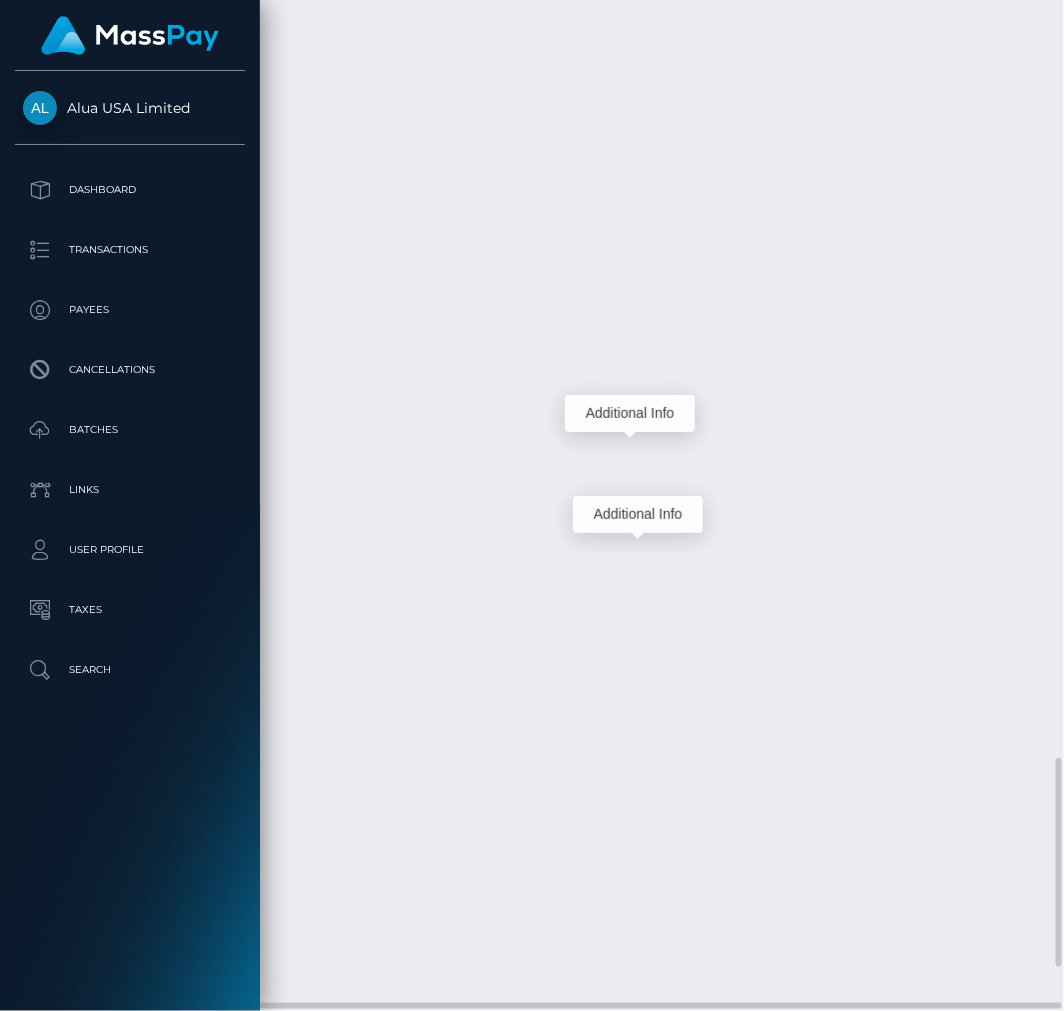click at bounding box center (635, -1236) 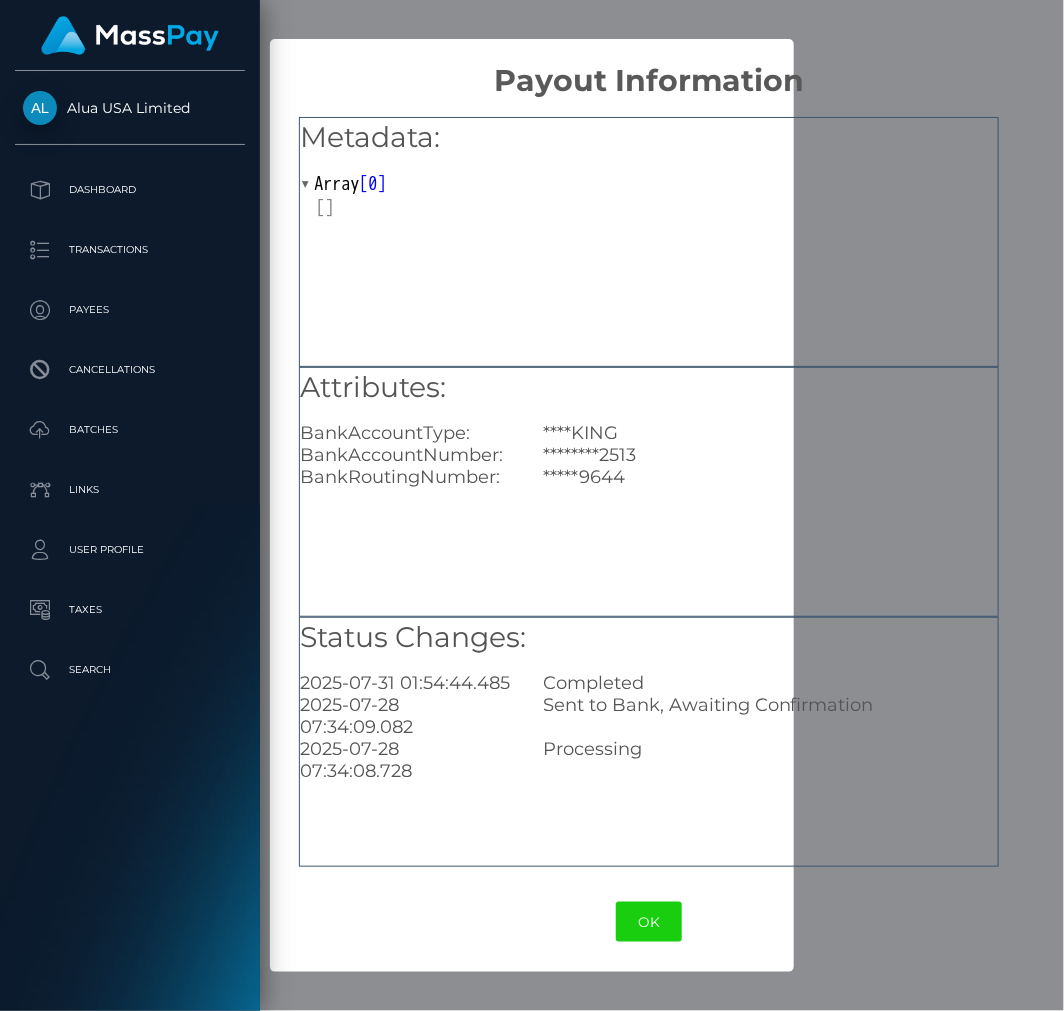 click on "OK No Cancel" at bounding box center [649, 922] 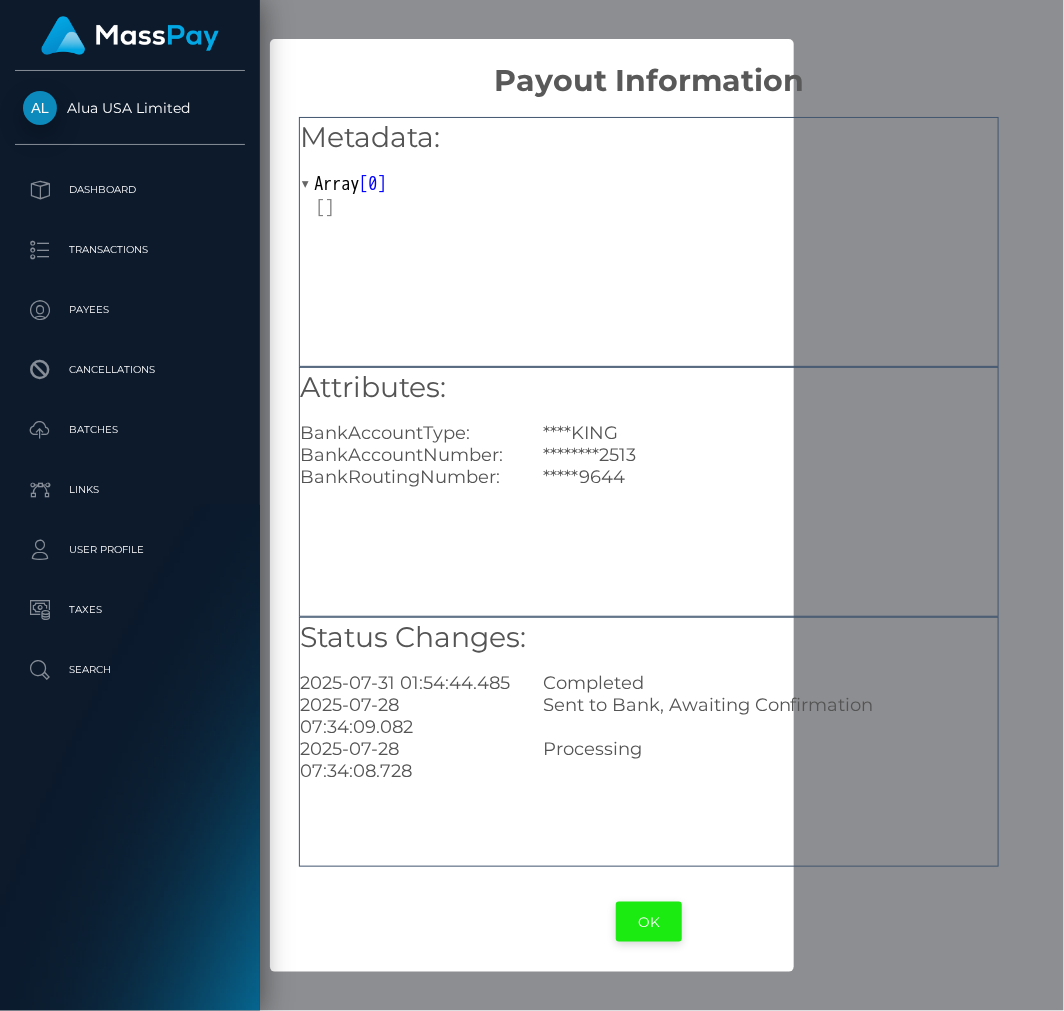 click on "OK" at bounding box center (649, 922) 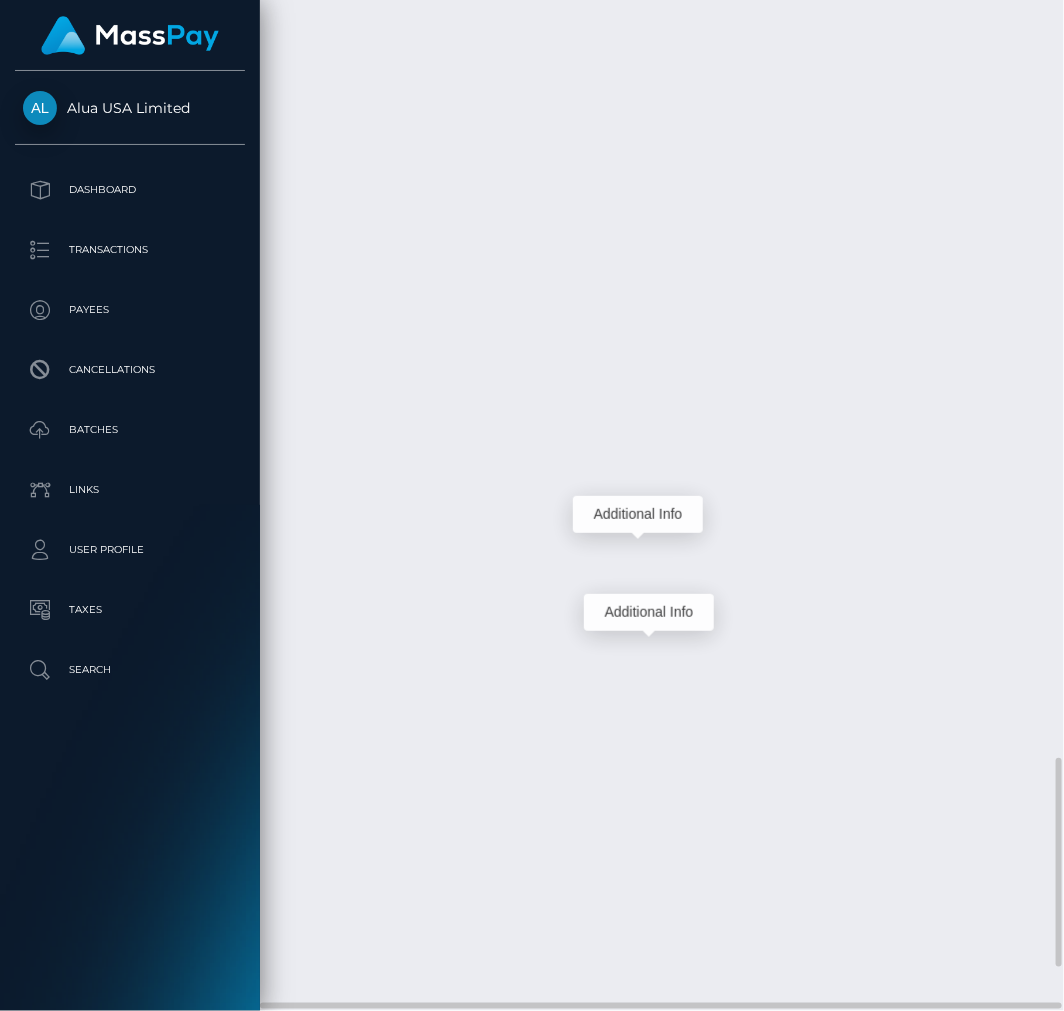 scroll, scrollTop: 240, scrollLeft: 228, axis: both 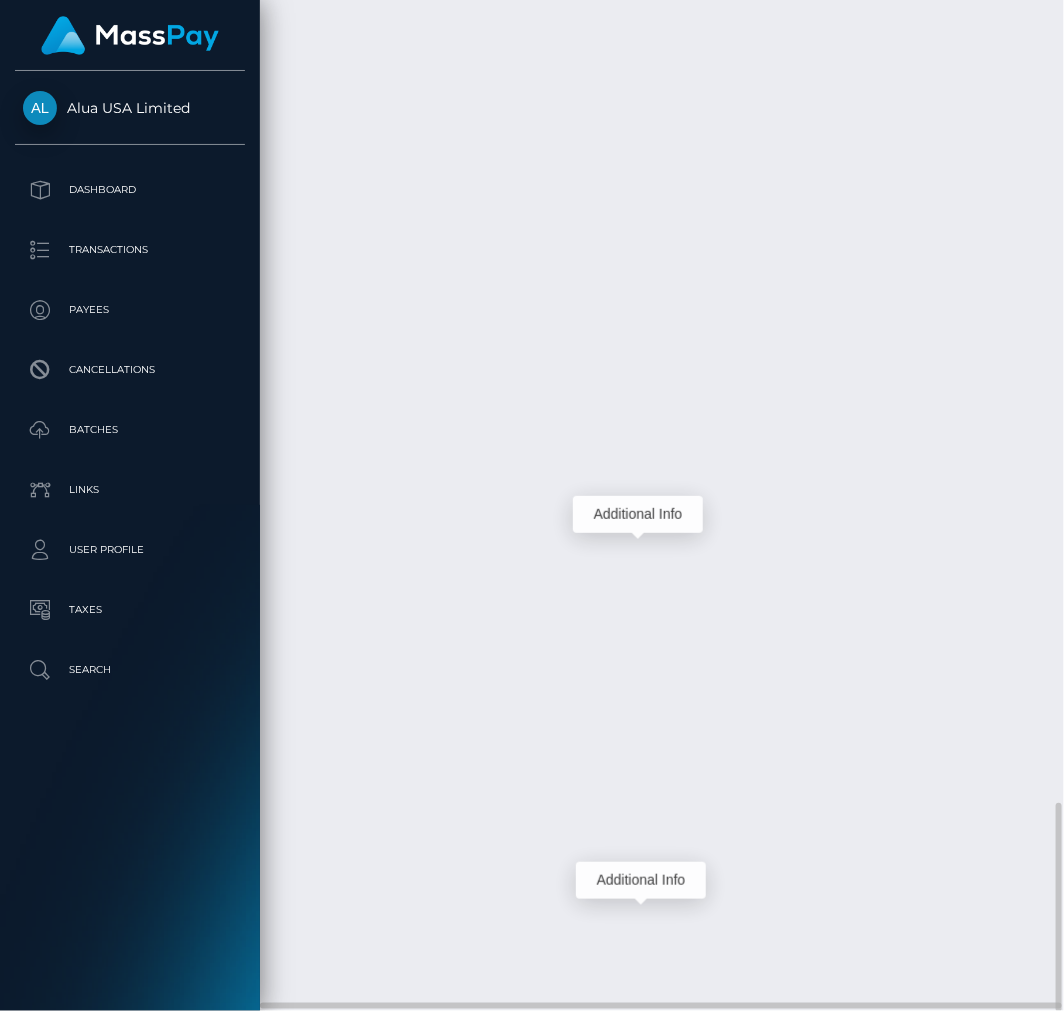 click at bounding box center [637, -745] 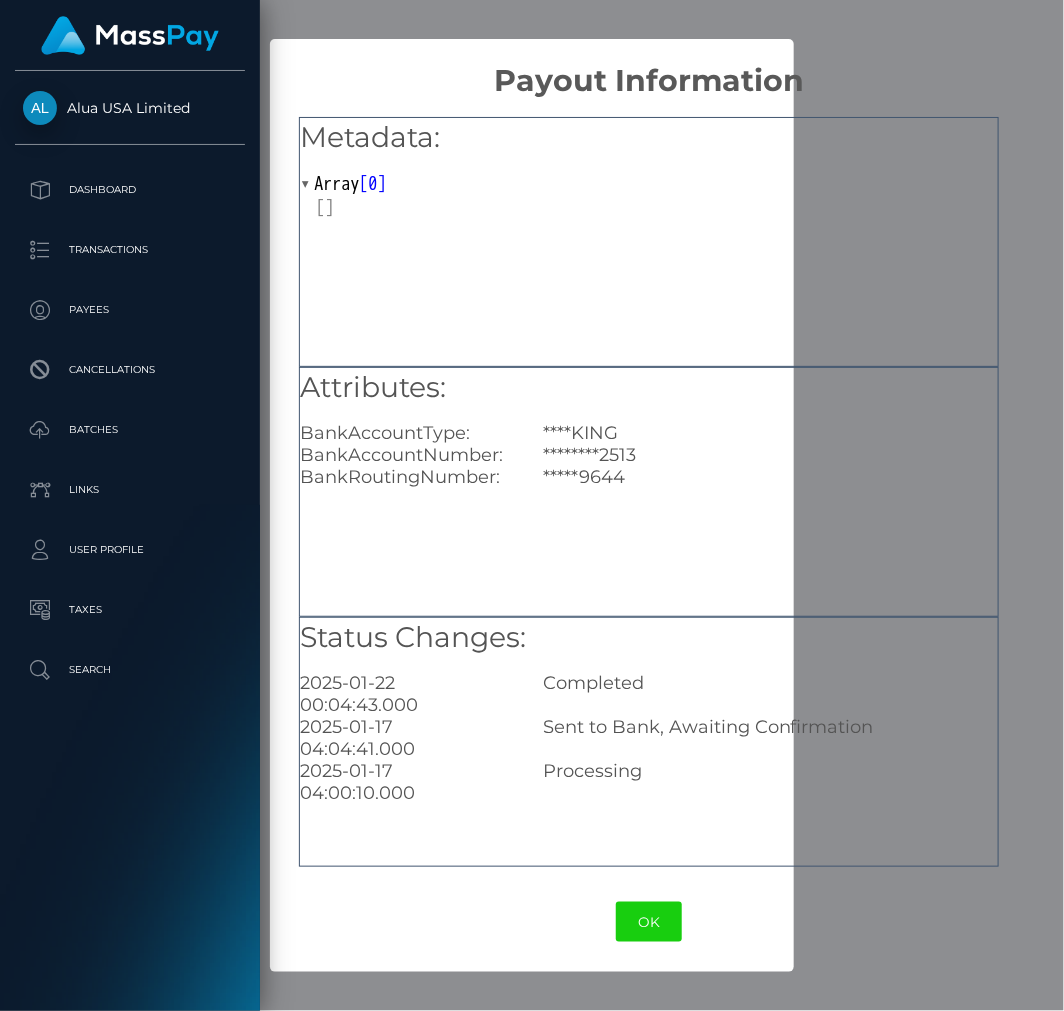 click on "OK No Cancel" at bounding box center (649, 922) 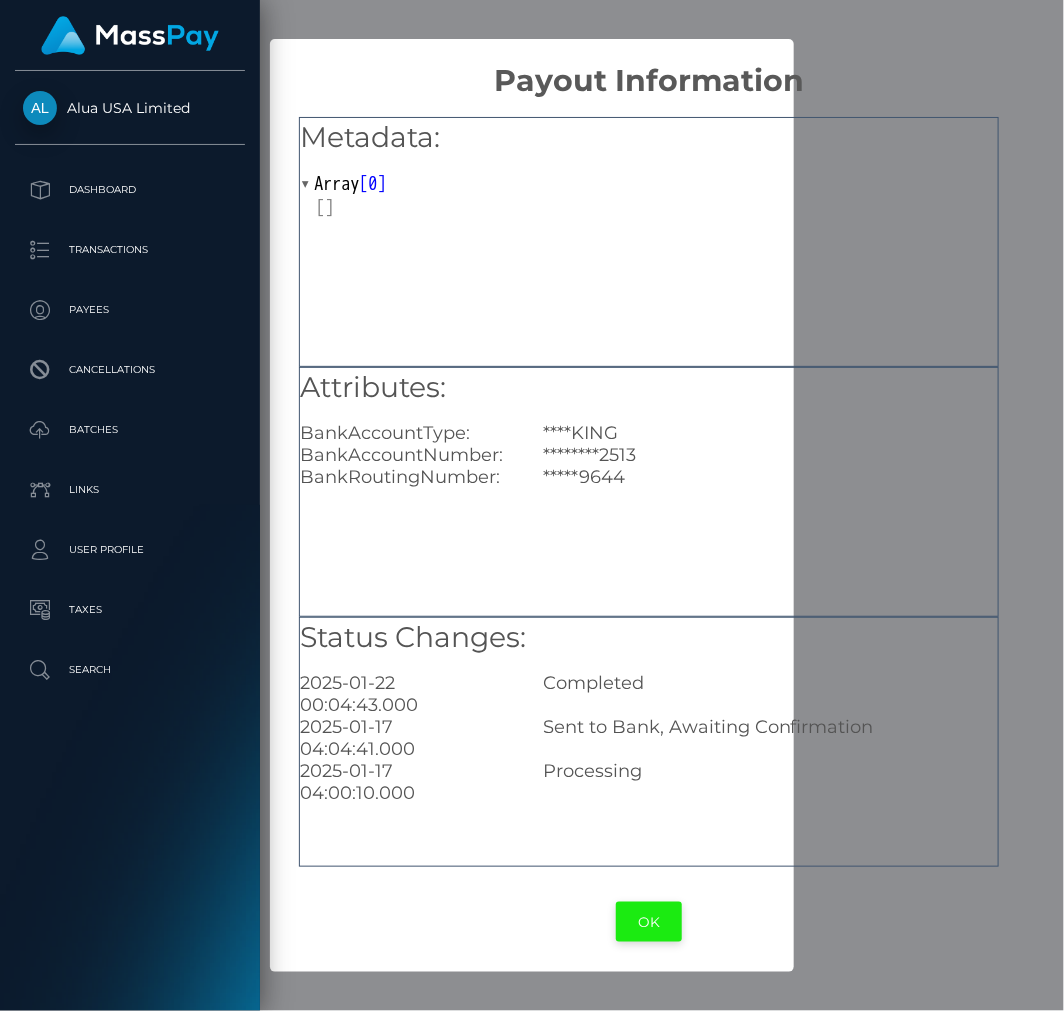 drag, startPoint x: 660, startPoint y: 932, endPoint x: 711, endPoint y: 920, distance: 52.392746 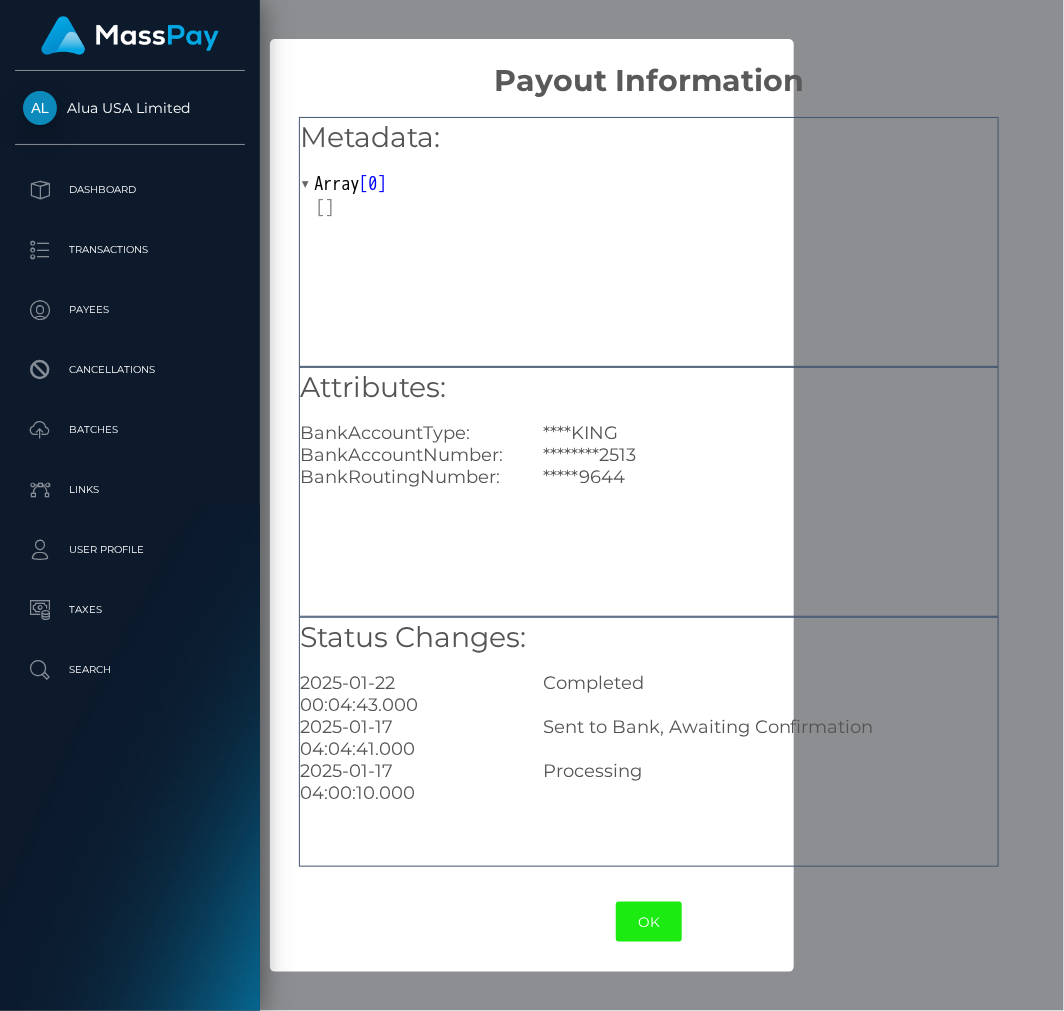 click on "OK" at bounding box center (649, 922) 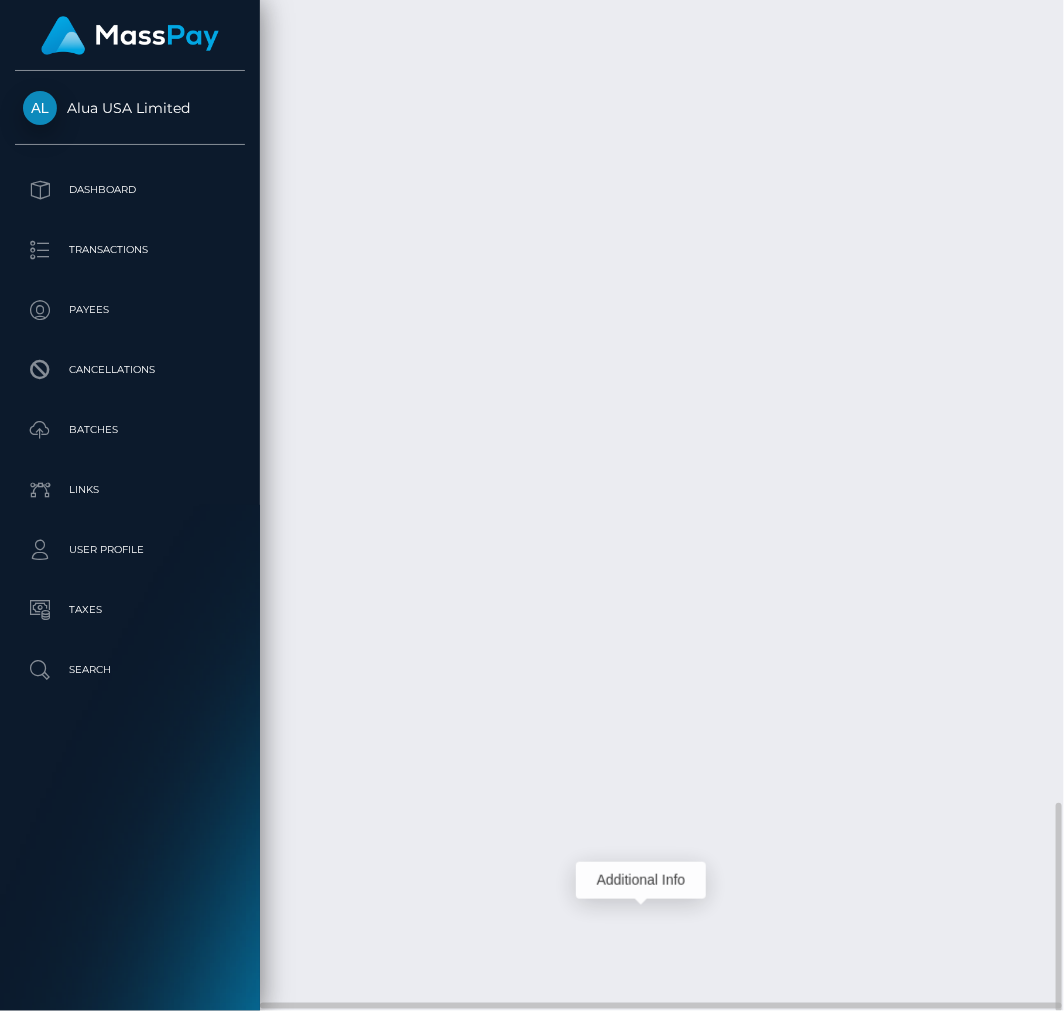 scroll, scrollTop: 240, scrollLeft: 228, axis: both 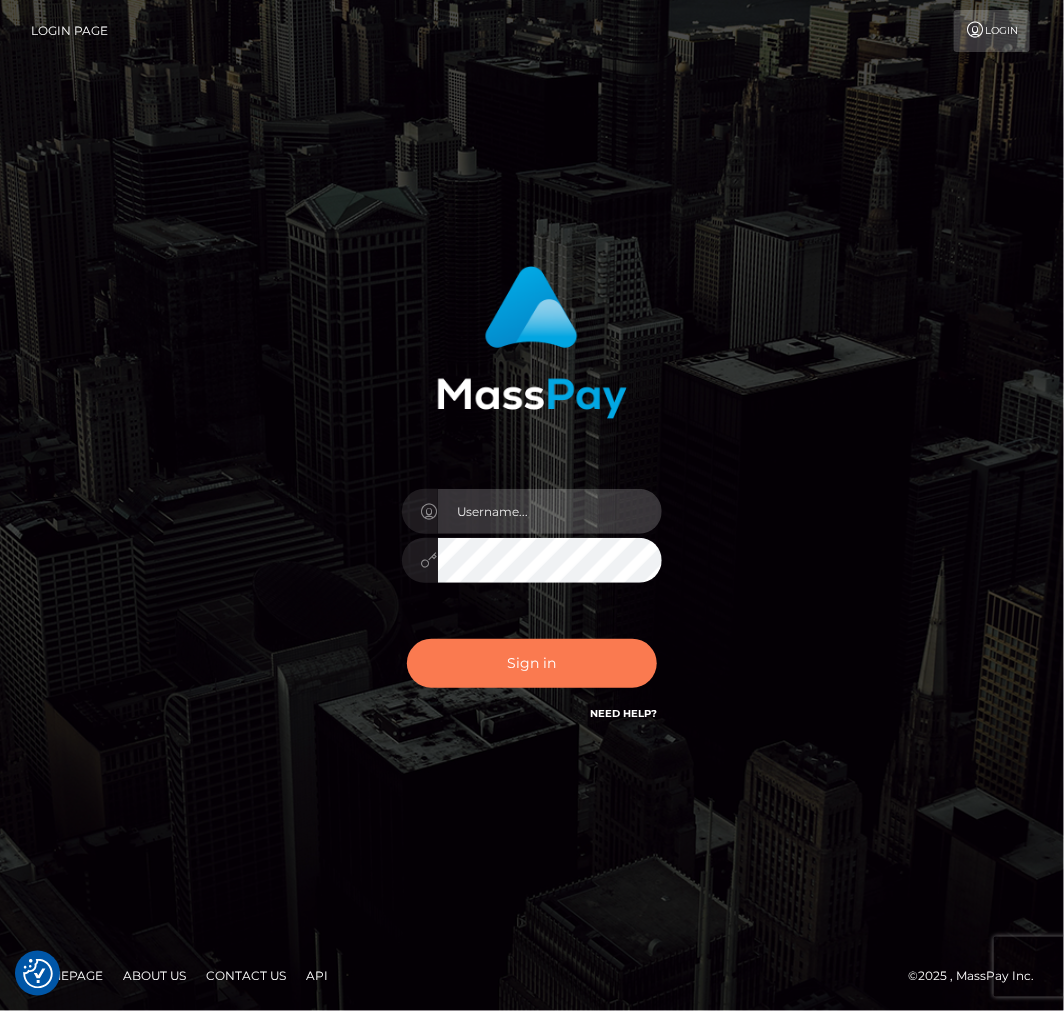 type on "aluasupport" 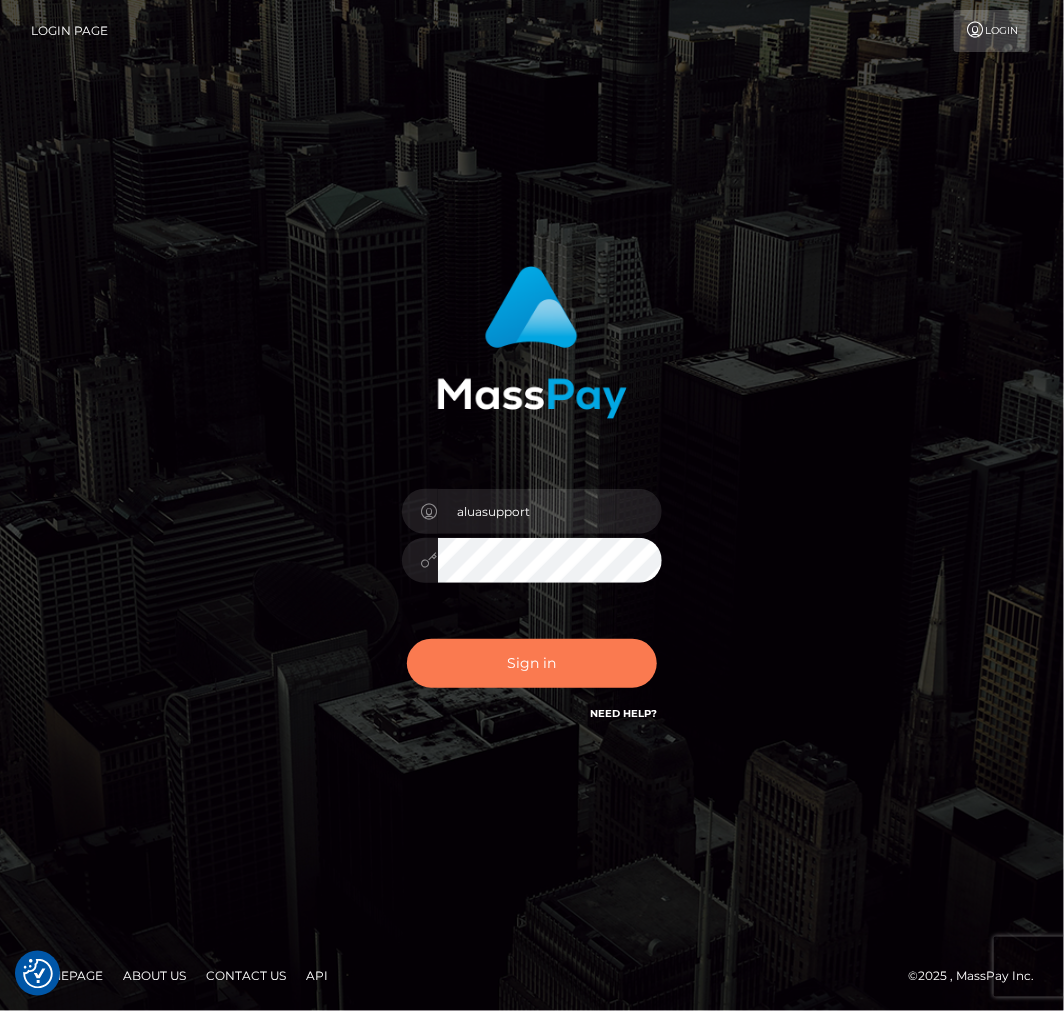 drag, startPoint x: 511, startPoint y: 686, endPoint x: 516, endPoint y: 668, distance: 18.681541 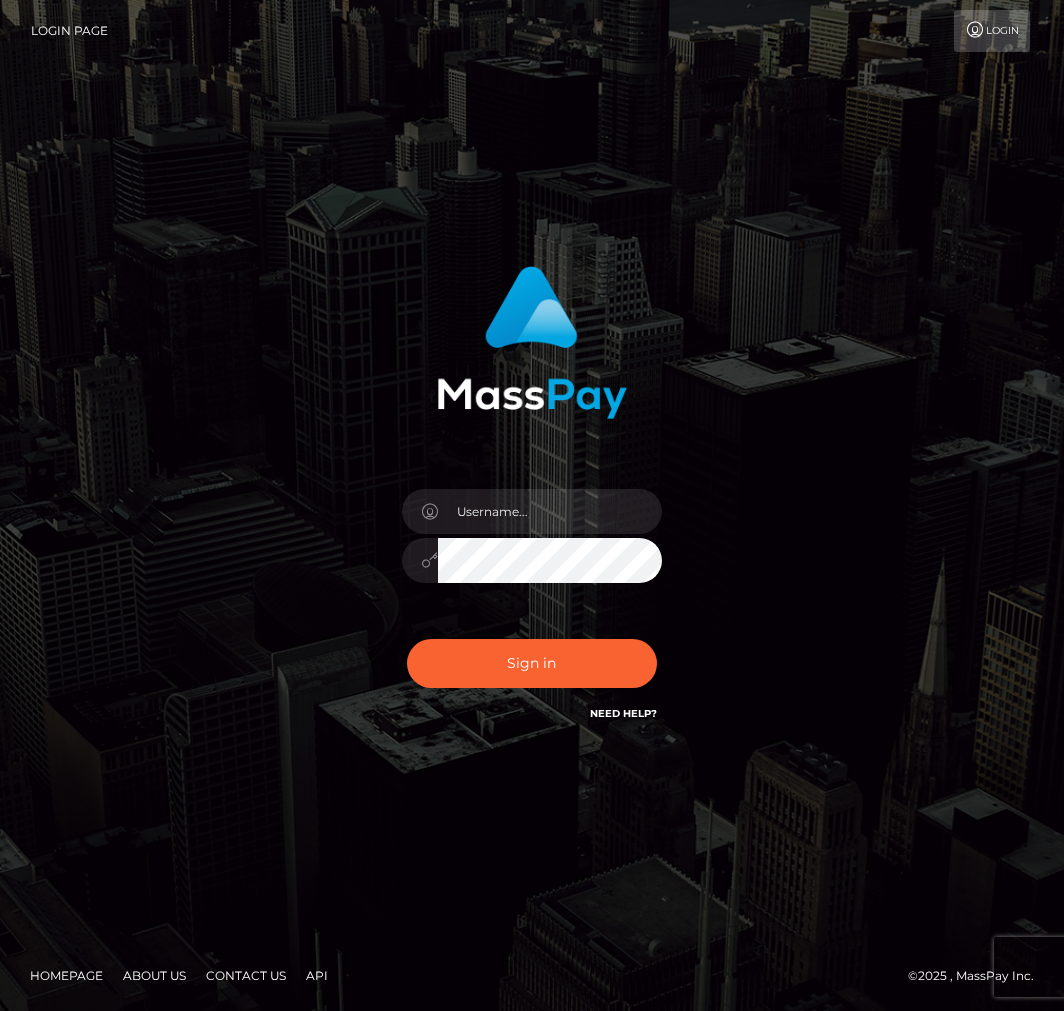 scroll, scrollTop: 0, scrollLeft: 0, axis: both 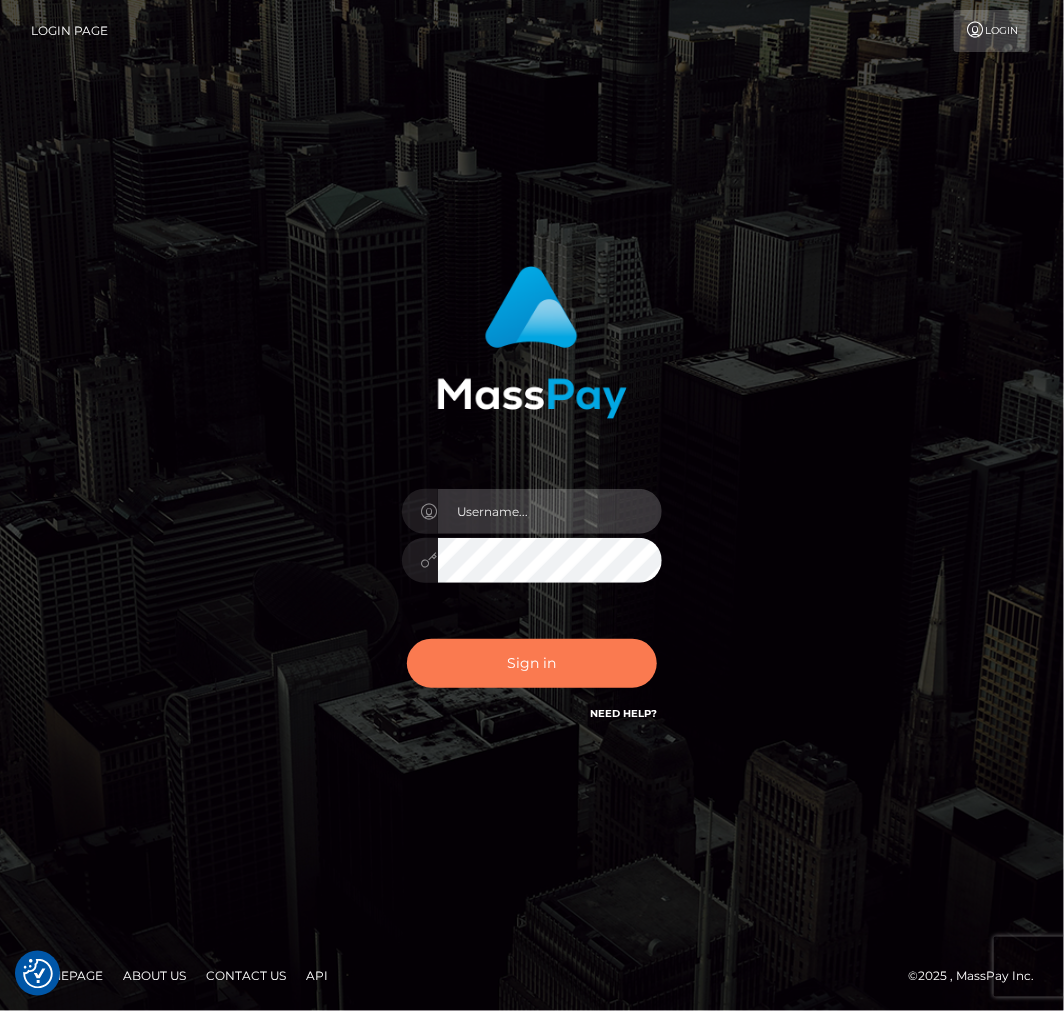 type on "aluasupport" 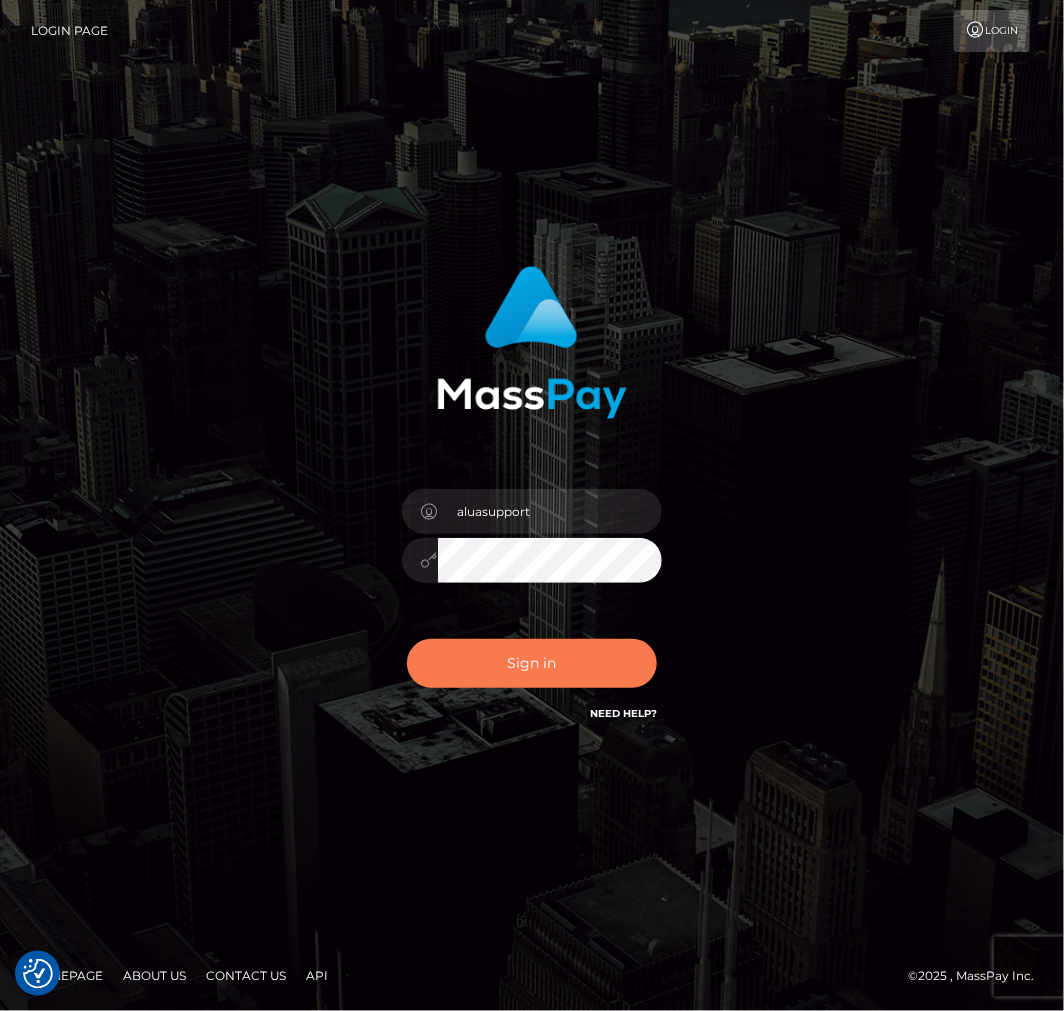 click on "Sign in" at bounding box center [532, 663] 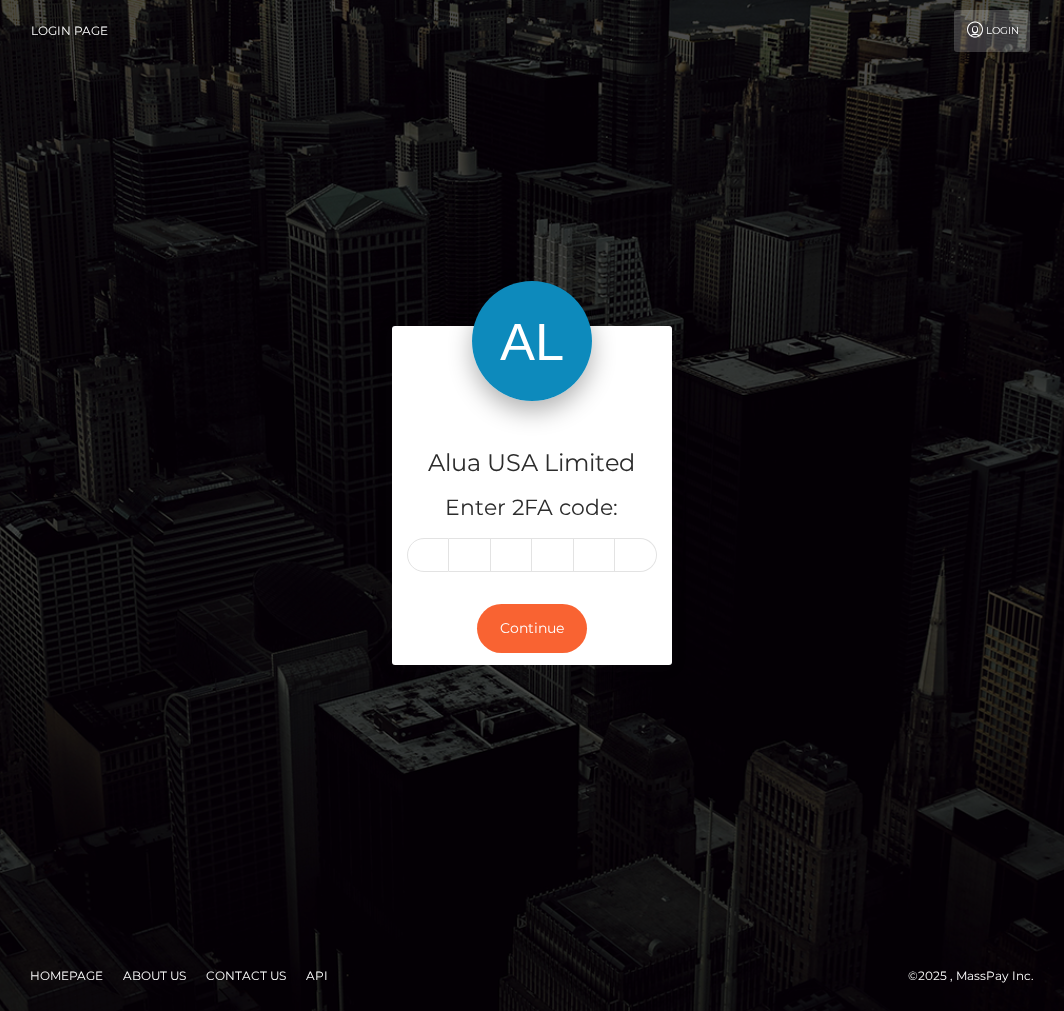 scroll, scrollTop: 0, scrollLeft: 0, axis: both 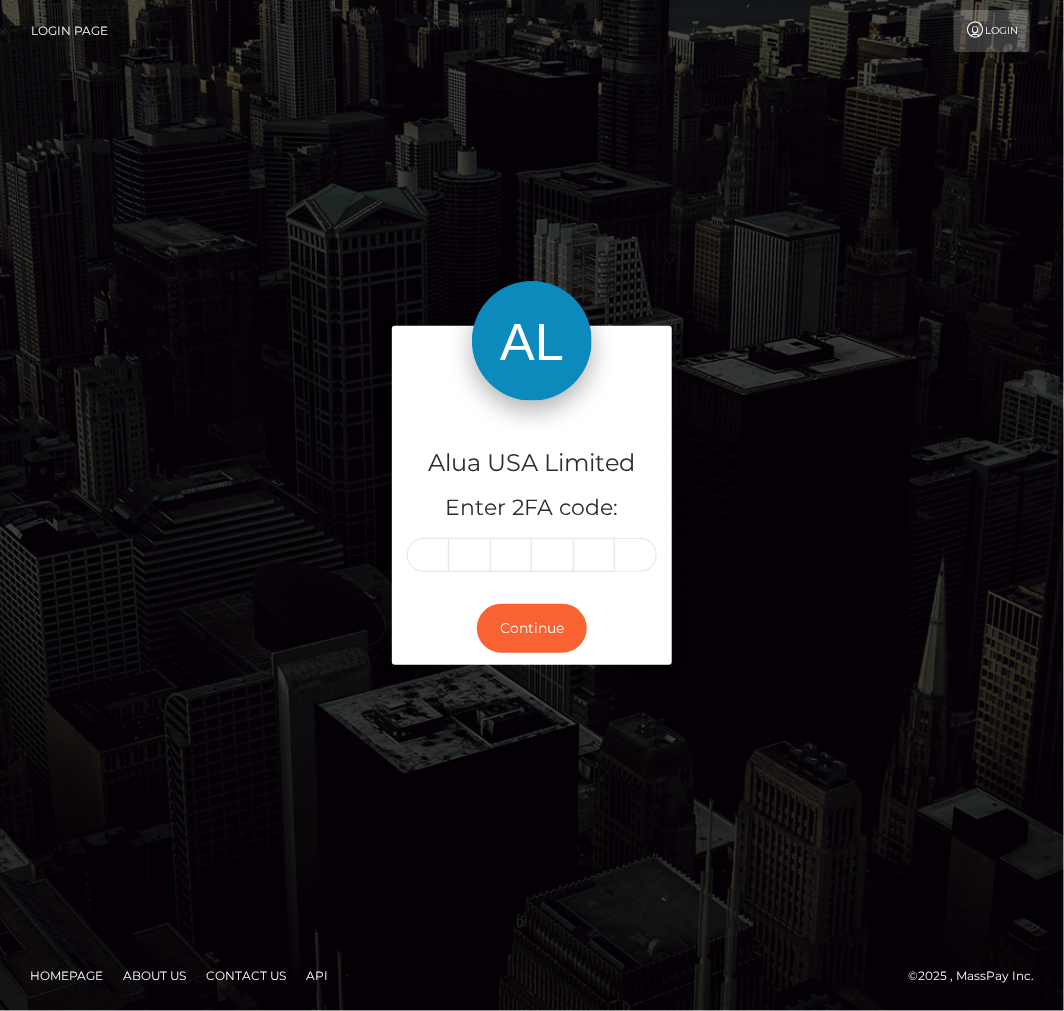click at bounding box center (428, 555) 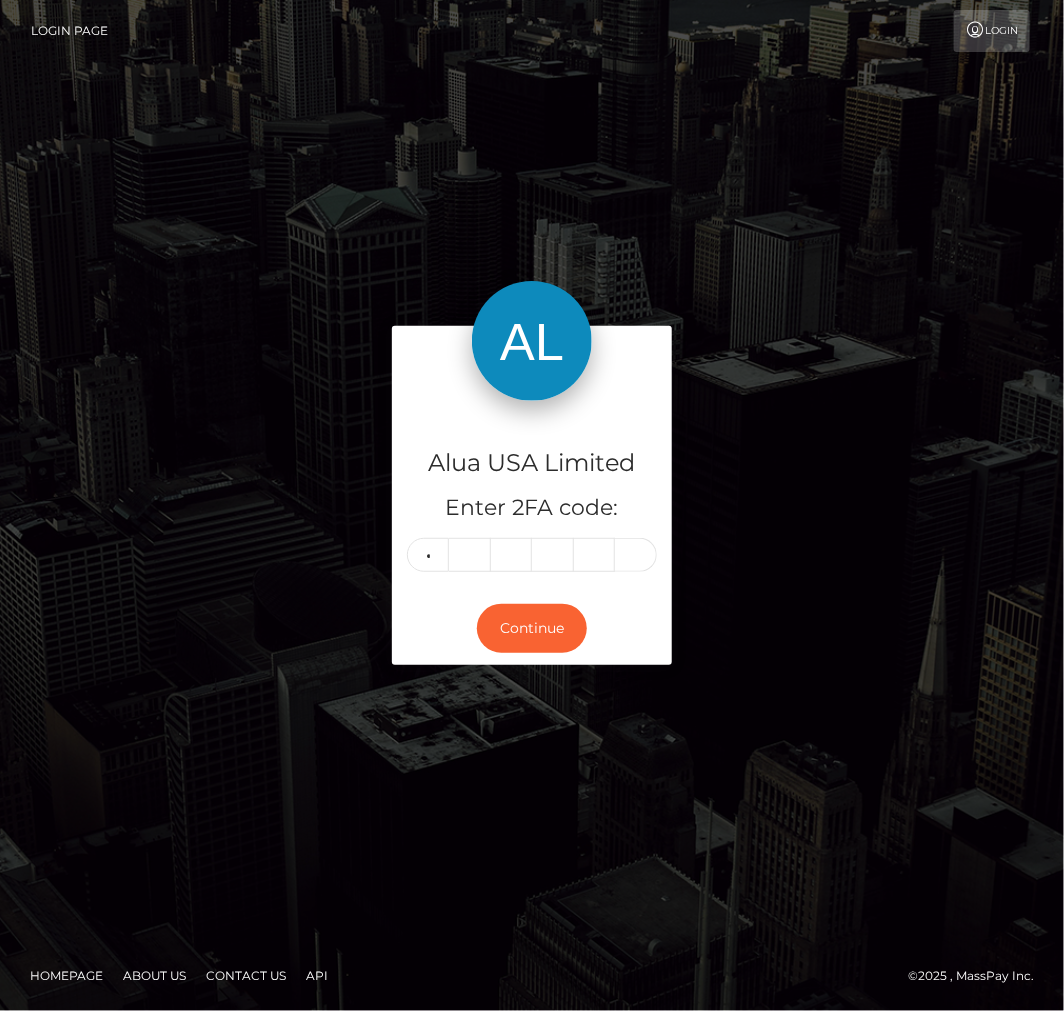 type on "2" 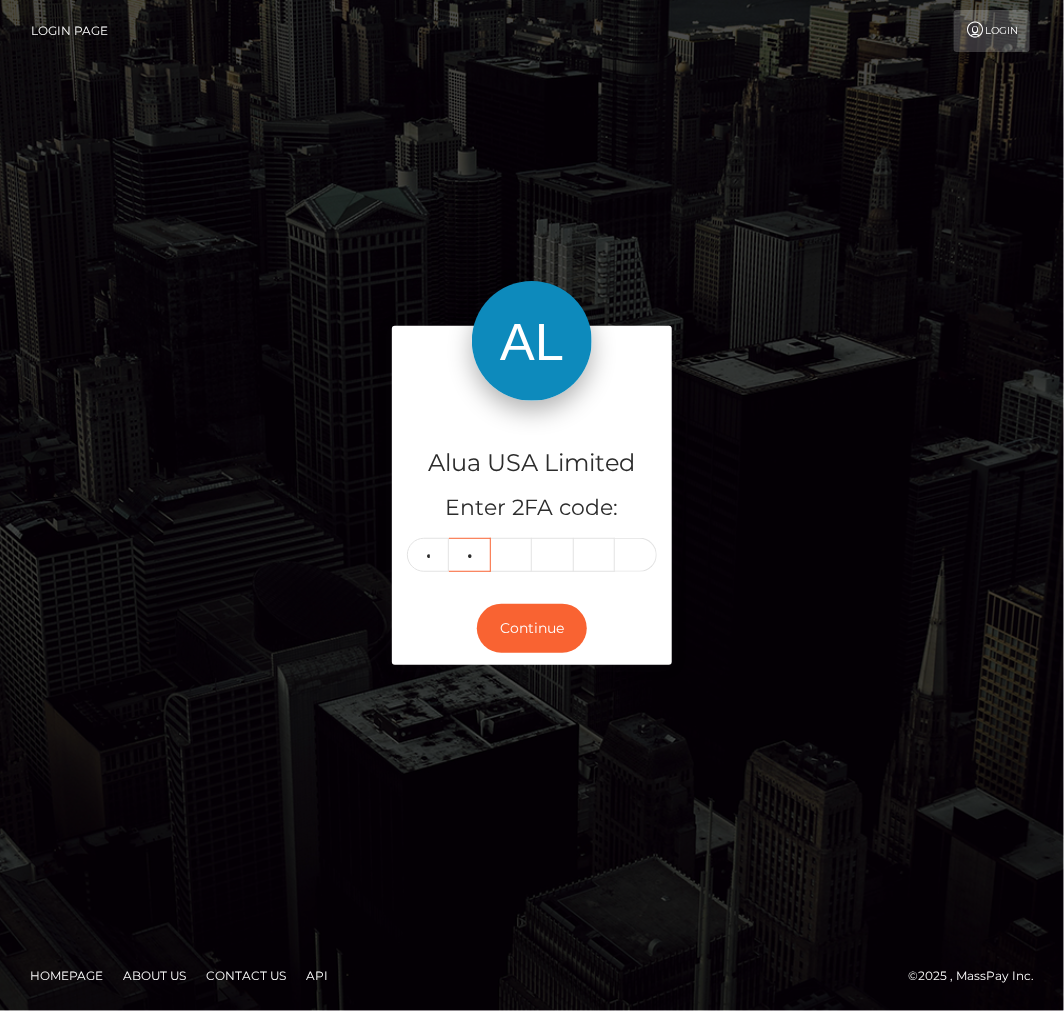 type on "1" 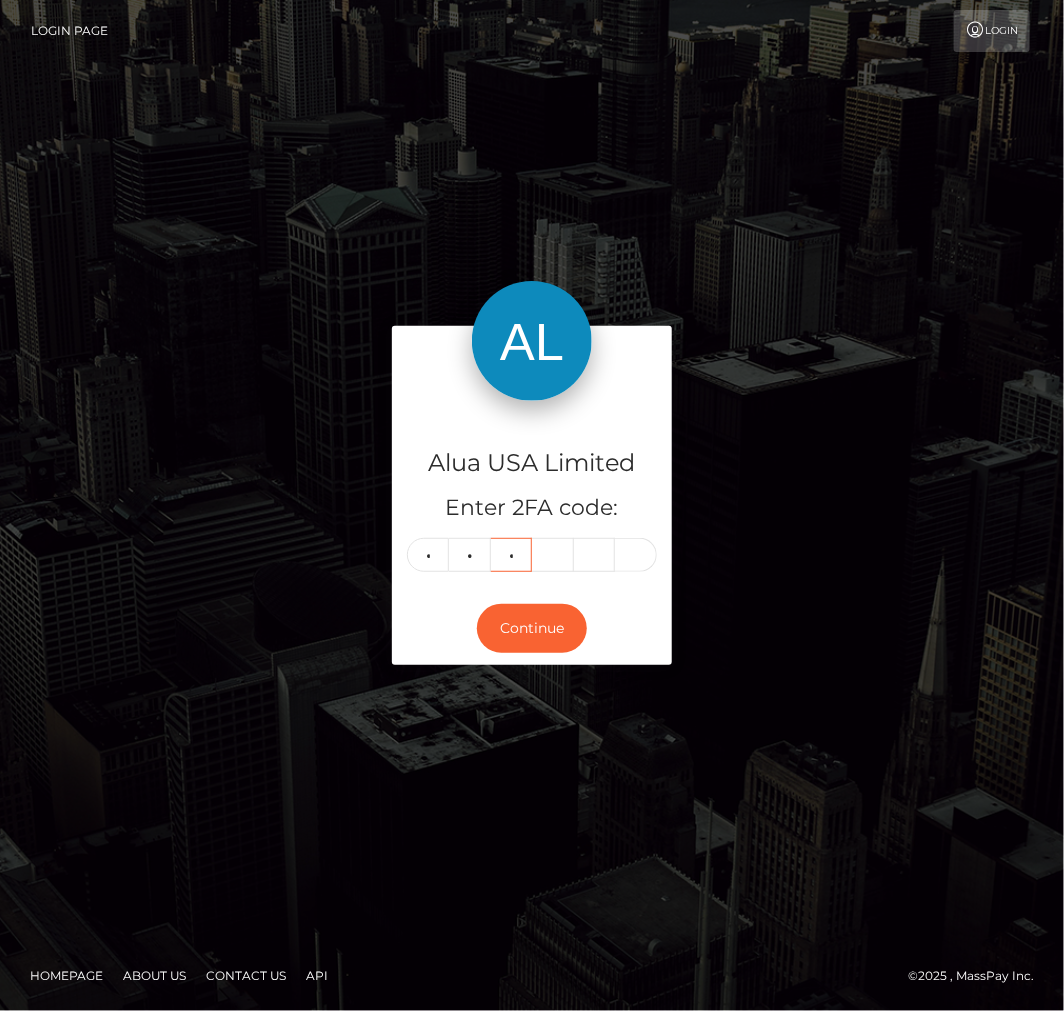 type on "0" 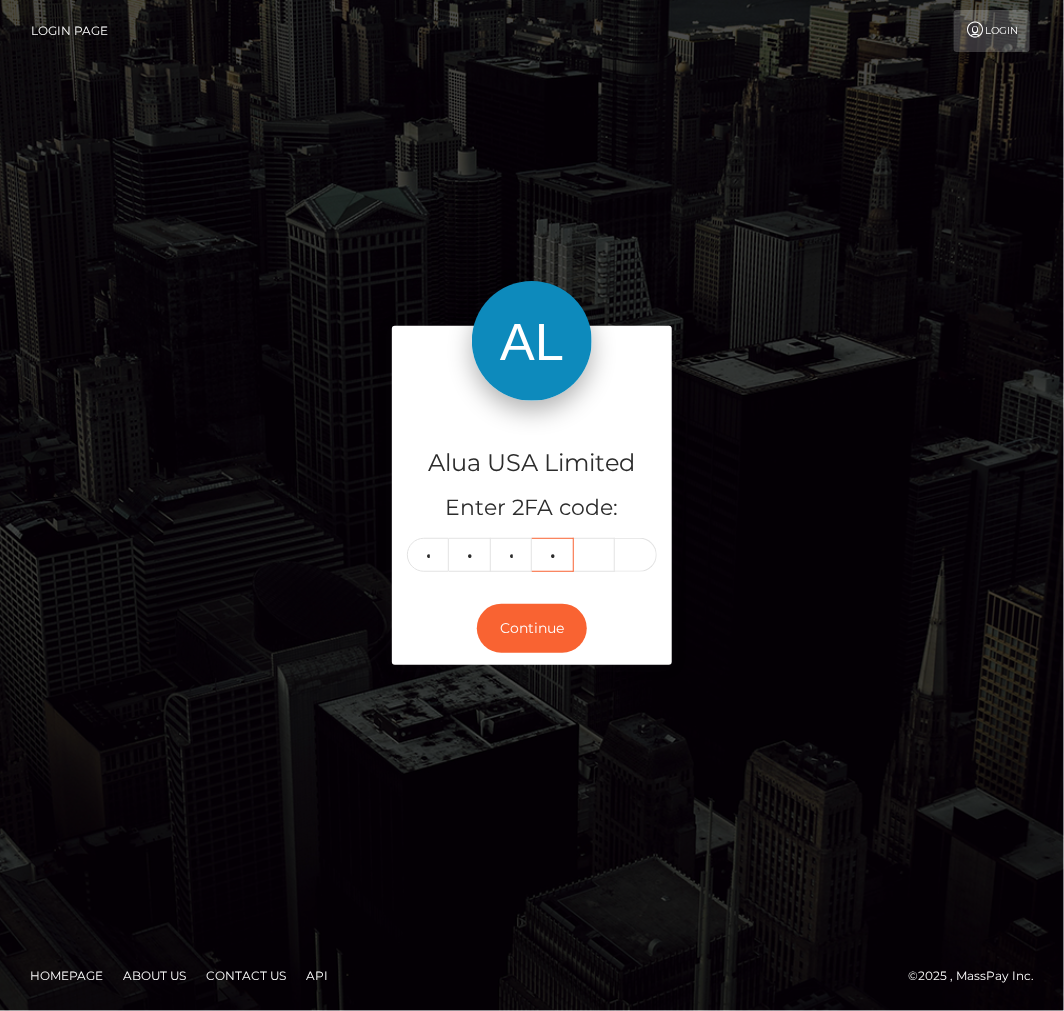 type on "3" 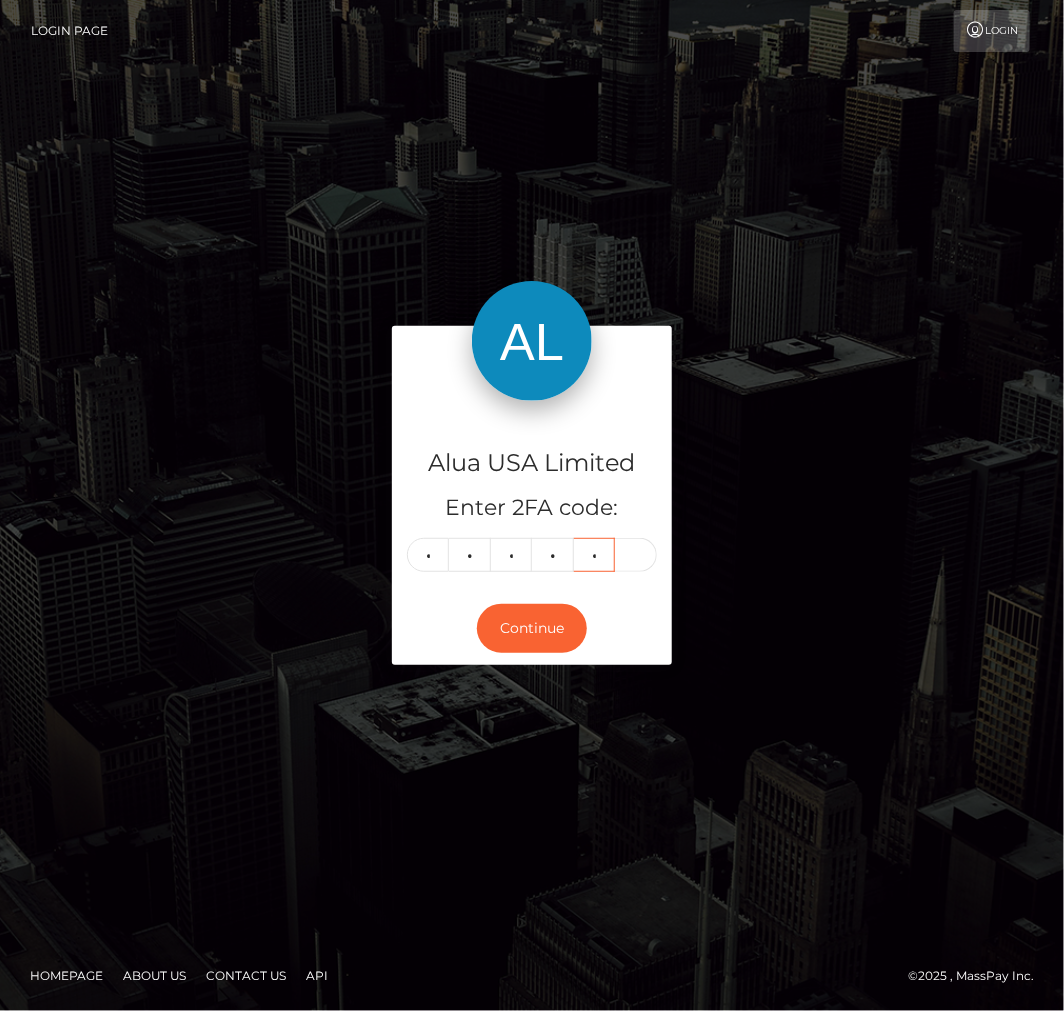 type on "8" 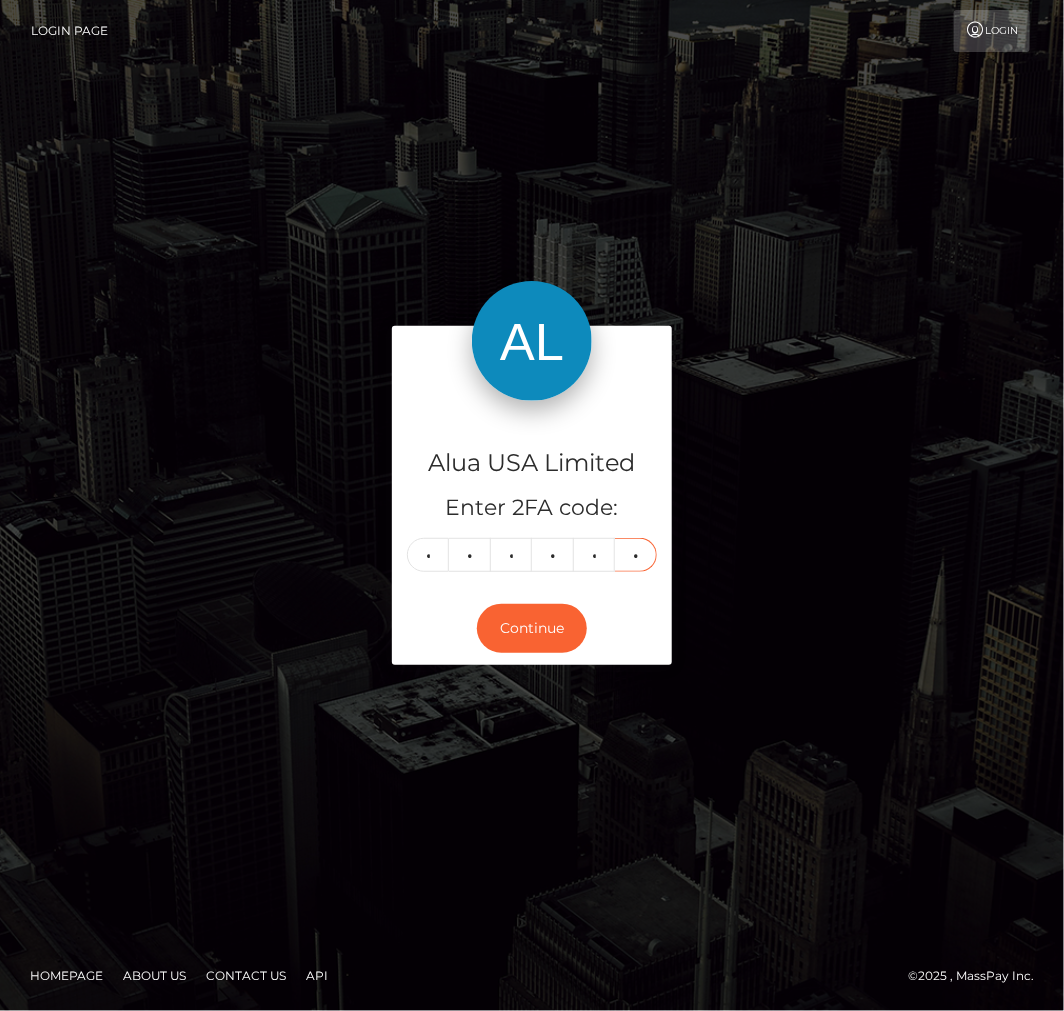 type on "0" 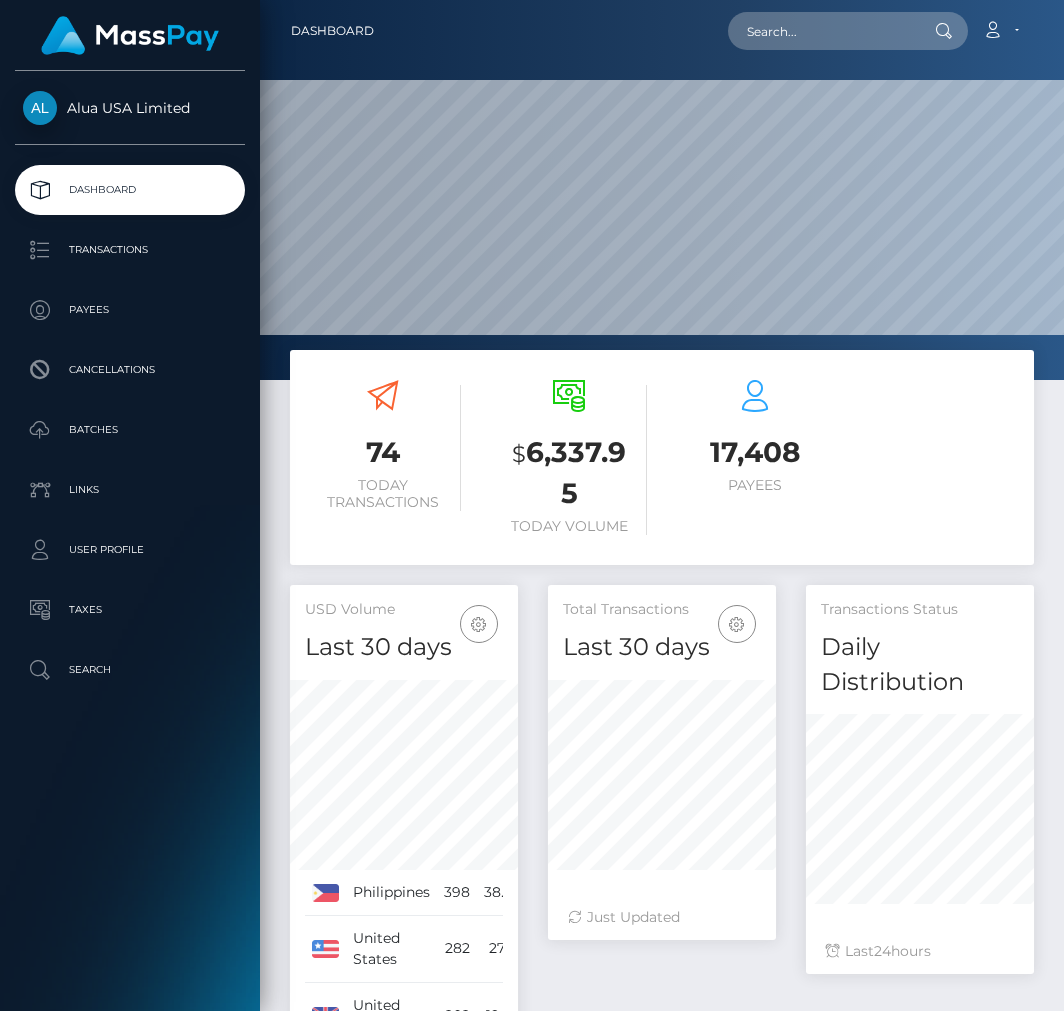 scroll, scrollTop: 0, scrollLeft: 0, axis: both 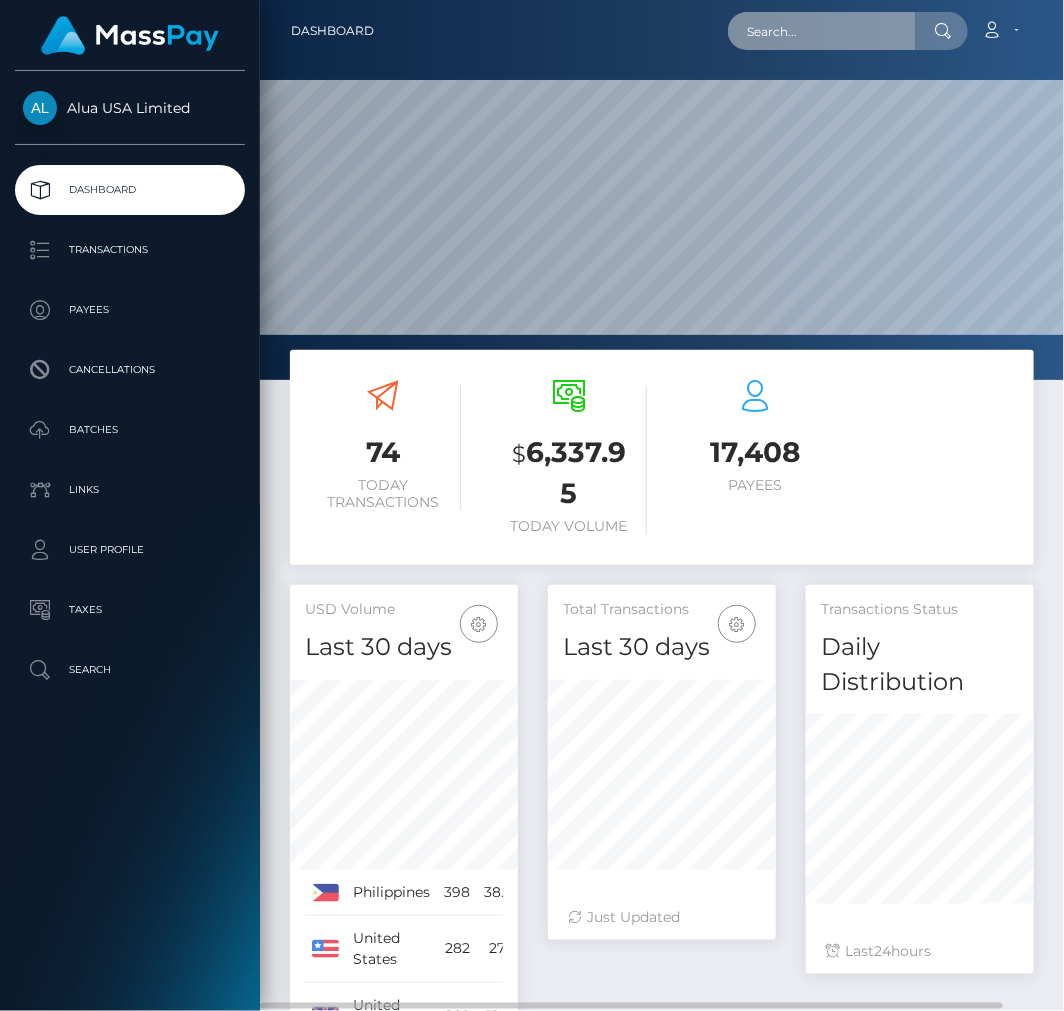 click at bounding box center [822, 31] 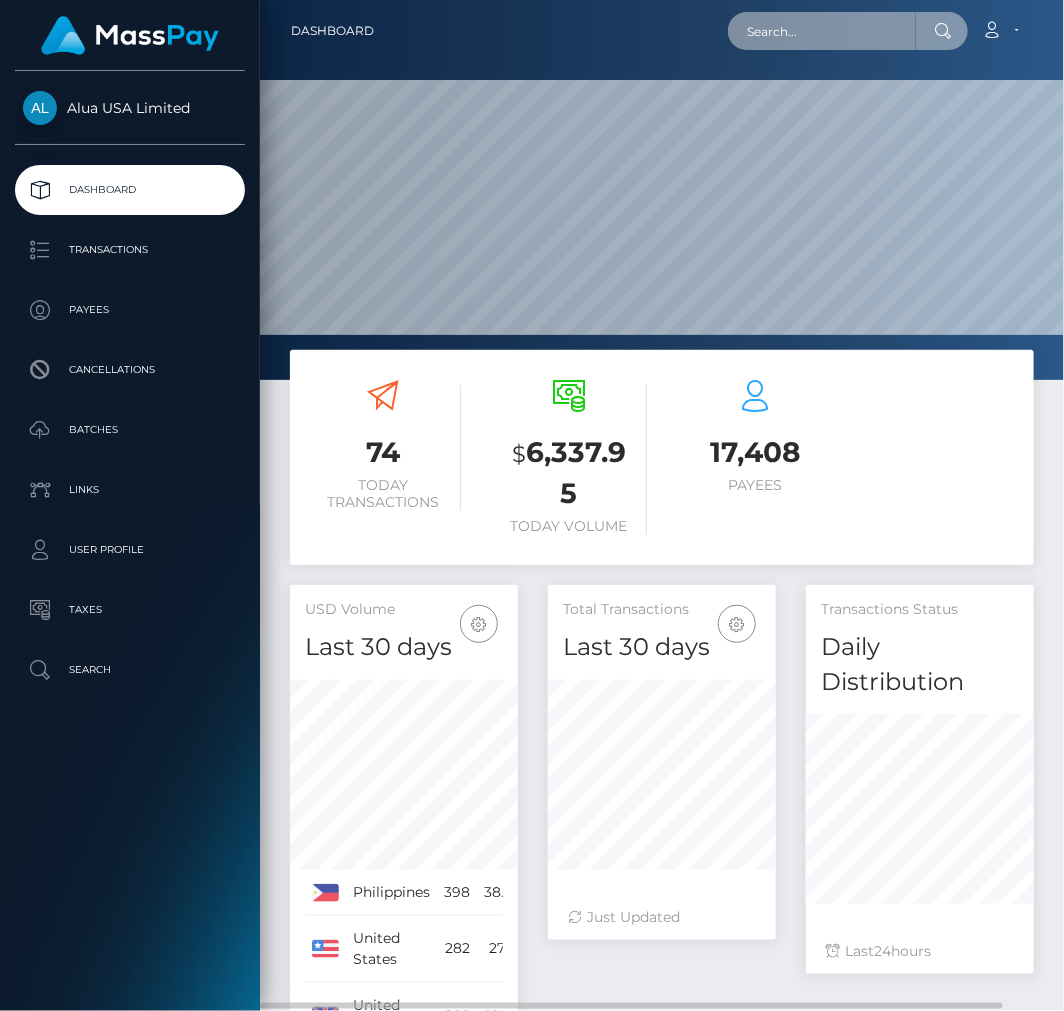 paste on "5ea8ef4491b2a775915c8200" 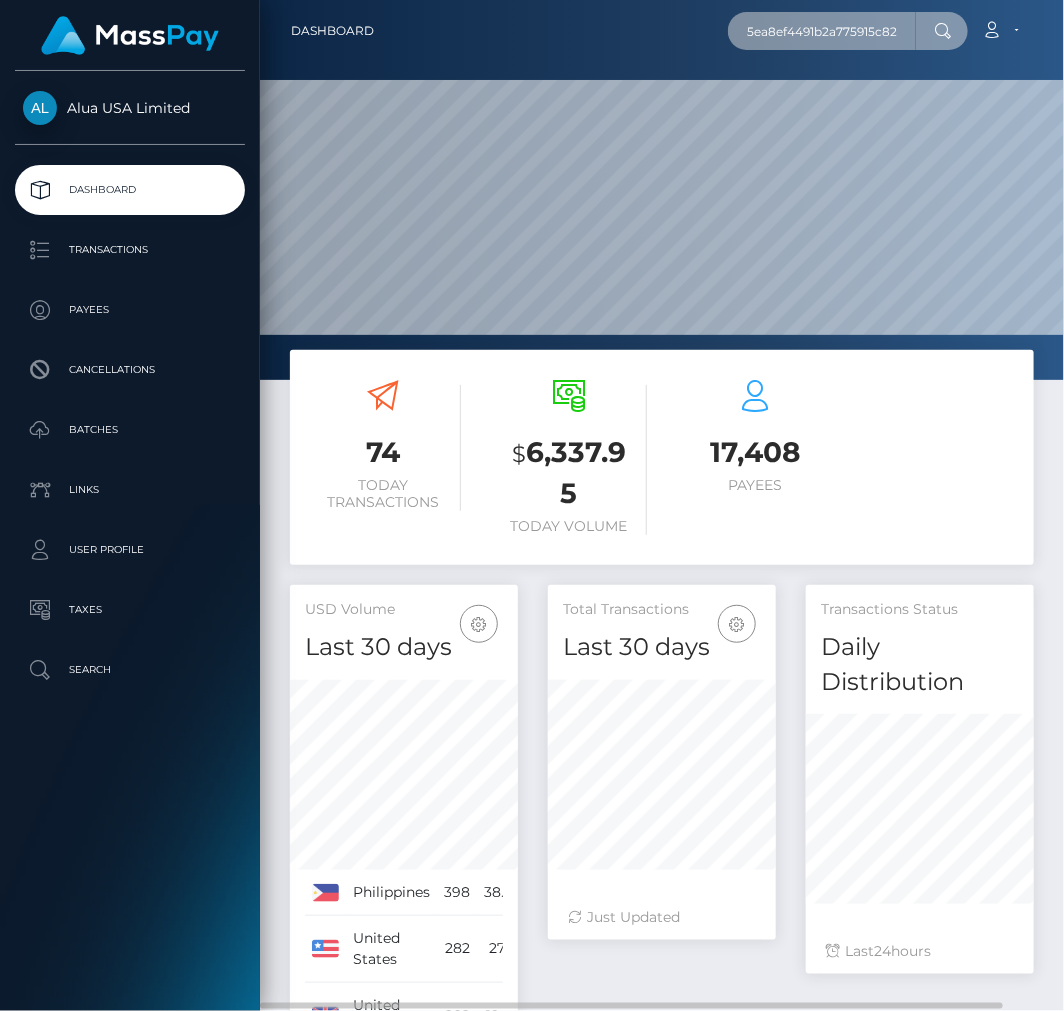 scroll, scrollTop: 0, scrollLeft: 12, axis: horizontal 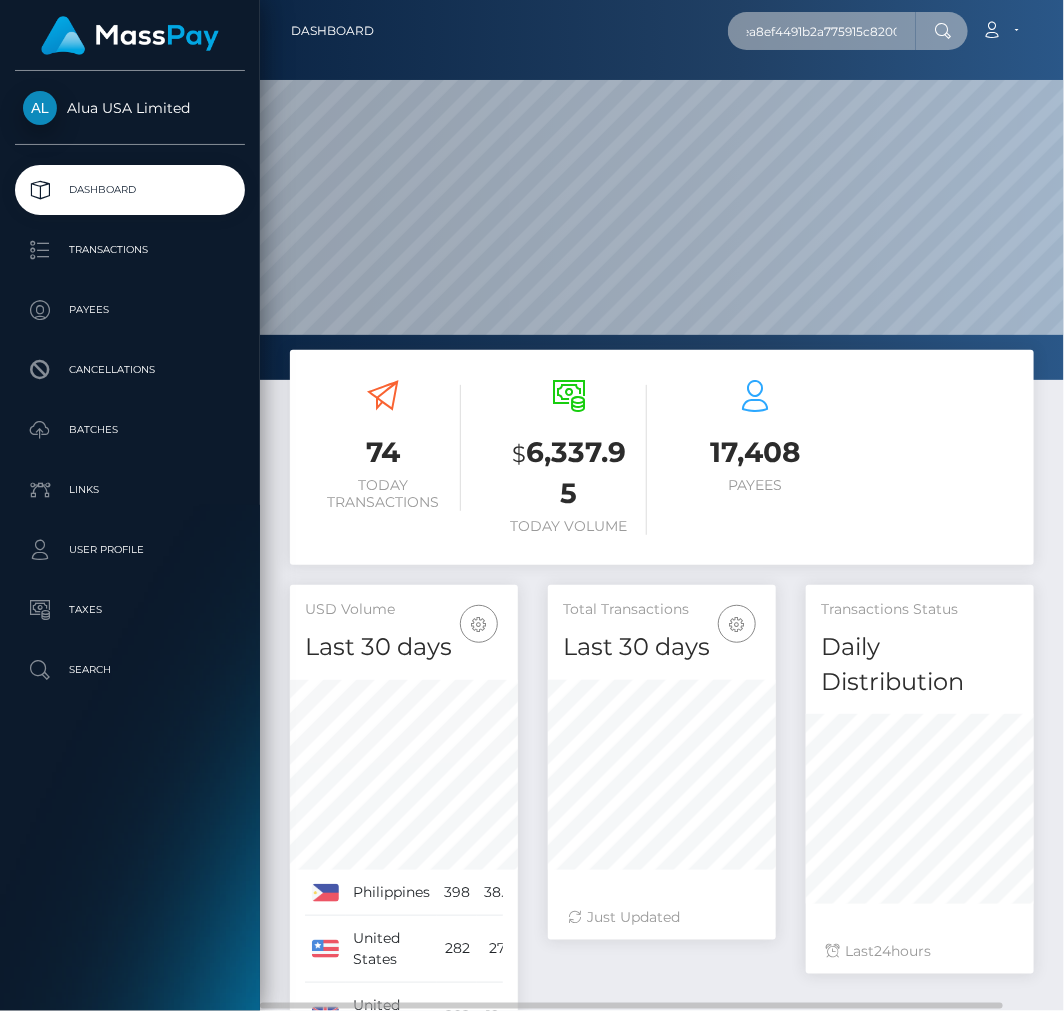 type on "5ea8ef4491b2a775915c8200" 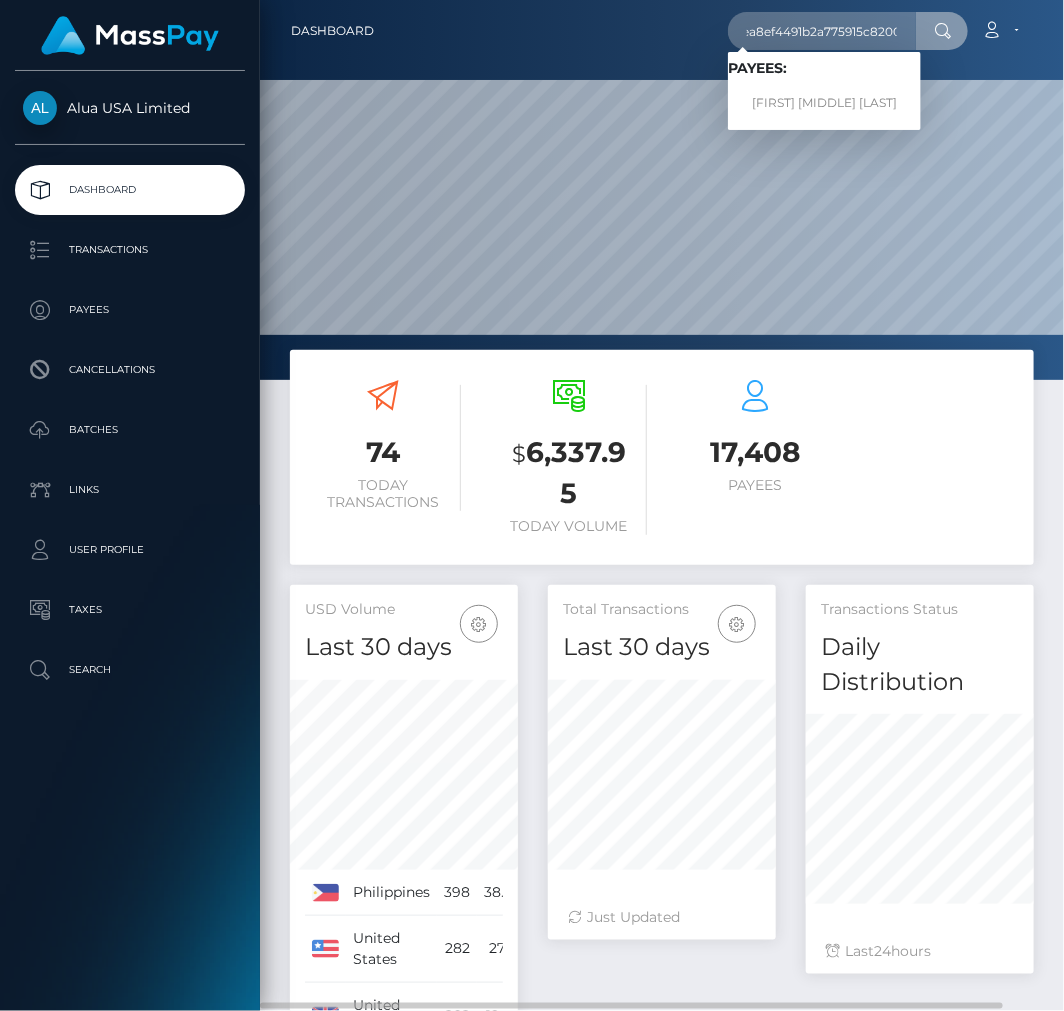scroll, scrollTop: 0, scrollLeft: 0, axis: both 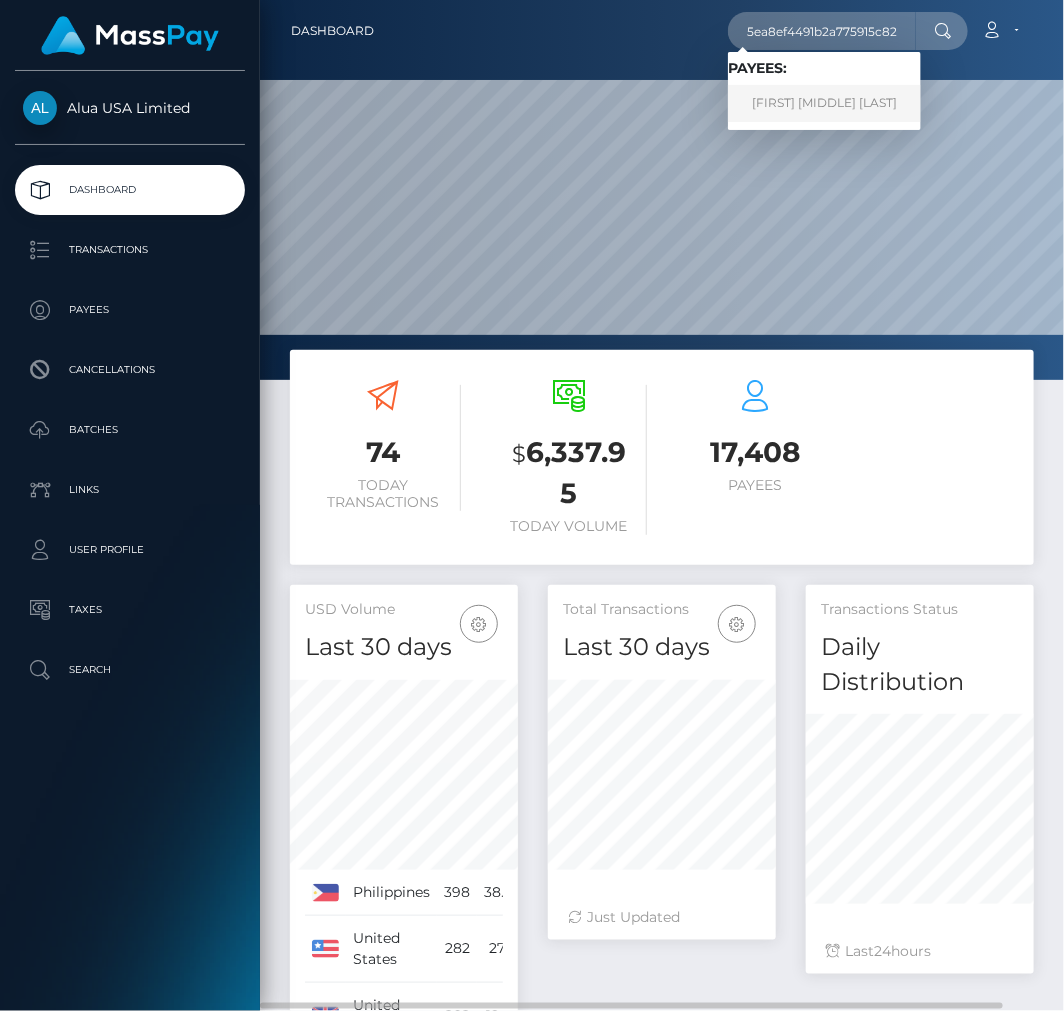 click on "[FIRST] [MIDDLE] [LAST]" at bounding box center [824, 103] 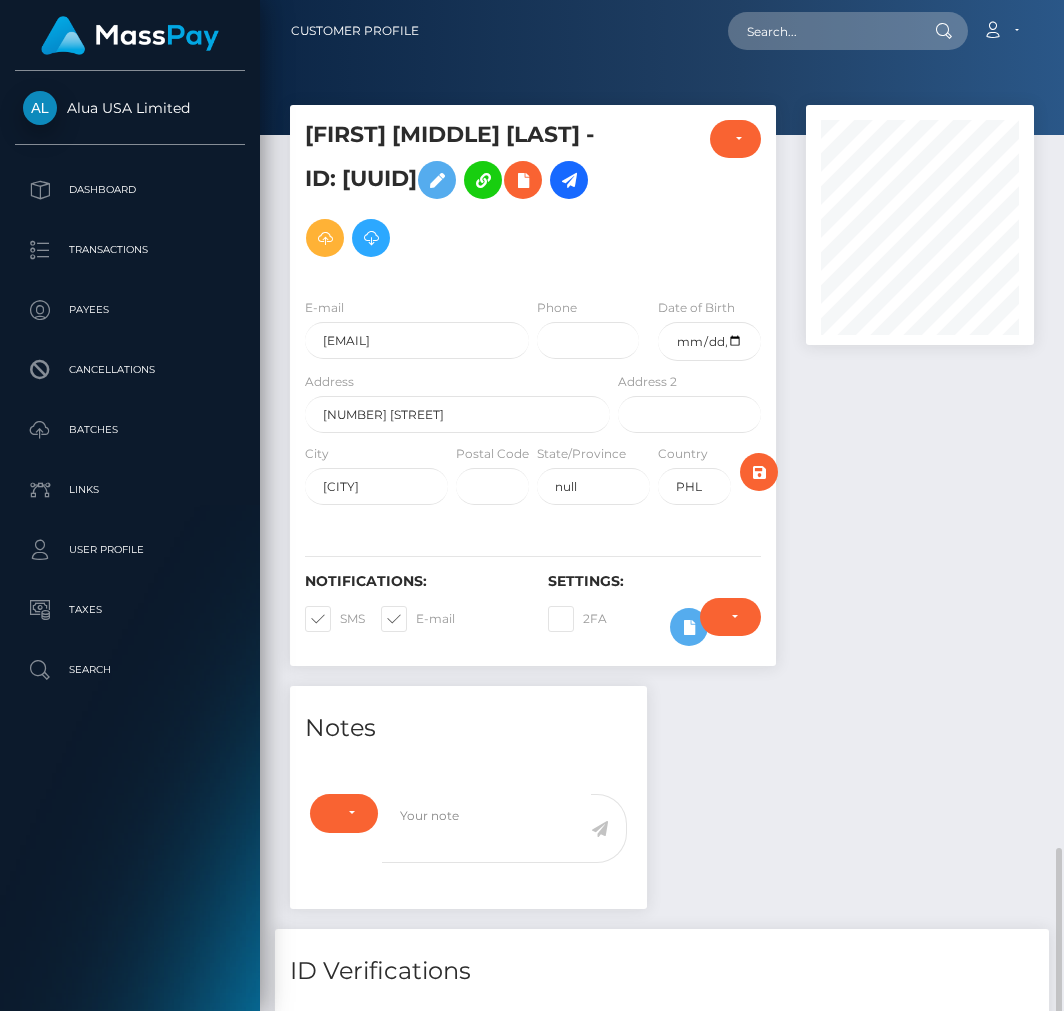 scroll, scrollTop: 0, scrollLeft: 0, axis: both 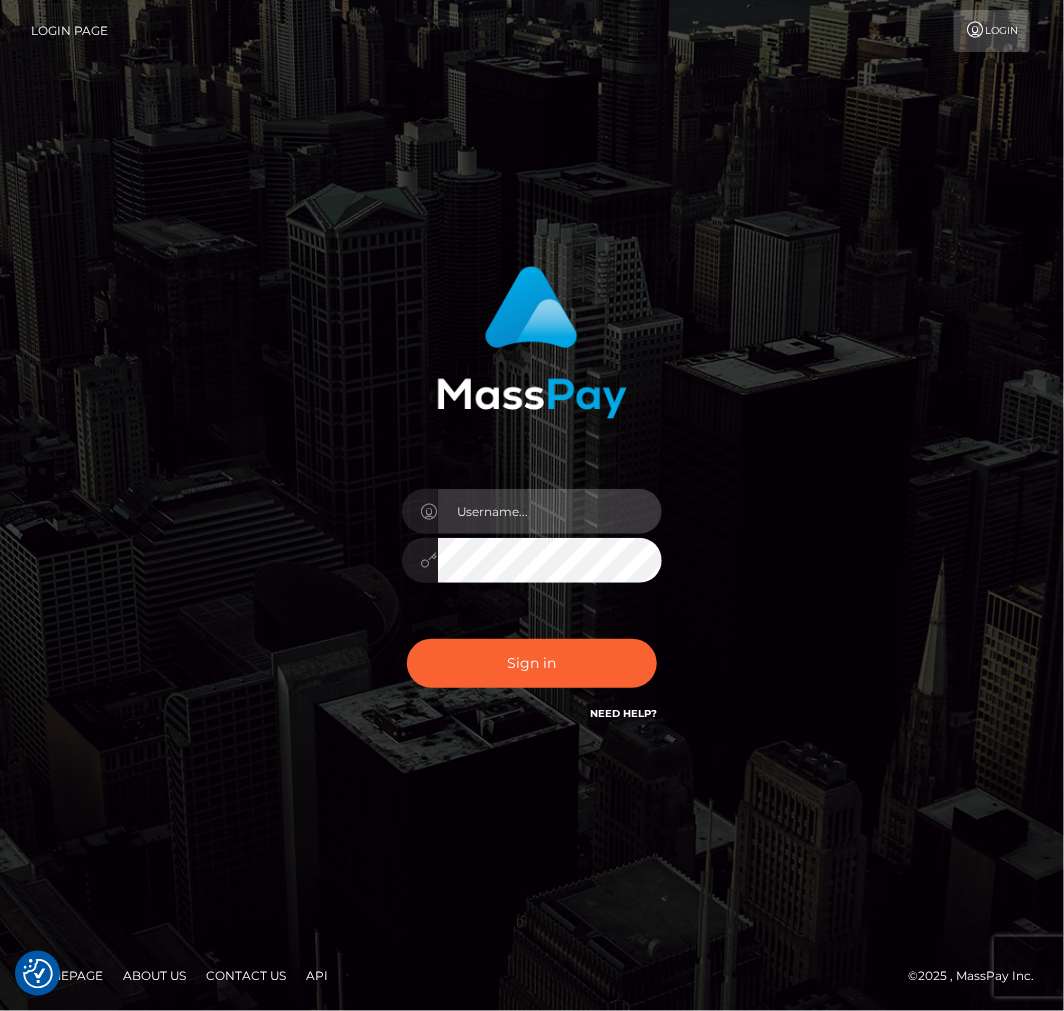 type on "aluasupport" 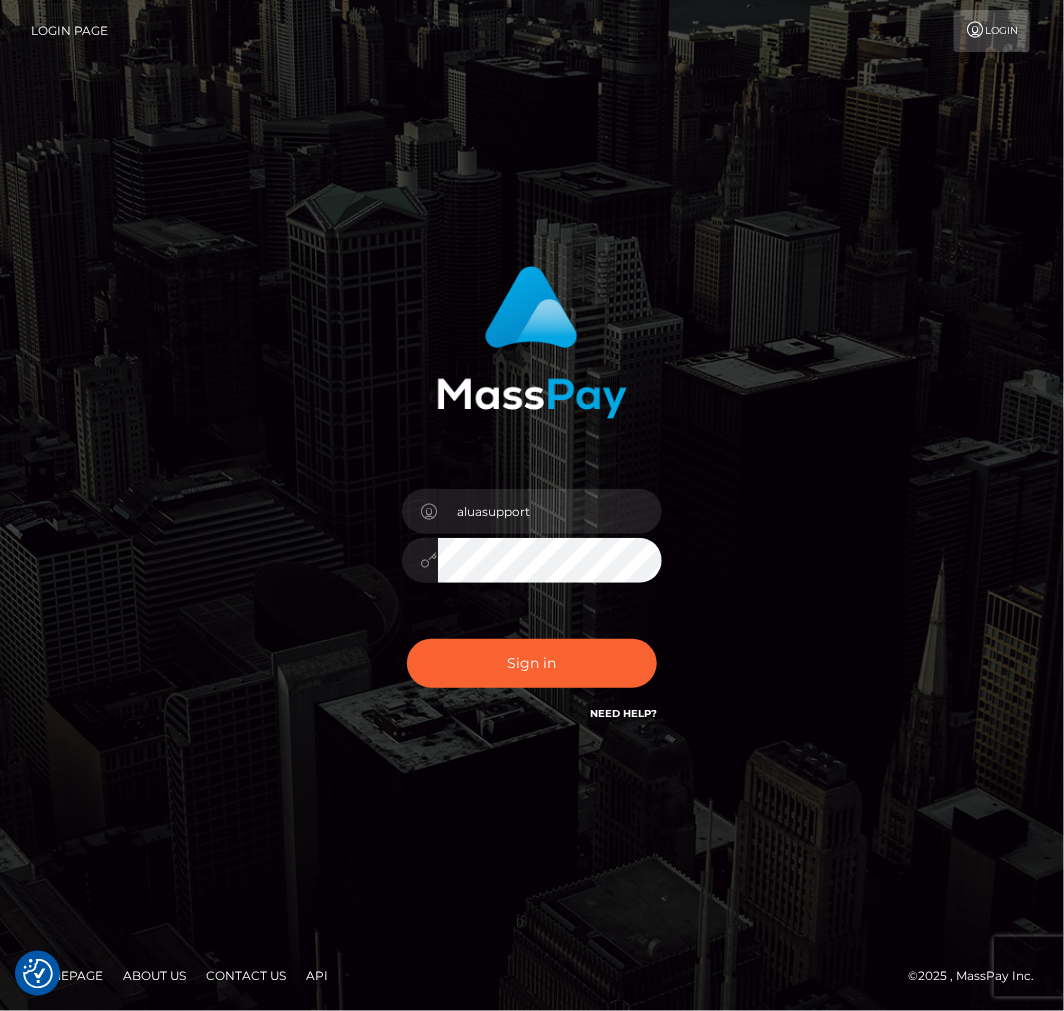 click on "Sign in
Need
Help?" at bounding box center [532, 671] 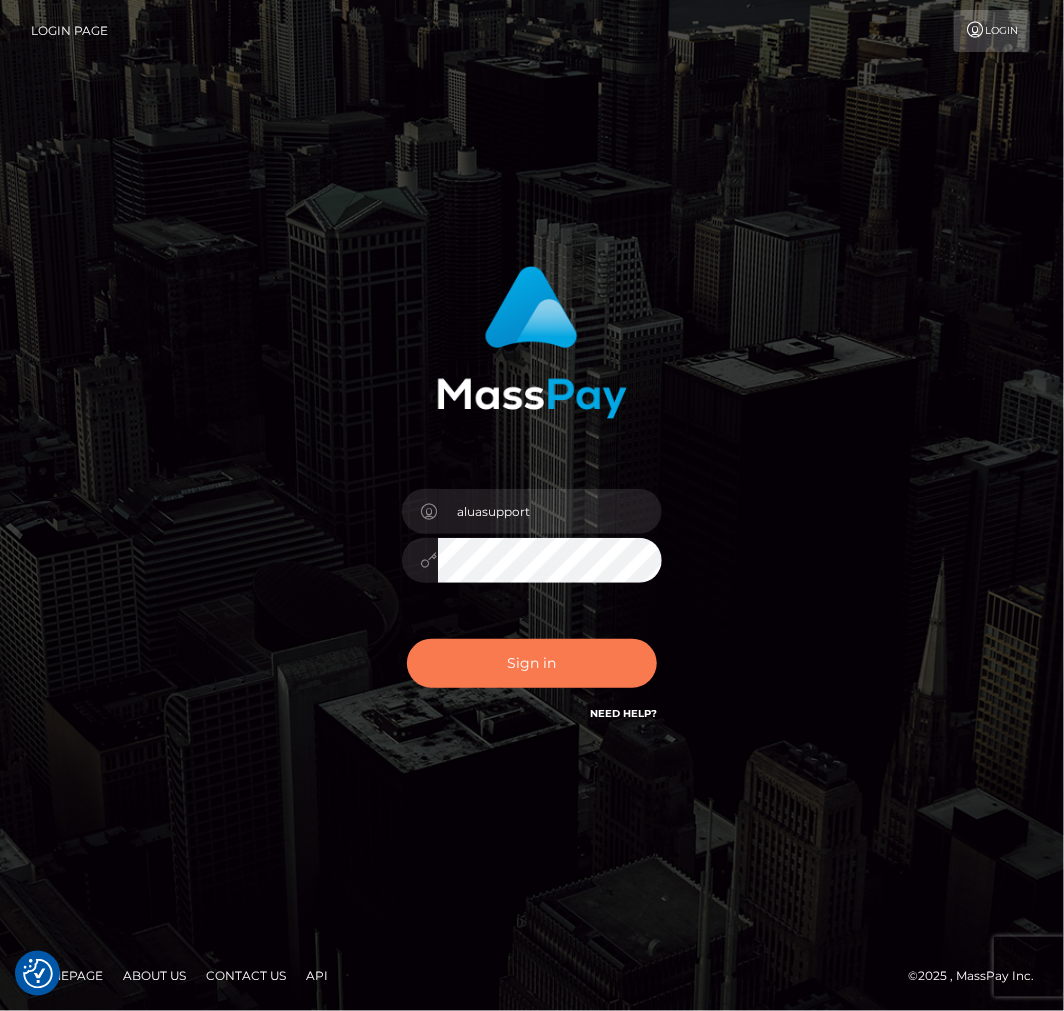 click on "Sign in" at bounding box center [532, 663] 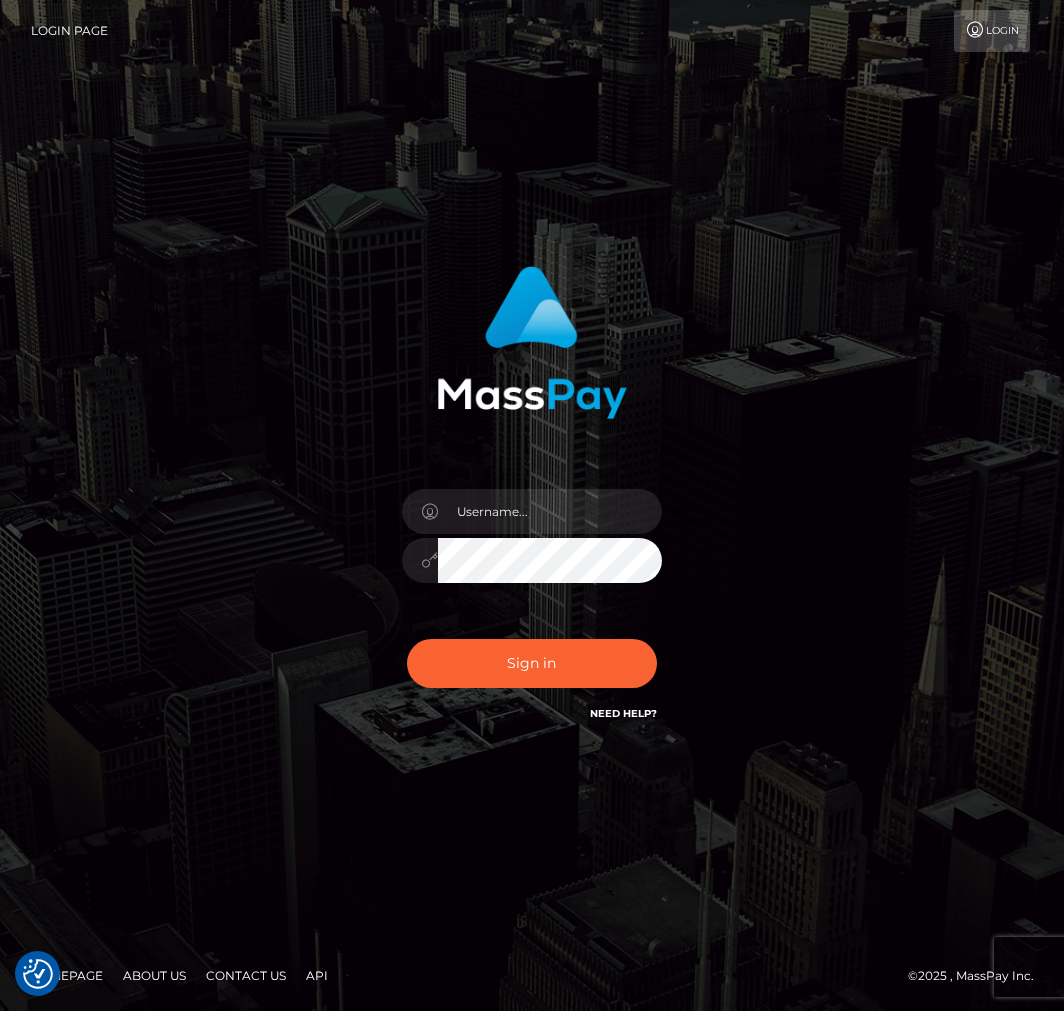 scroll, scrollTop: 0, scrollLeft: 0, axis: both 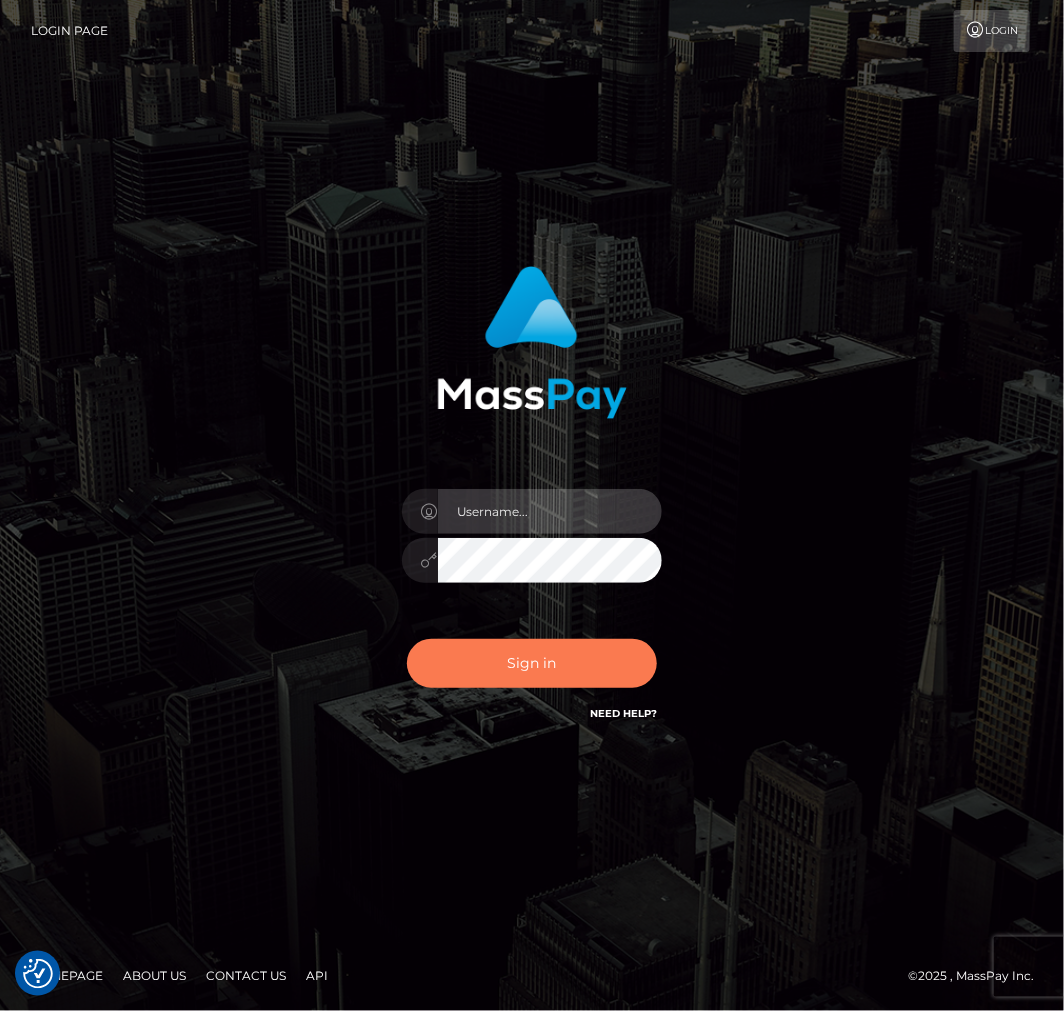 type on "aluasupport" 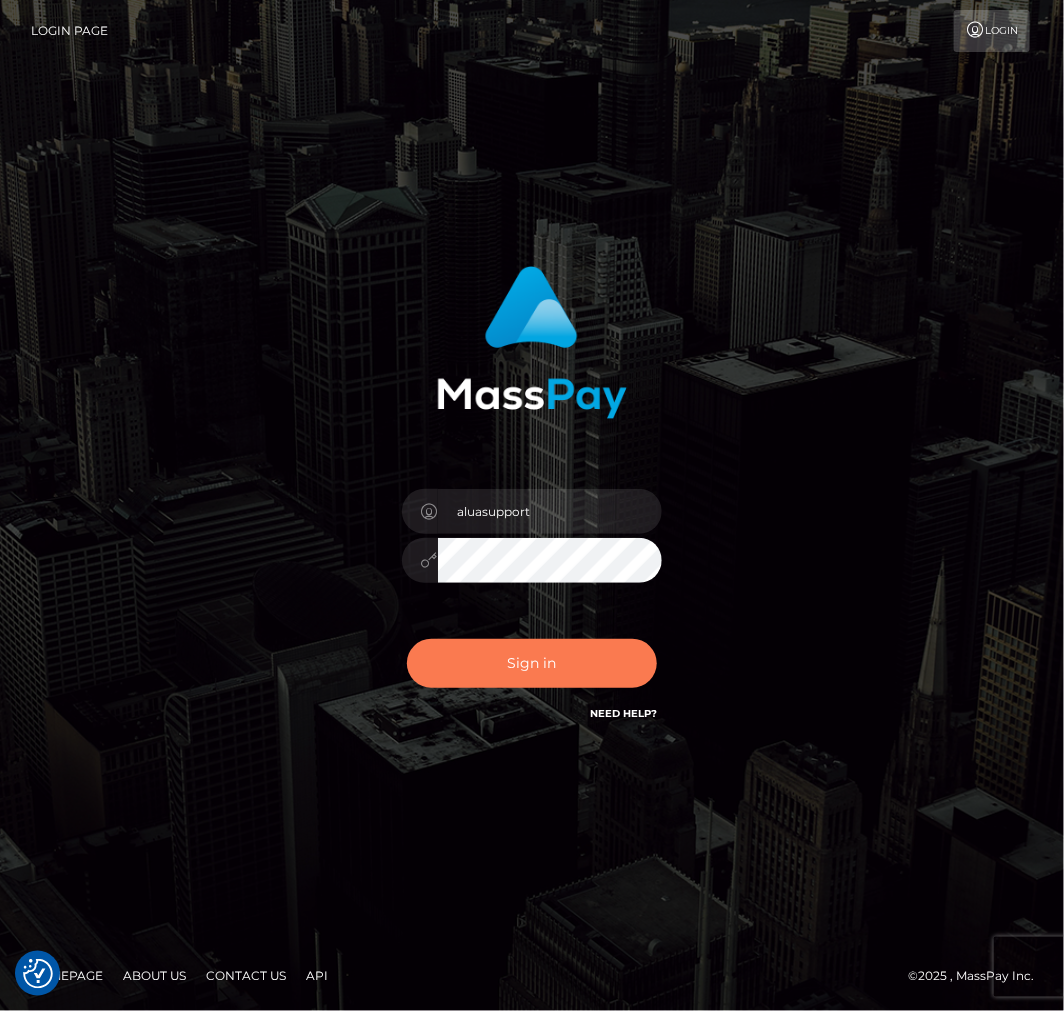 click on "Sign in" at bounding box center [532, 663] 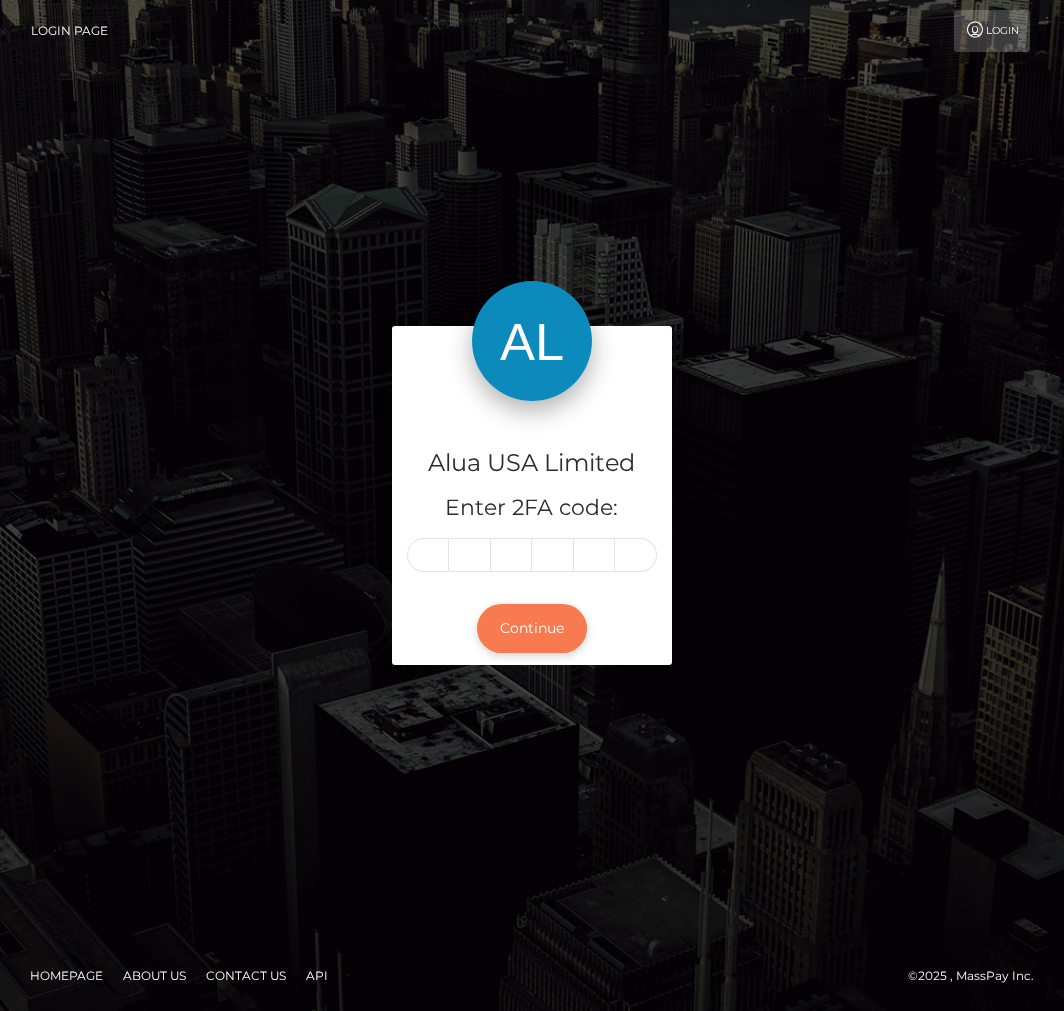 scroll, scrollTop: 0, scrollLeft: 0, axis: both 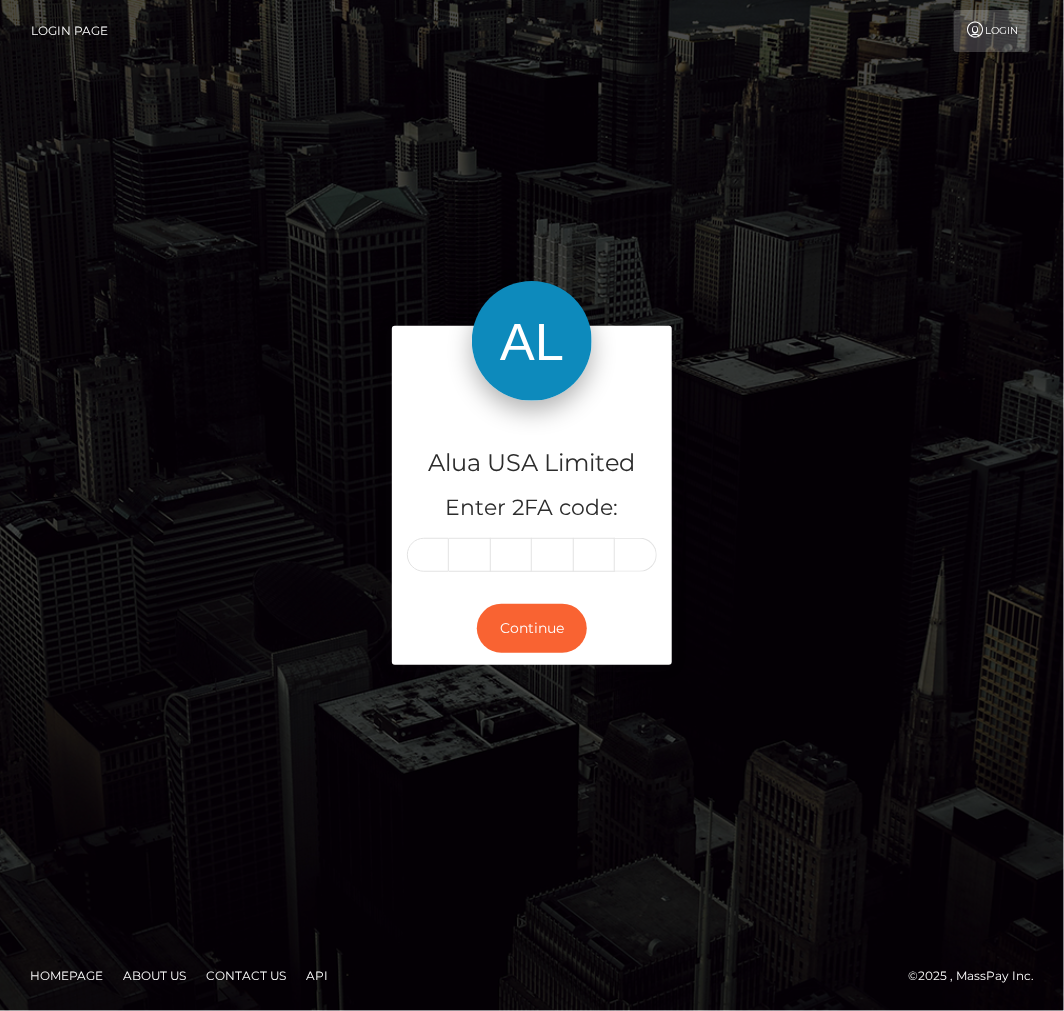 click at bounding box center (428, 555) 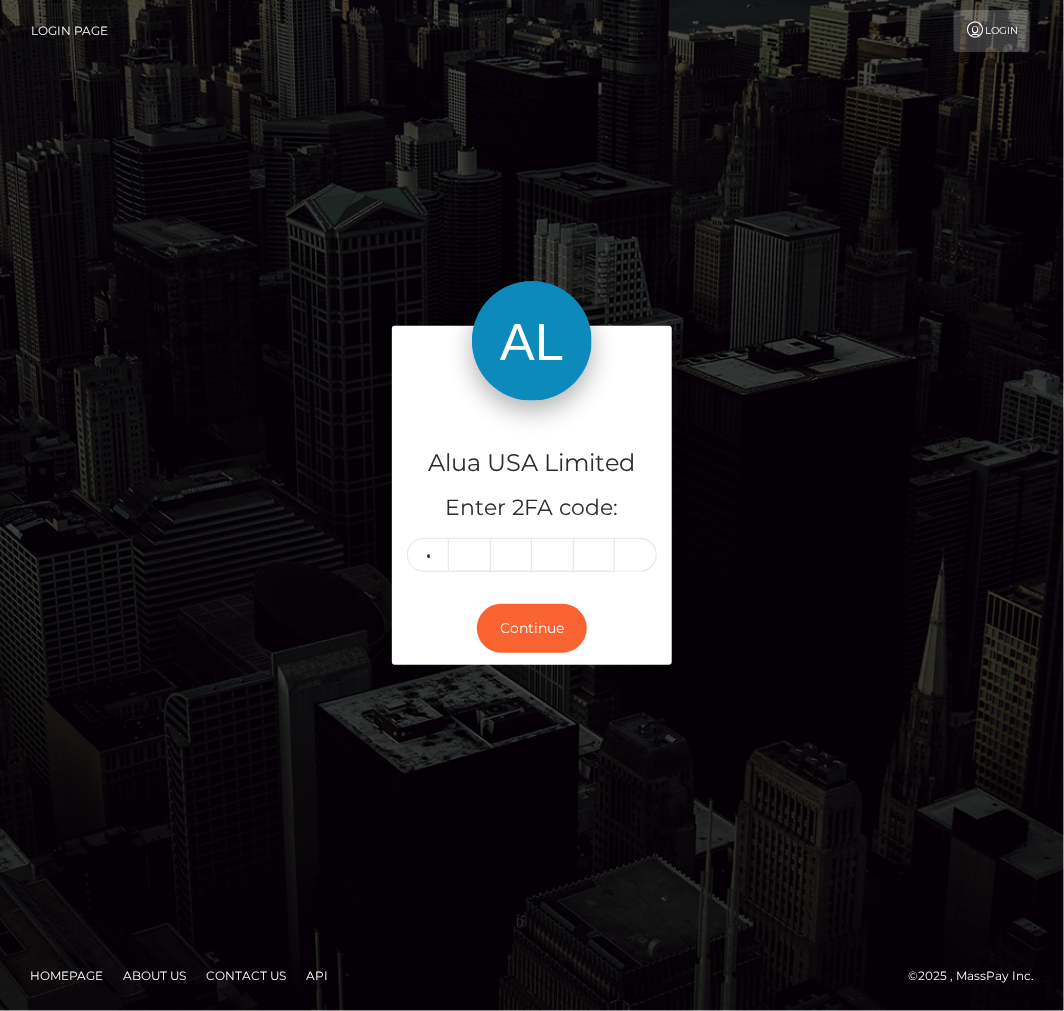 type on "1" 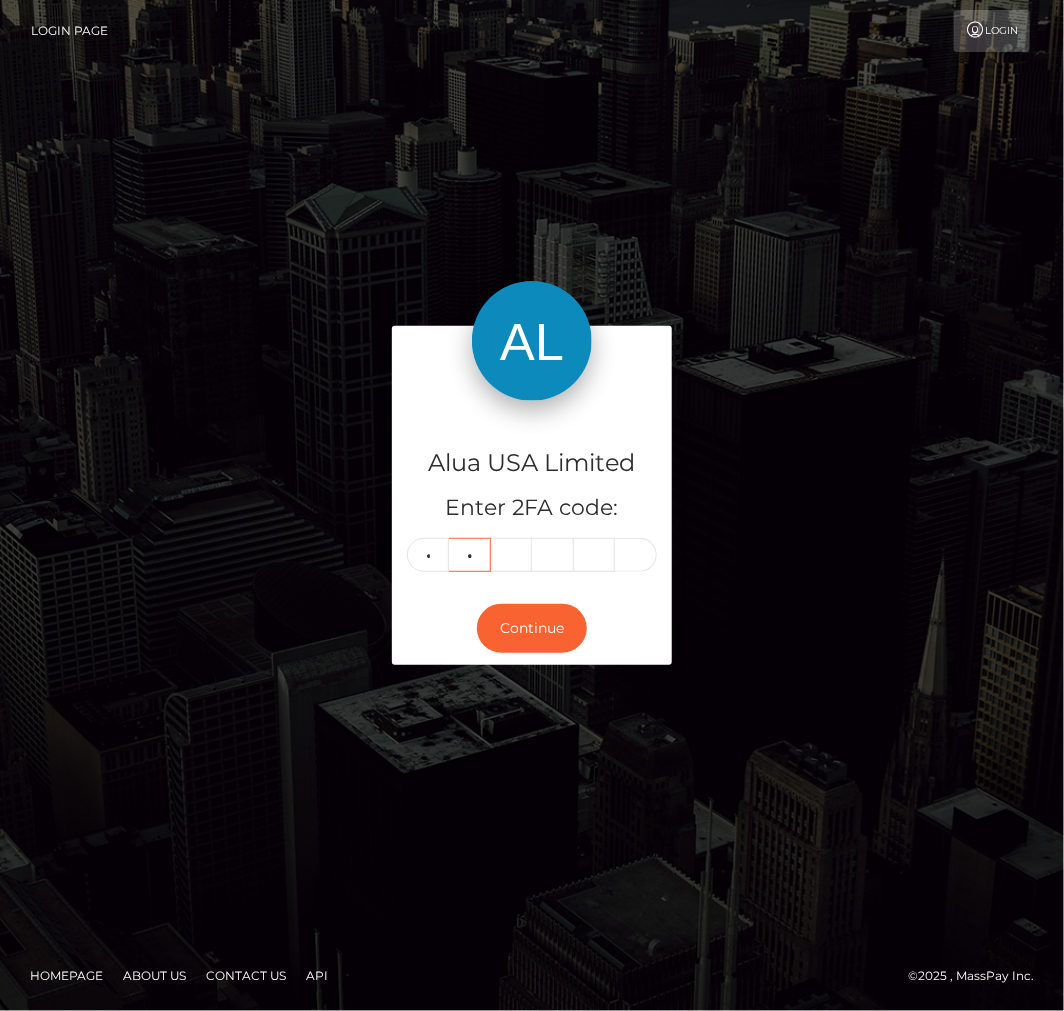 type on "3" 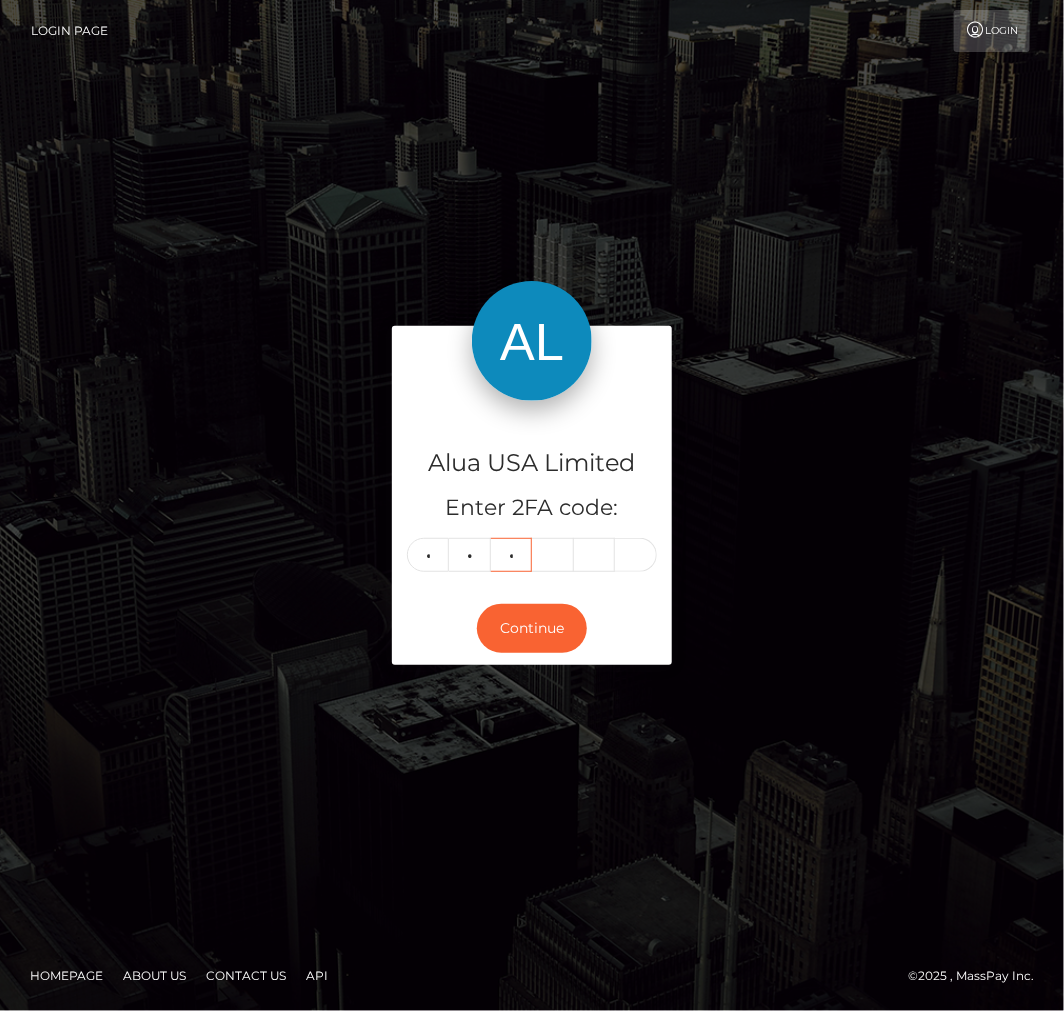 type on "0" 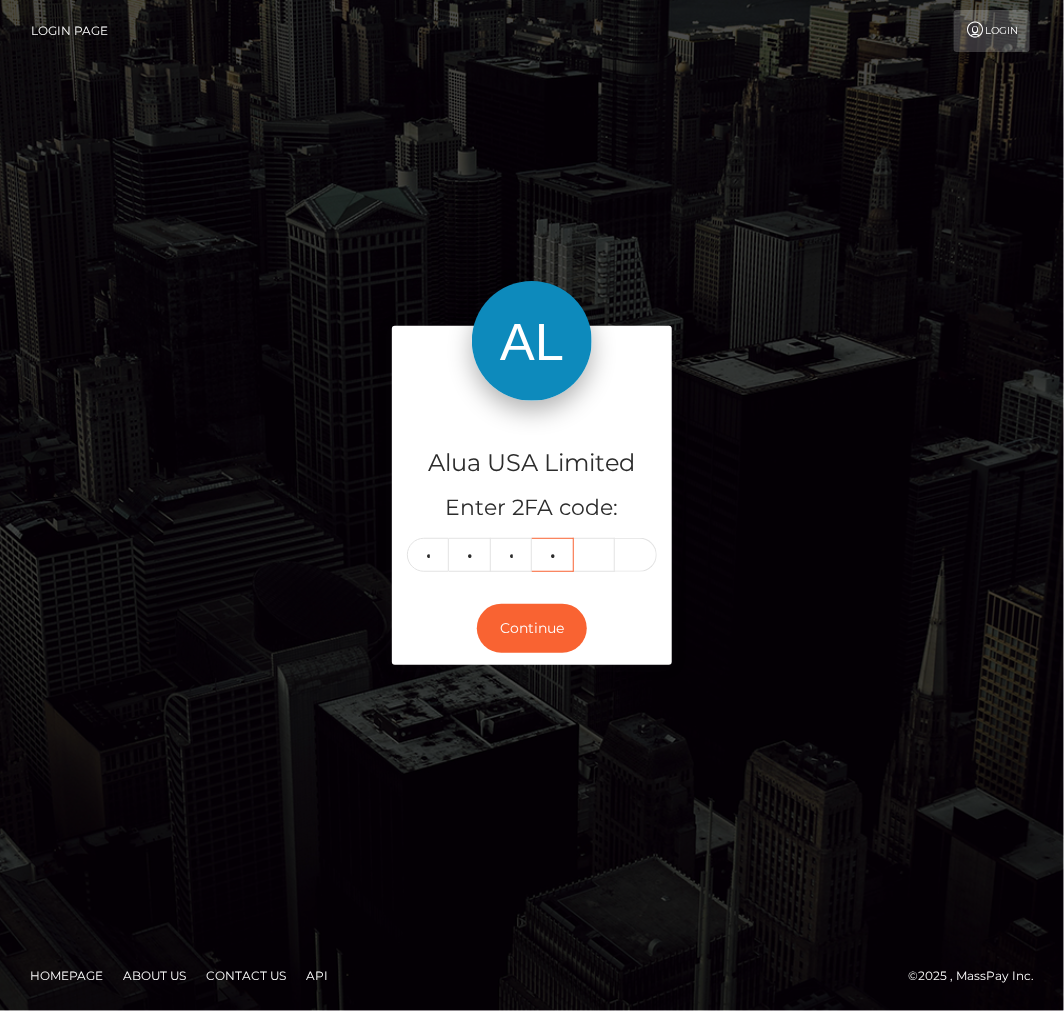 type on "2" 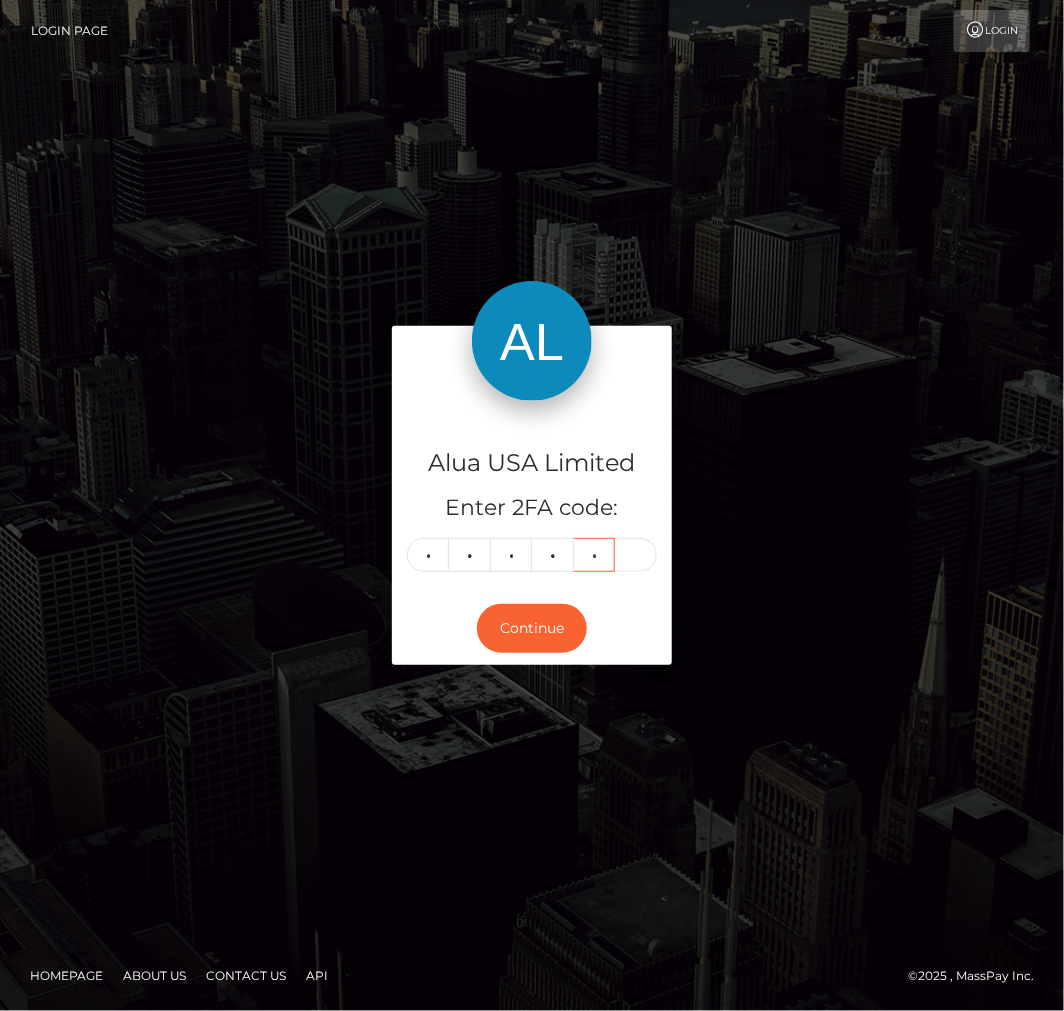 type on "9" 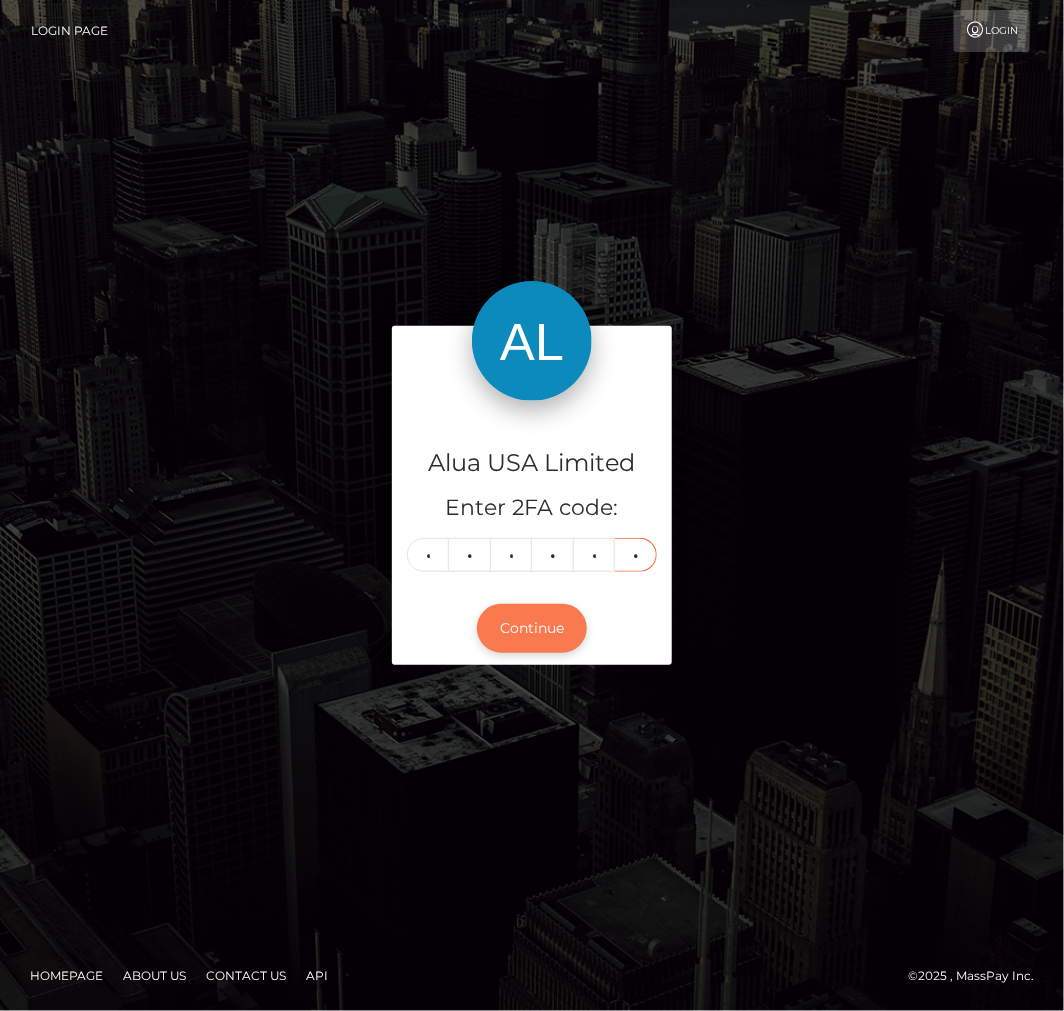 type on "3" 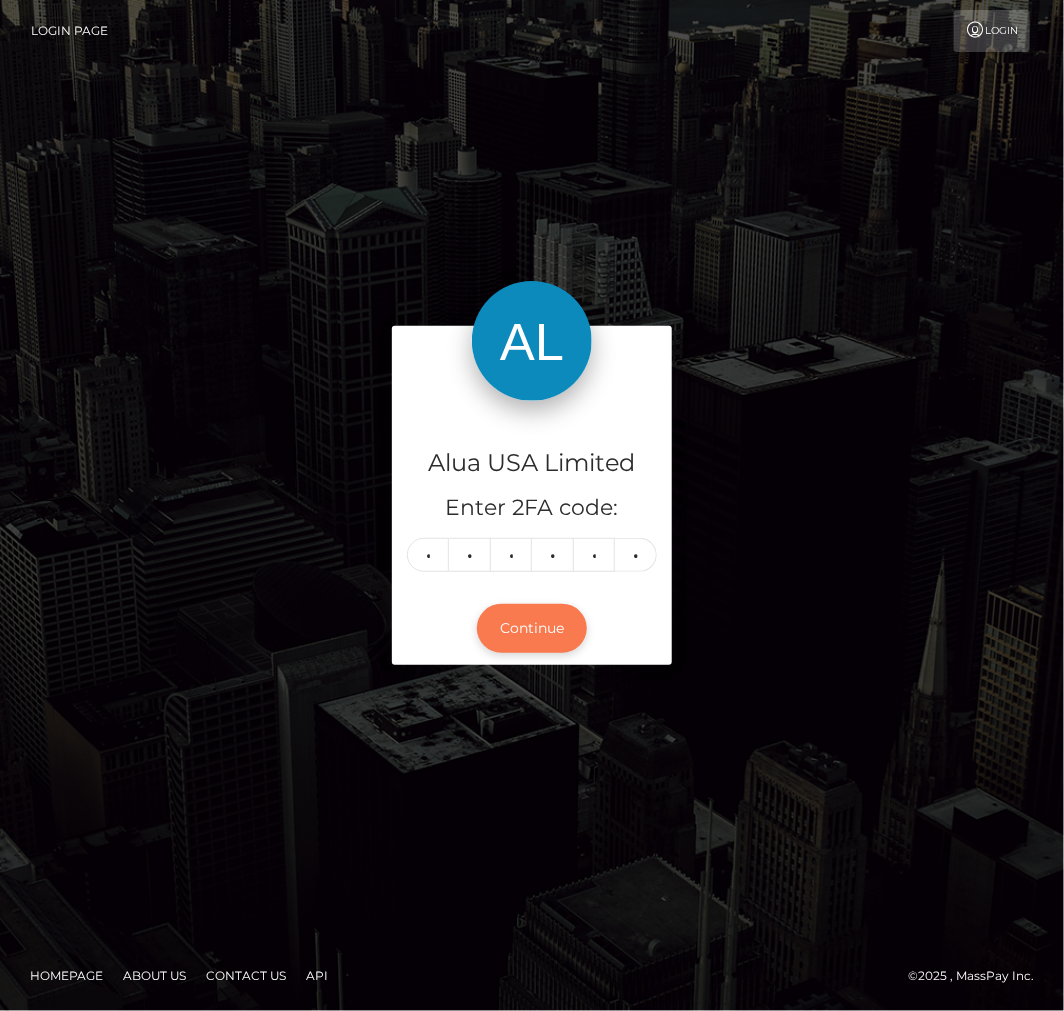 click on "Continue" at bounding box center (532, 628) 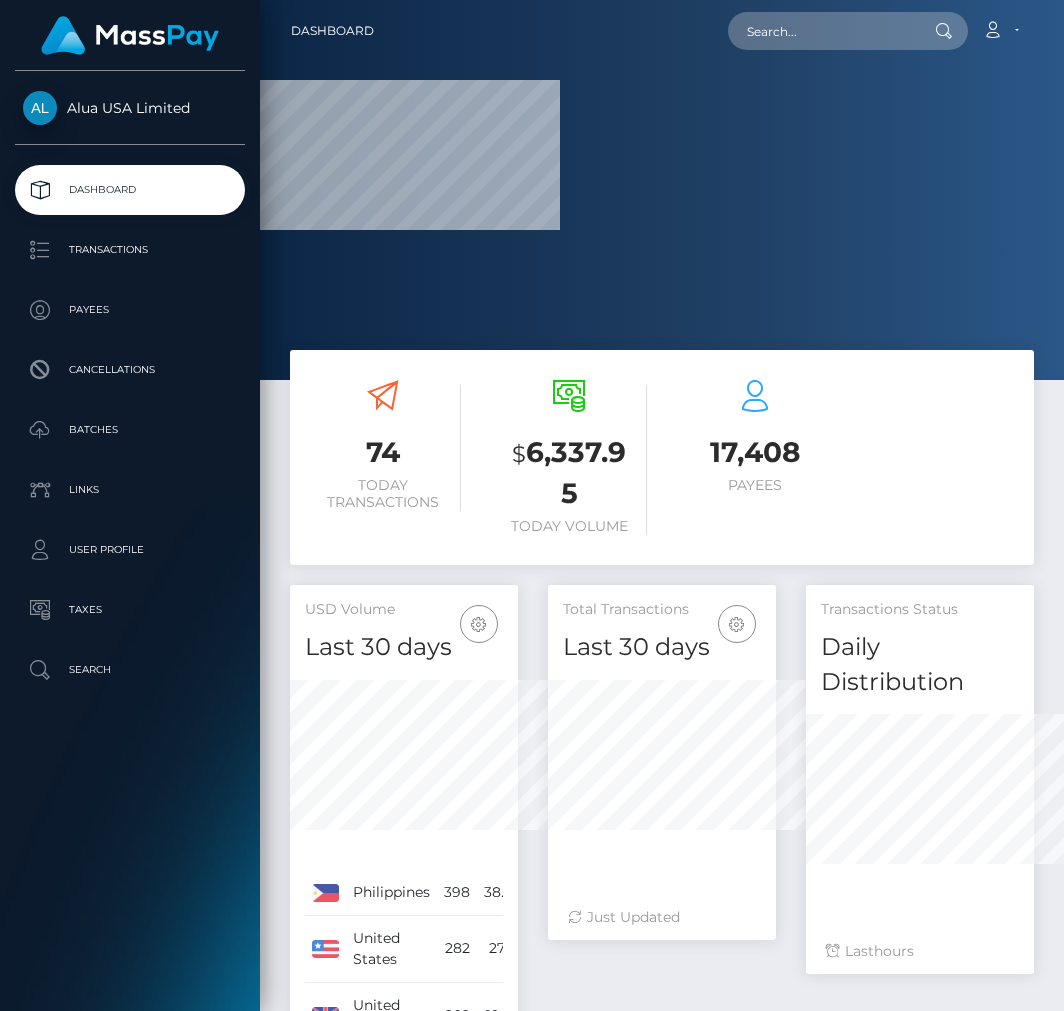 scroll, scrollTop: 0, scrollLeft: 0, axis: both 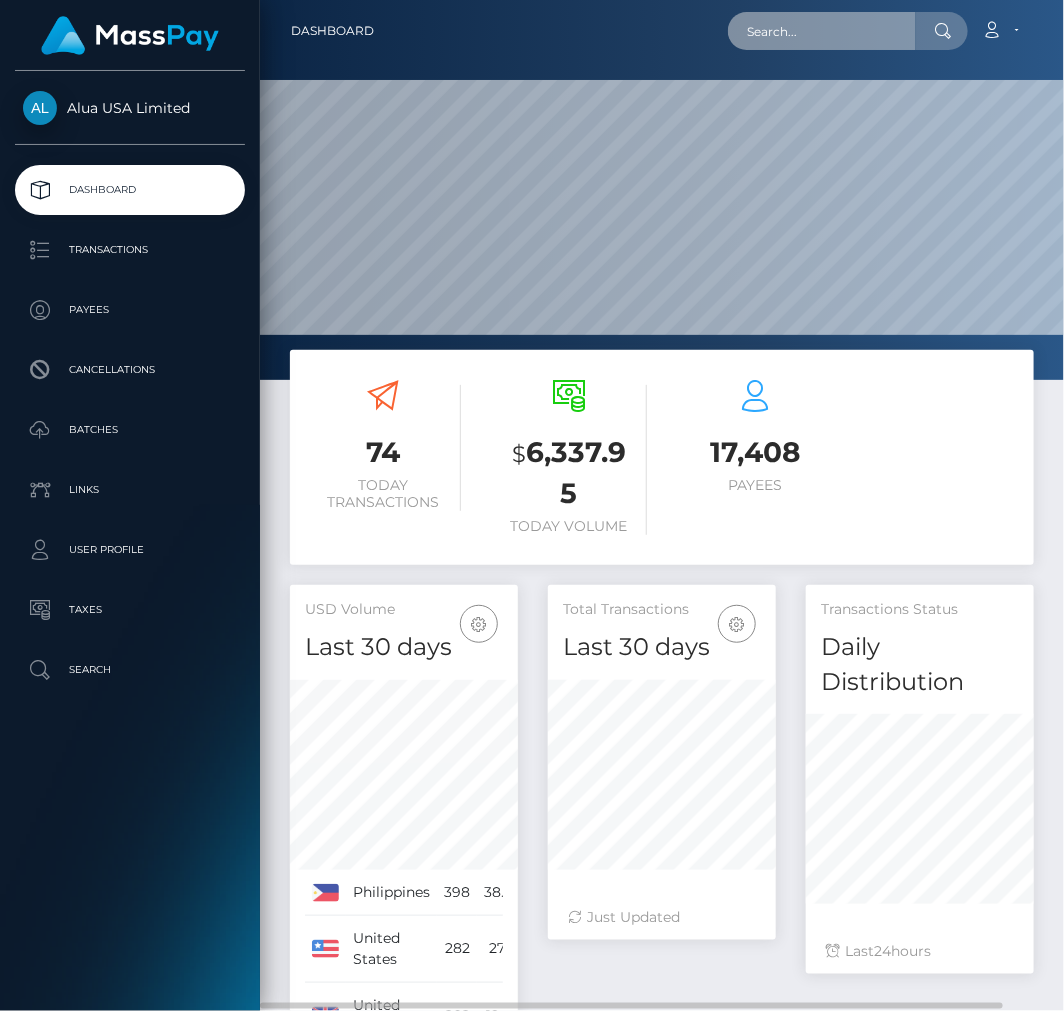 click at bounding box center [822, 31] 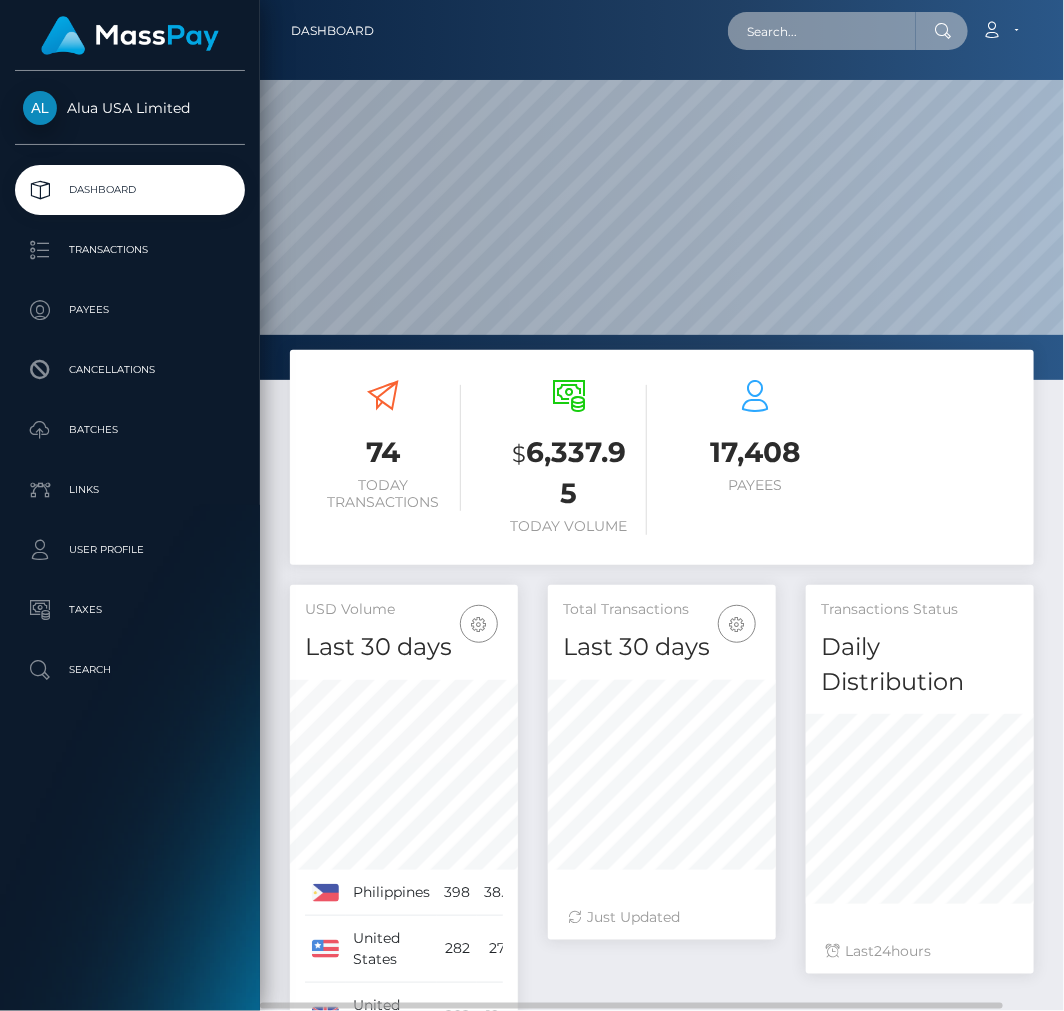 paste on "67814a3df0d3687c1f0061fa" 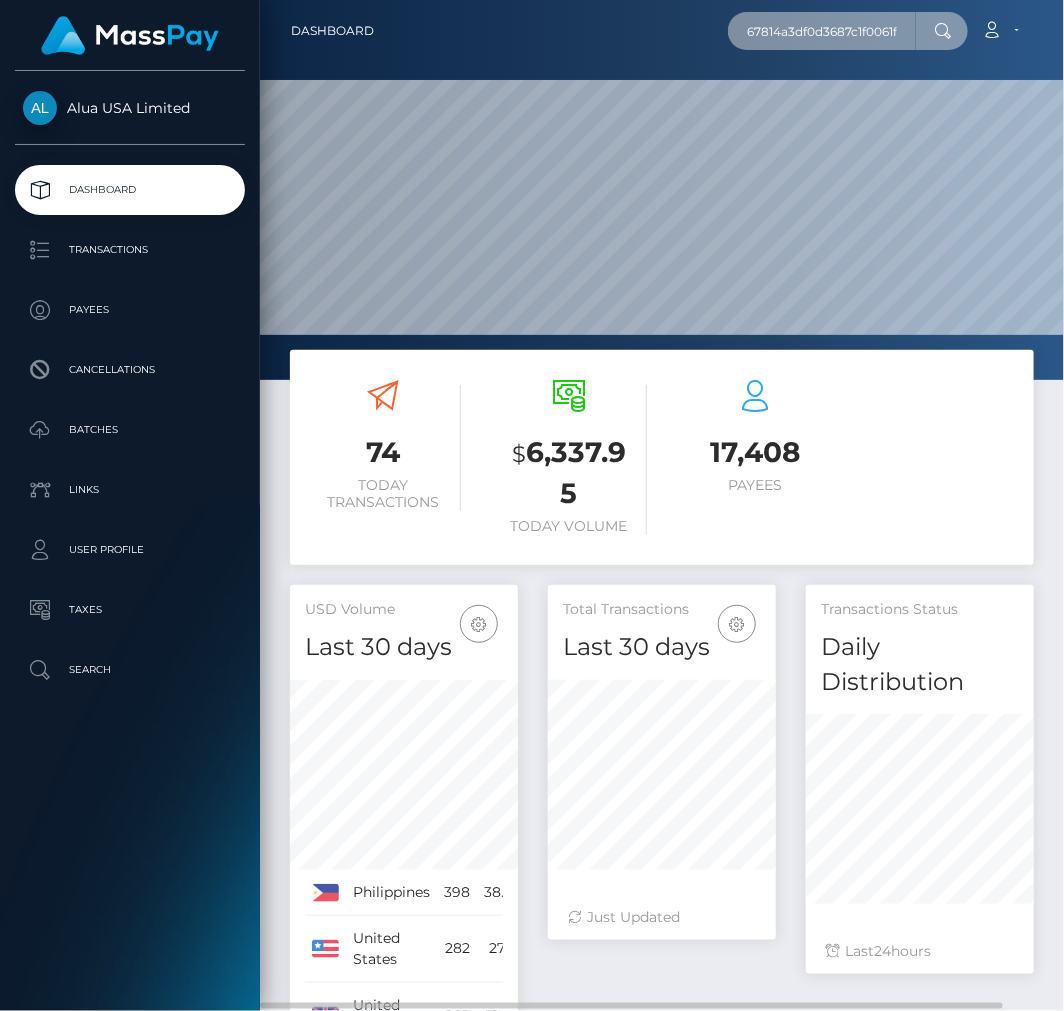scroll, scrollTop: 0, scrollLeft: 8, axis: horizontal 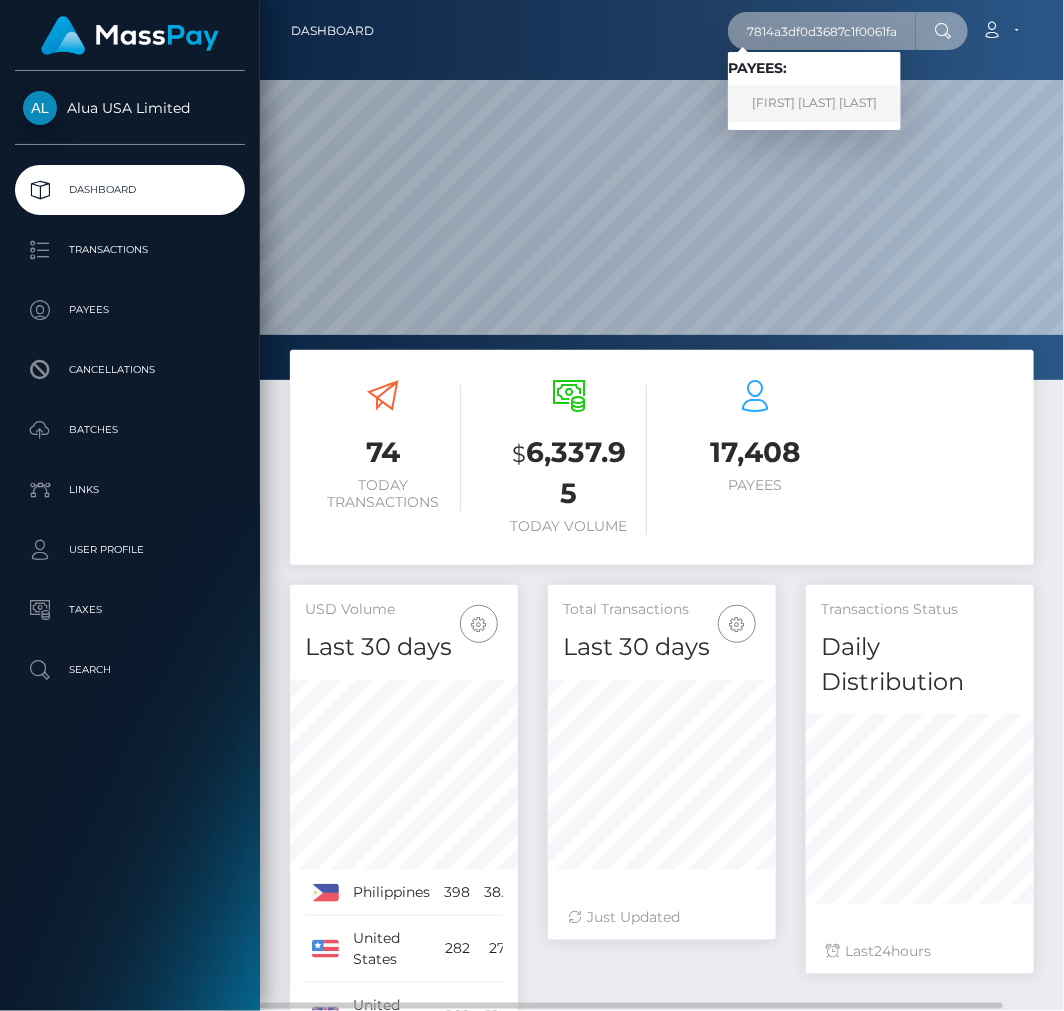 type on "67814a3df0d3687c1f0061fa" 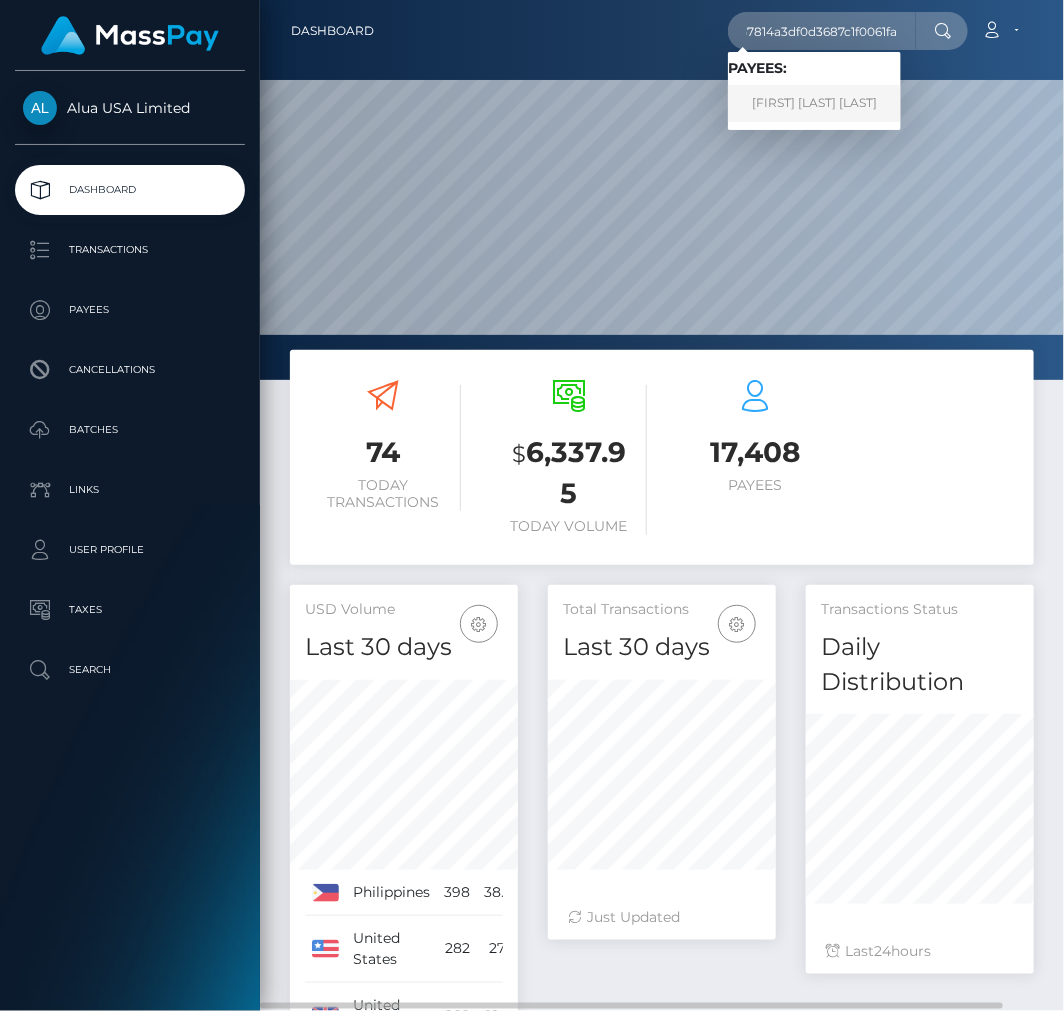 click on "[FIRST] [LAST]  [LAST]" at bounding box center [814, 103] 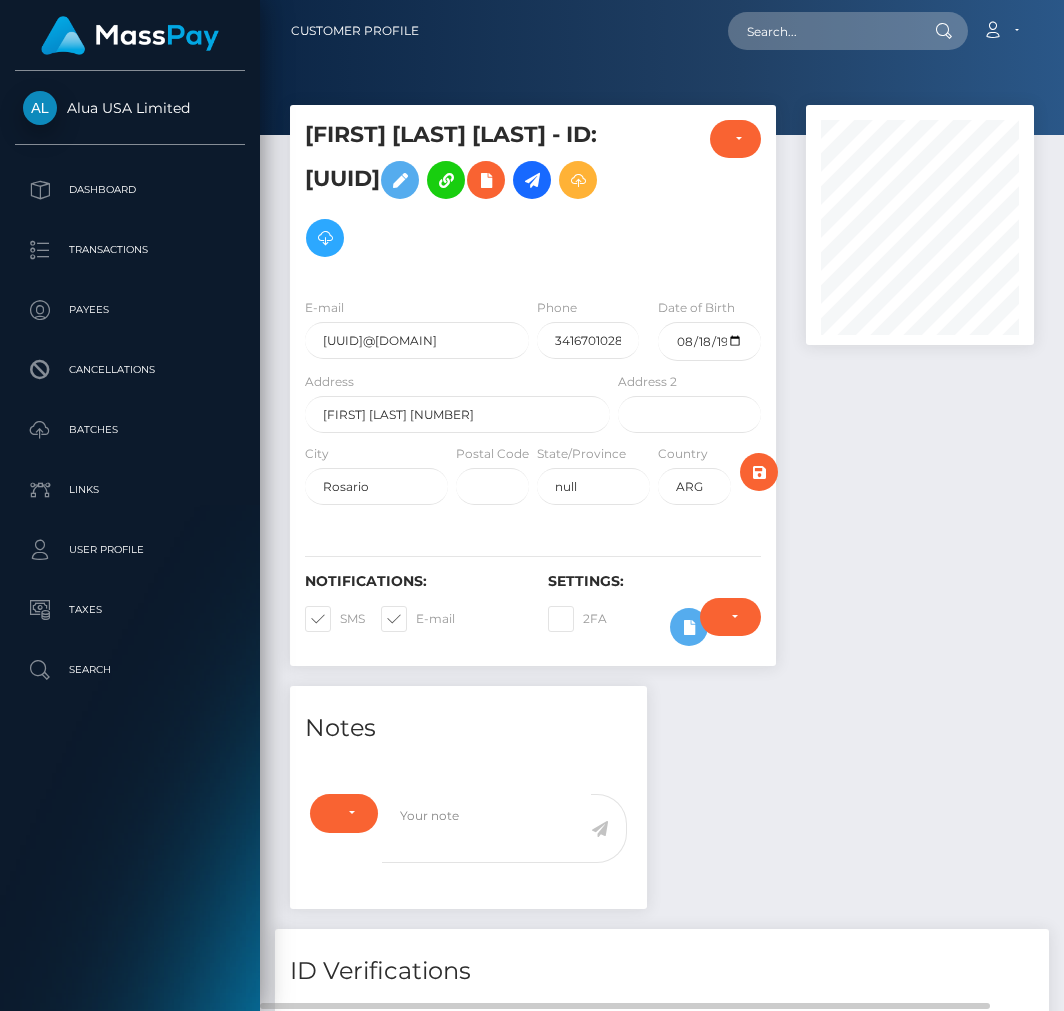 scroll, scrollTop: 0, scrollLeft: 0, axis: both 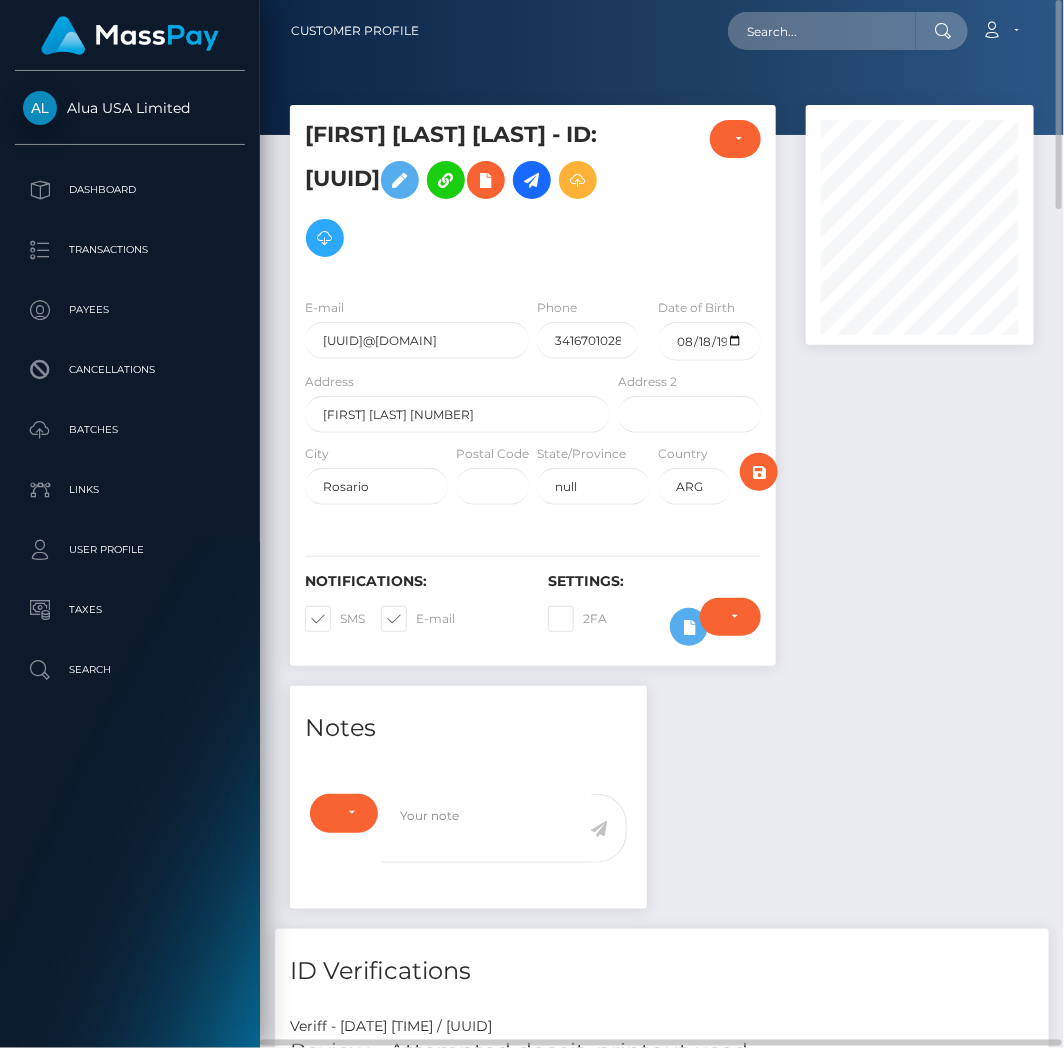 click at bounding box center (920, 395) 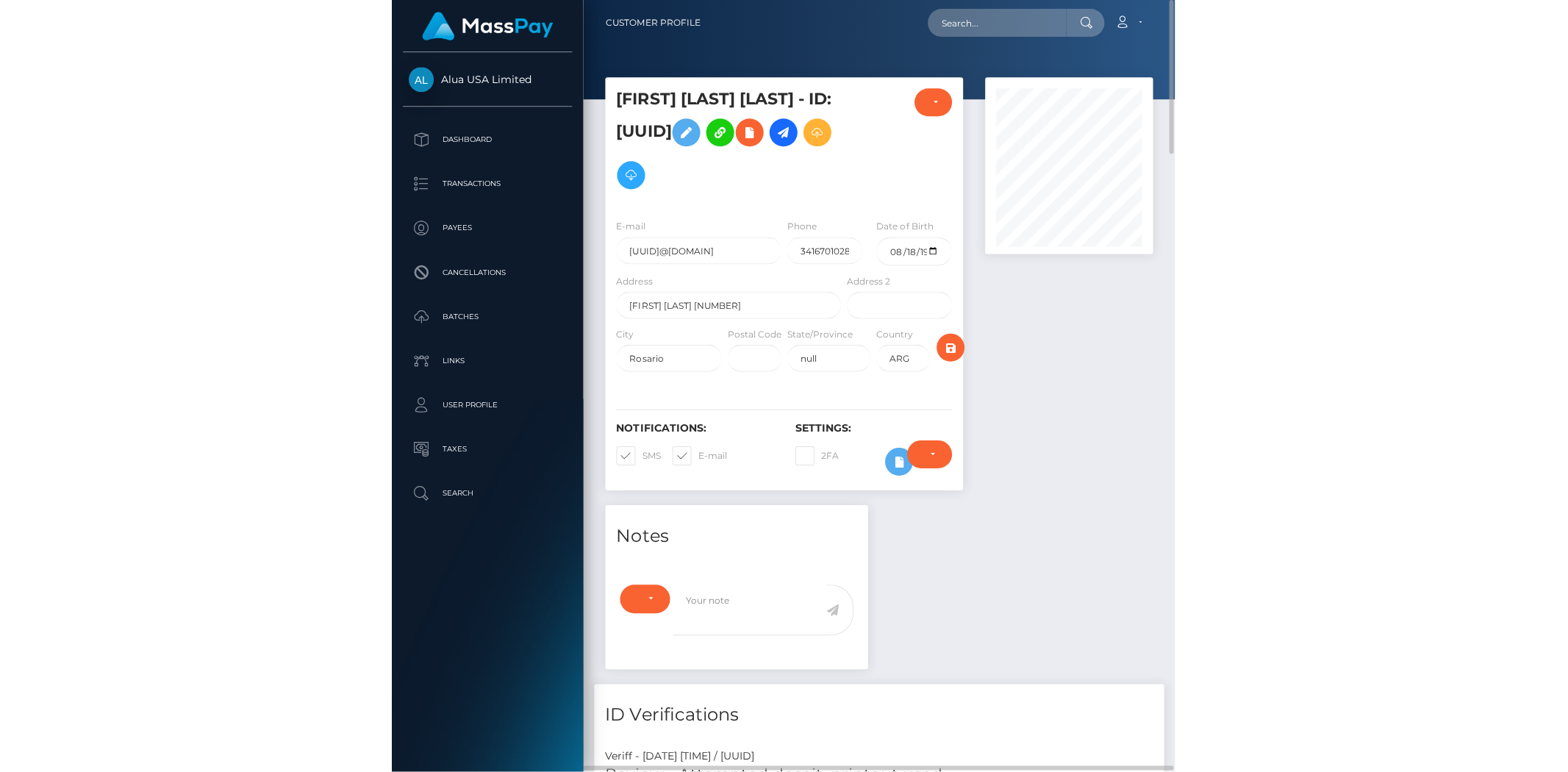 scroll, scrollTop: 735062, scrollLeft: 734685, axis: both 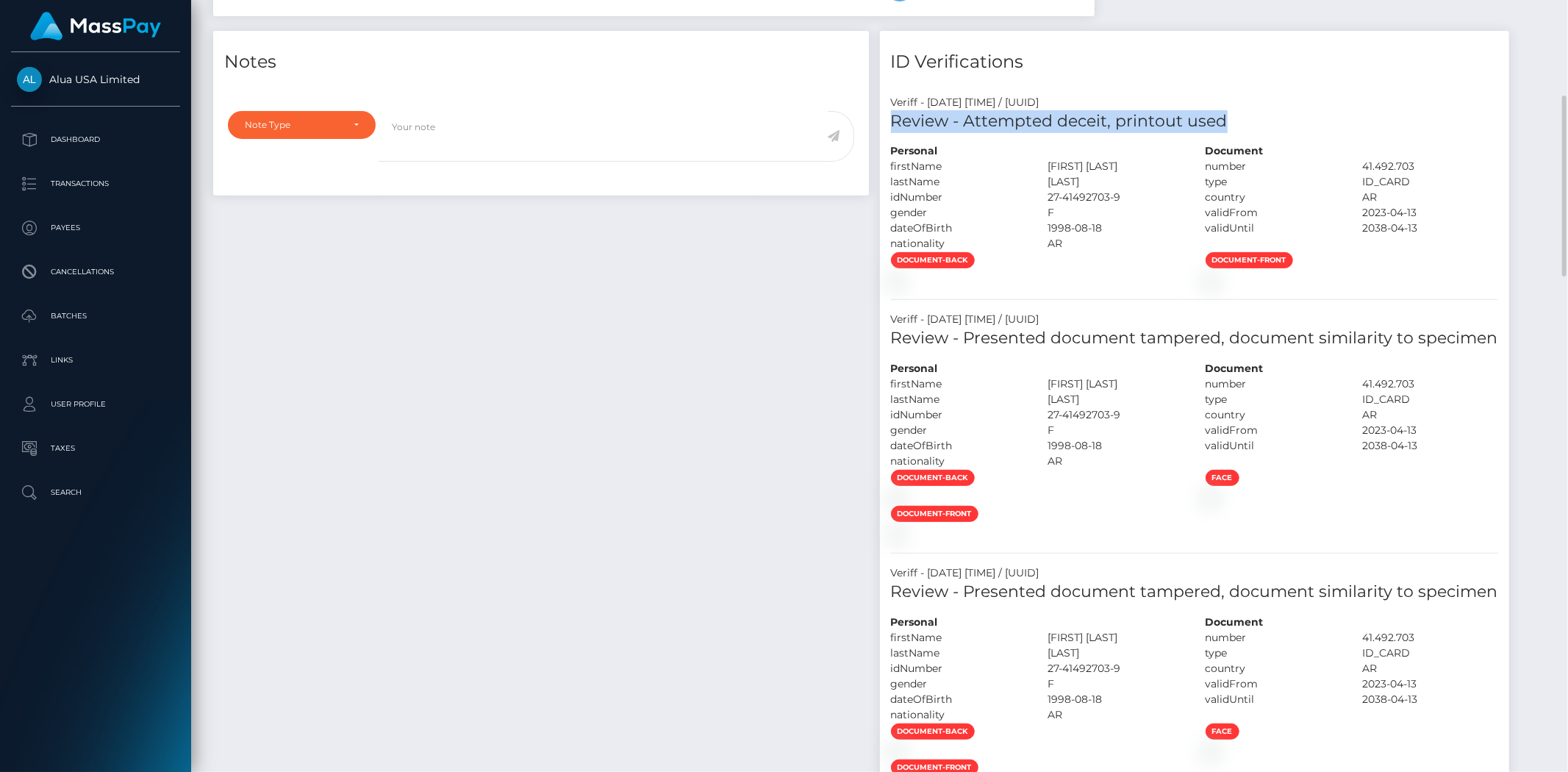 drag, startPoint x: 281, startPoint y: 353, endPoint x: 583, endPoint y: 354, distance: 302.00166 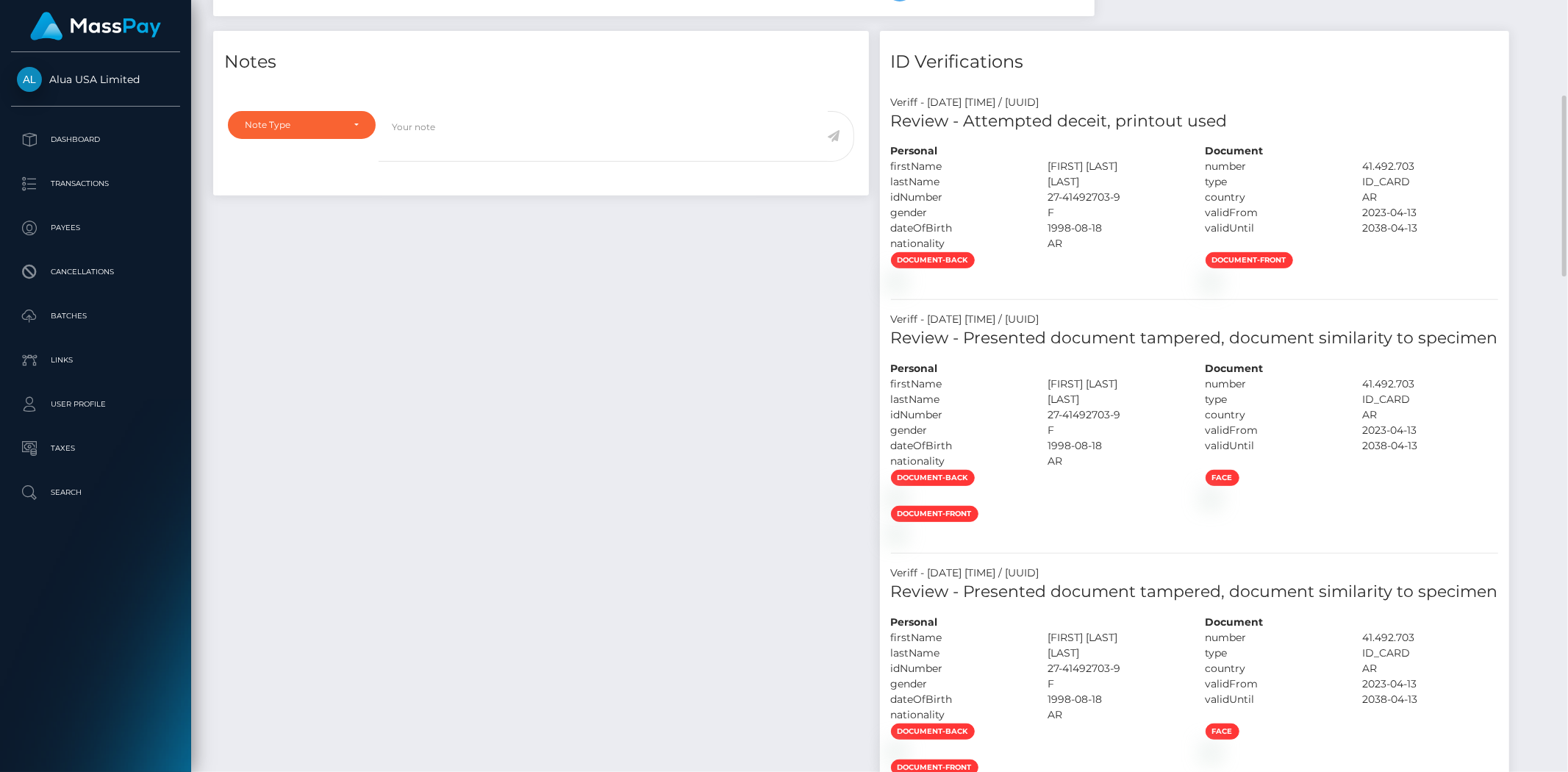 click on "Veriff
- August  7, 2025 08:14AM
/ 24a7d43d-28cc-41d7-9c2b-eadd9e417b5c" at bounding box center [1195, 102] 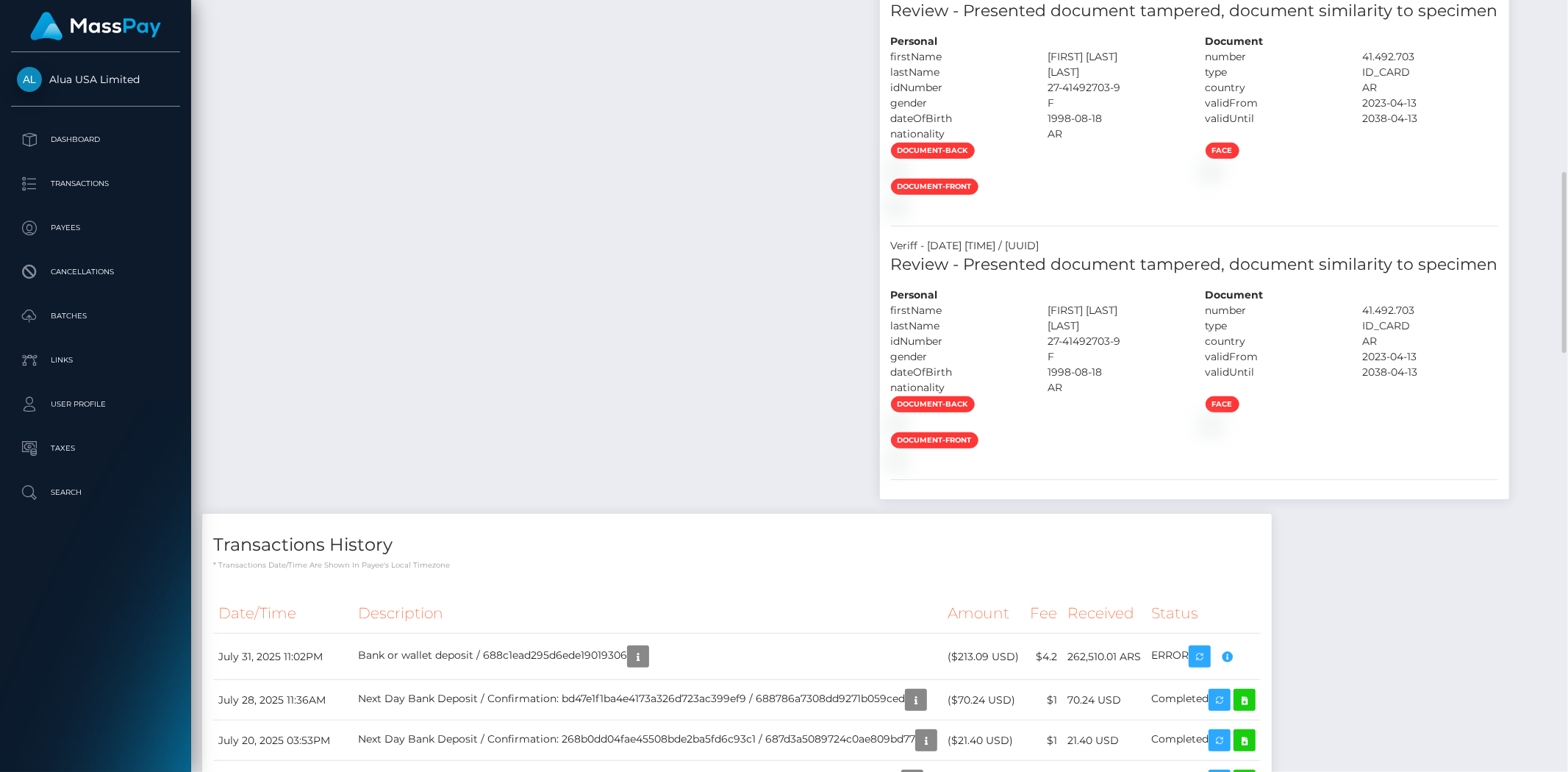 scroll, scrollTop: 898, scrollLeft: 0, axis: vertical 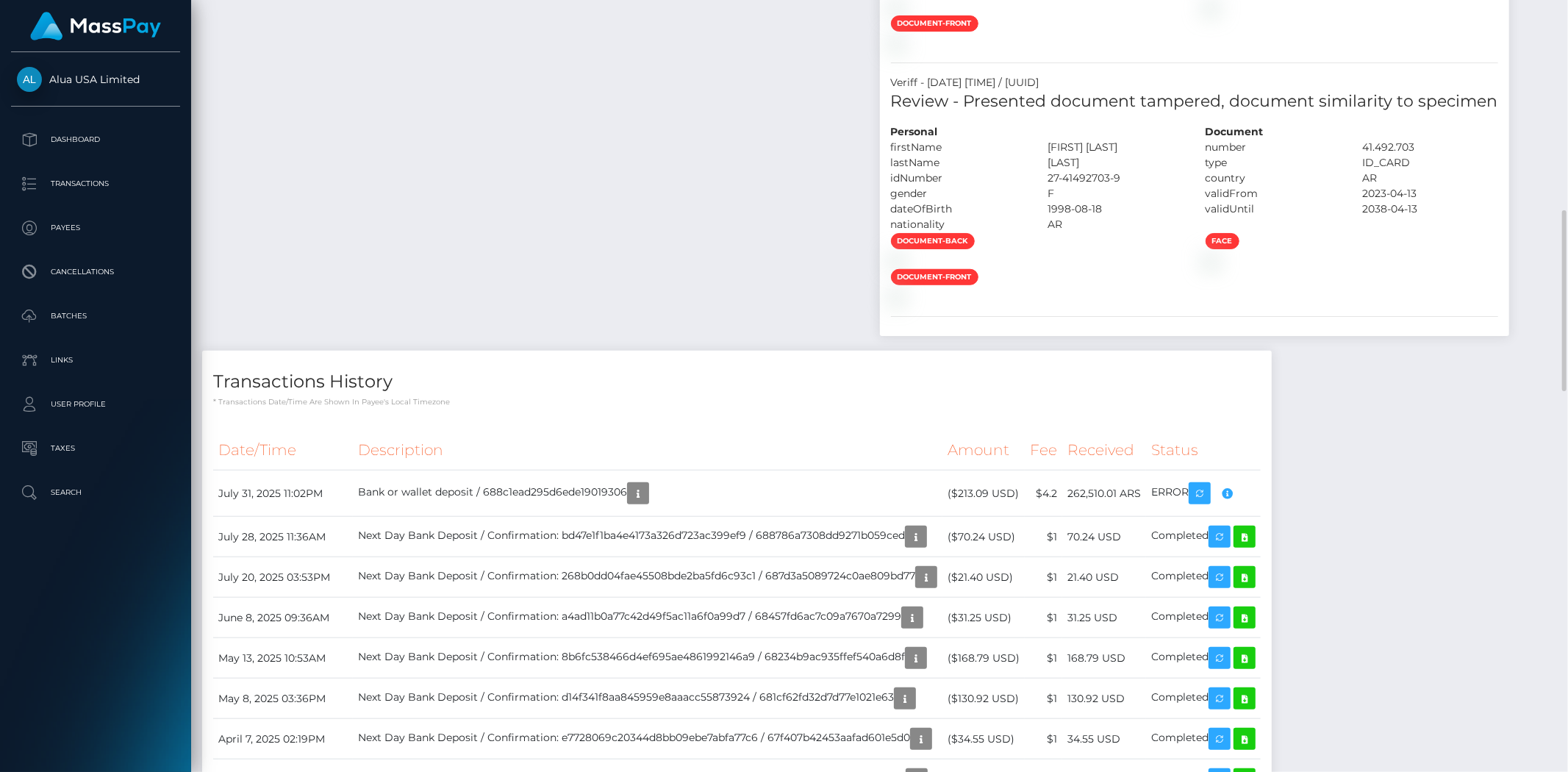 drag, startPoint x: 210, startPoint y: 214, endPoint x: 849, endPoint y: 211, distance: 639.007 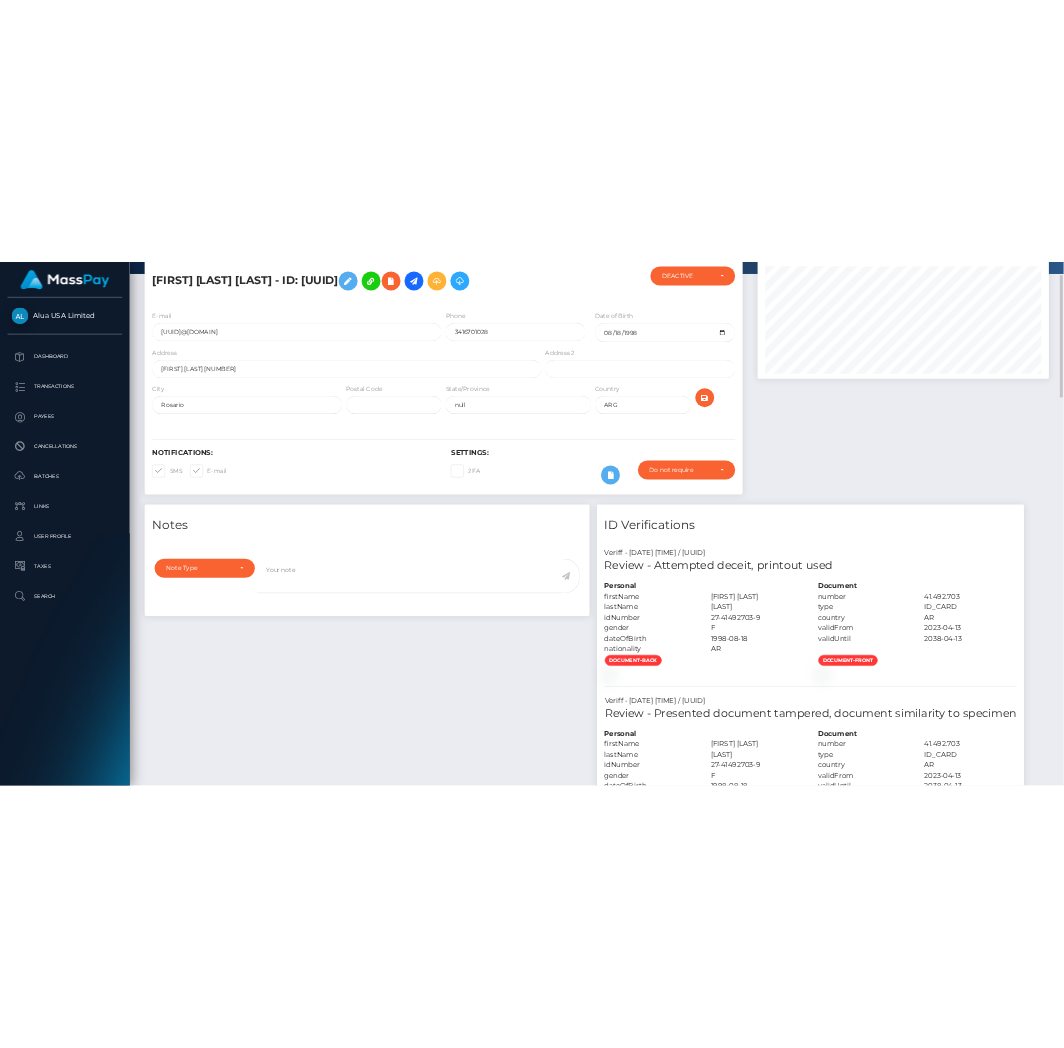 scroll, scrollTop: 0, scrollLeft: 0, axis: both 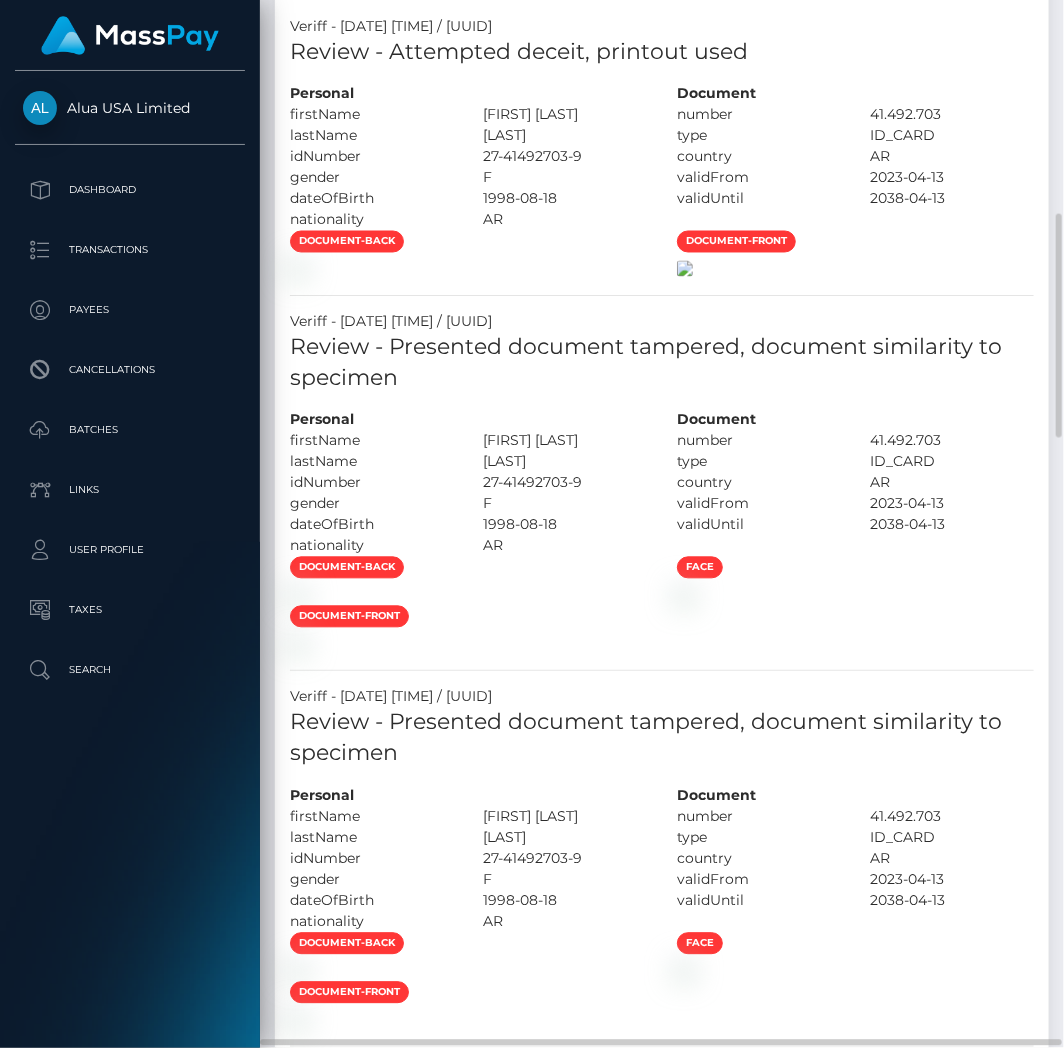 drag, startPoint x: 855, startPoint y: 385, endPoint x: 903, endPoint y: 343, distance: 63.780876 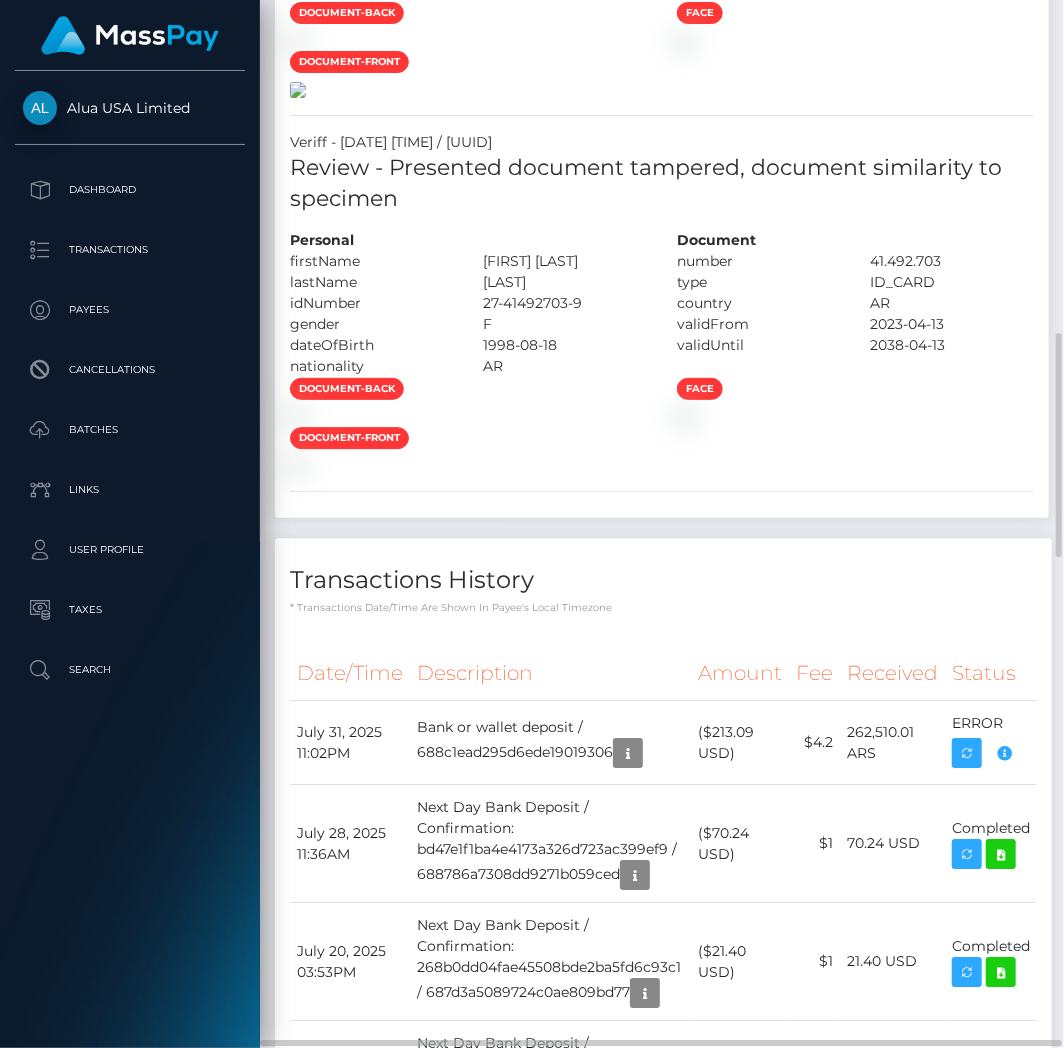 scroll, scrollTop: 1666, scrollLeft: 0, axis: vertical 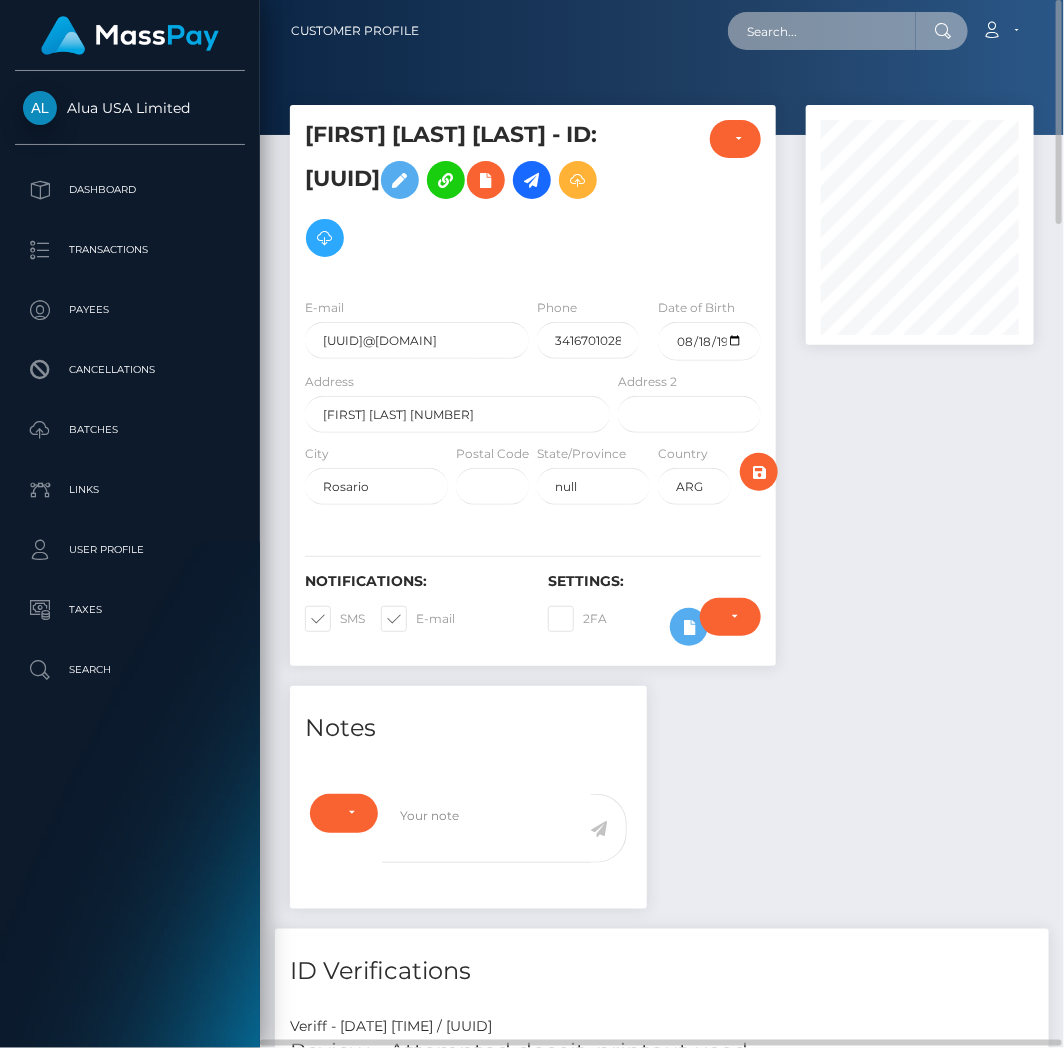 click at bounding box center (822, 31) 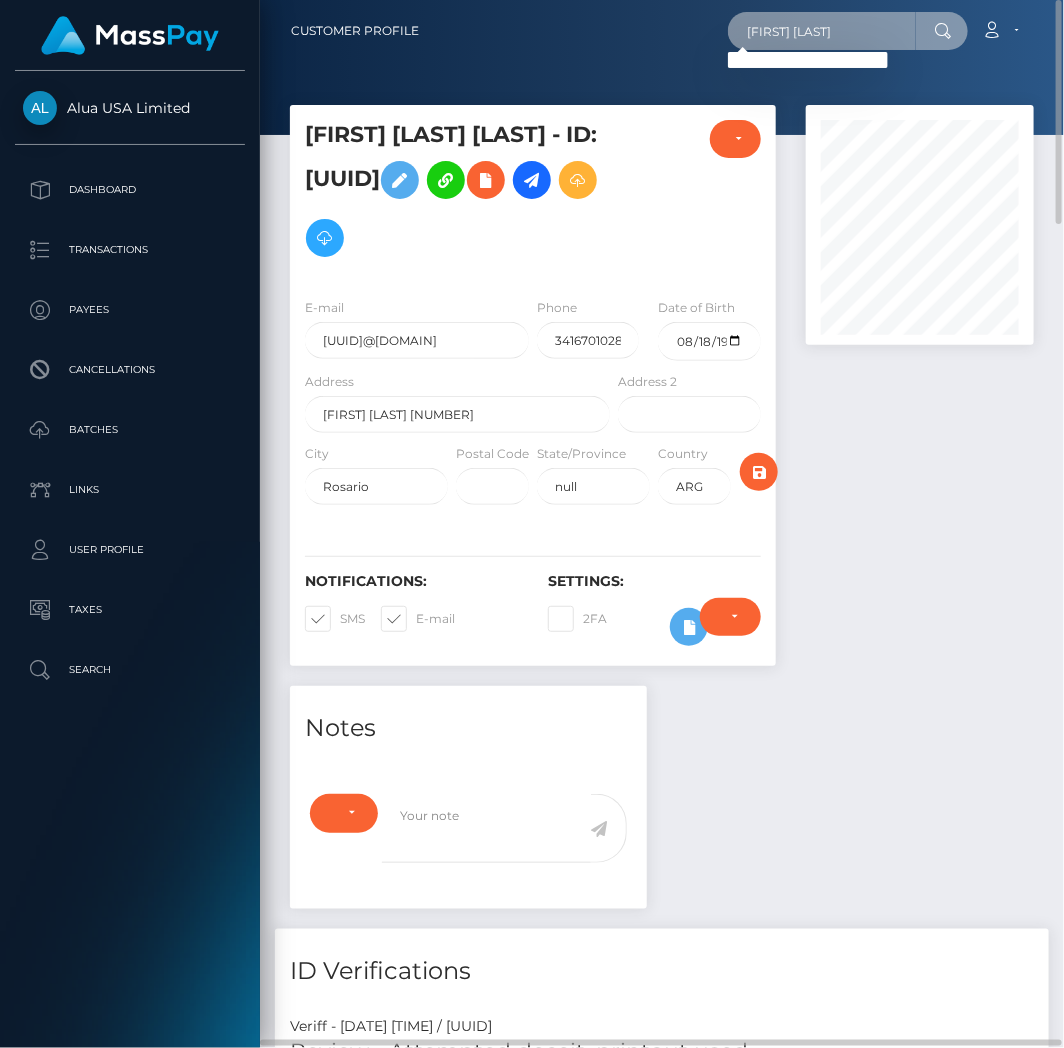 click on "danae laetissima digiulio" at bounding box center [822, 31] 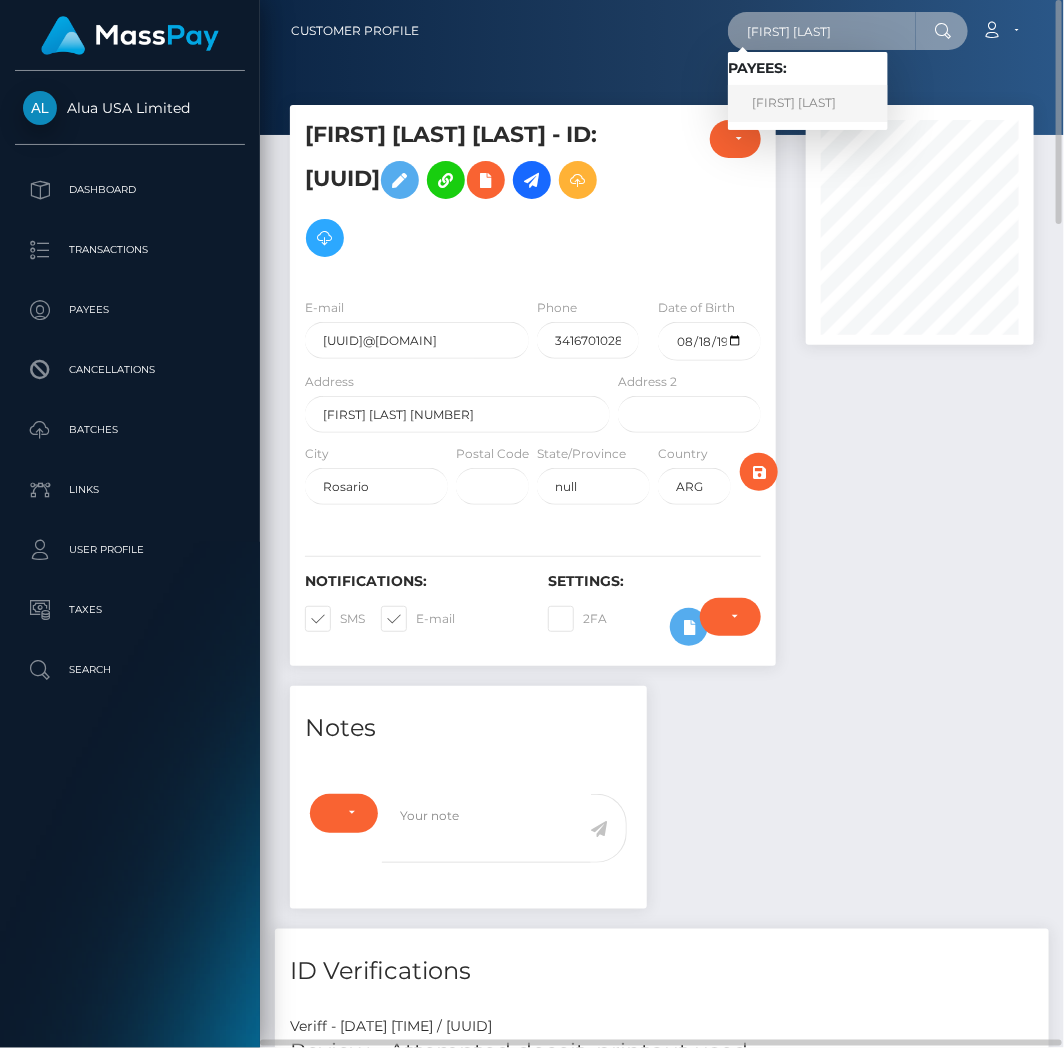 type on "danae digiulio" 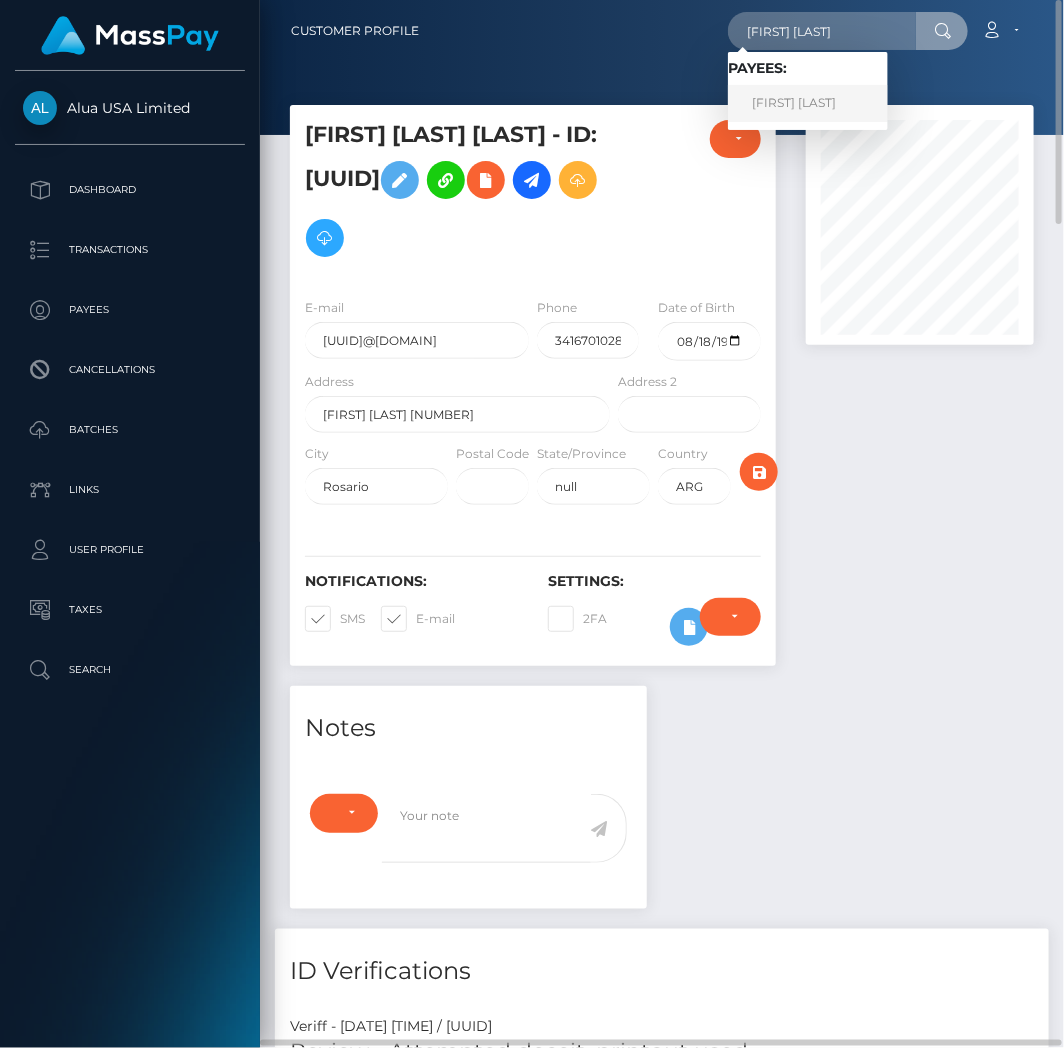 click on "Danae  DiGiulio" at bounding box center [808, 103] 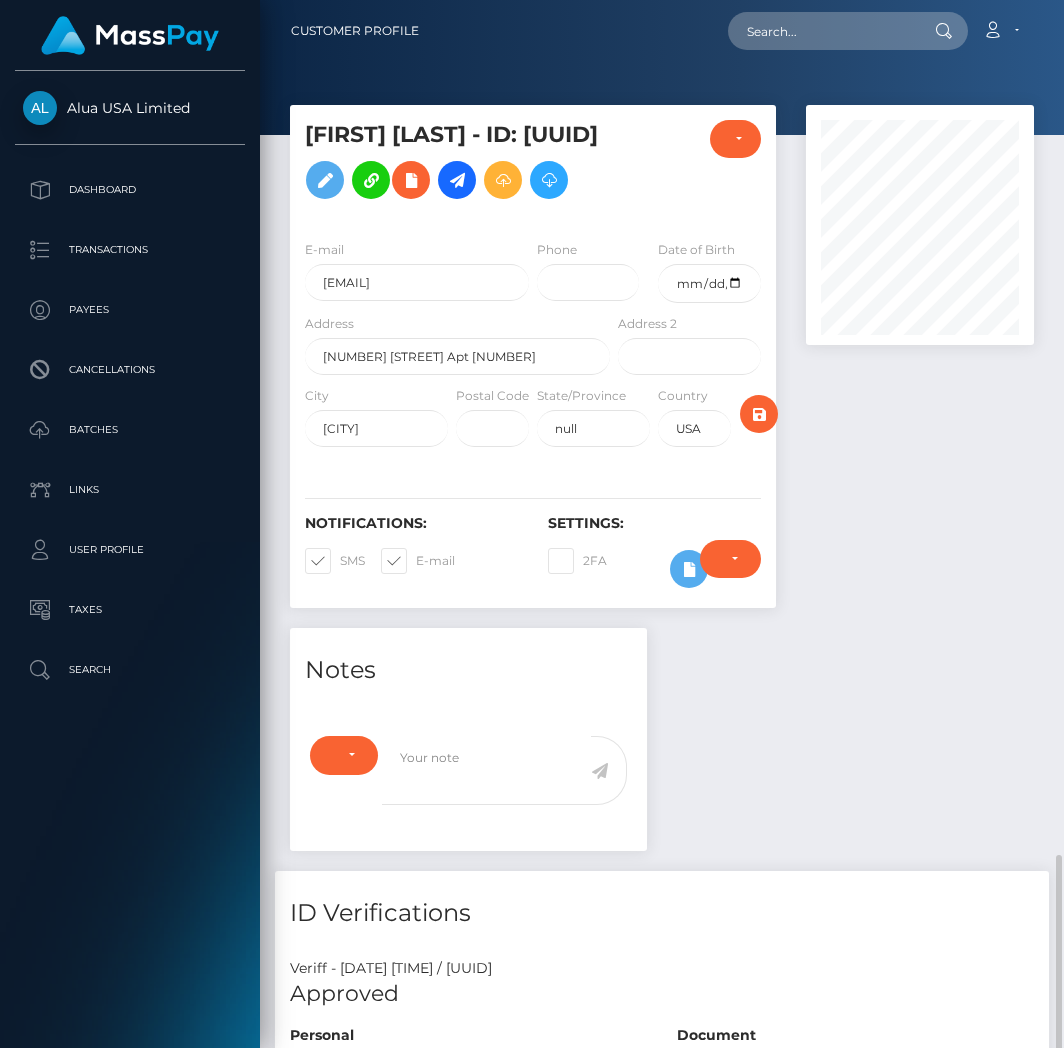 scroll, scrollTop: 0, scrollLeft: 0, axis: both 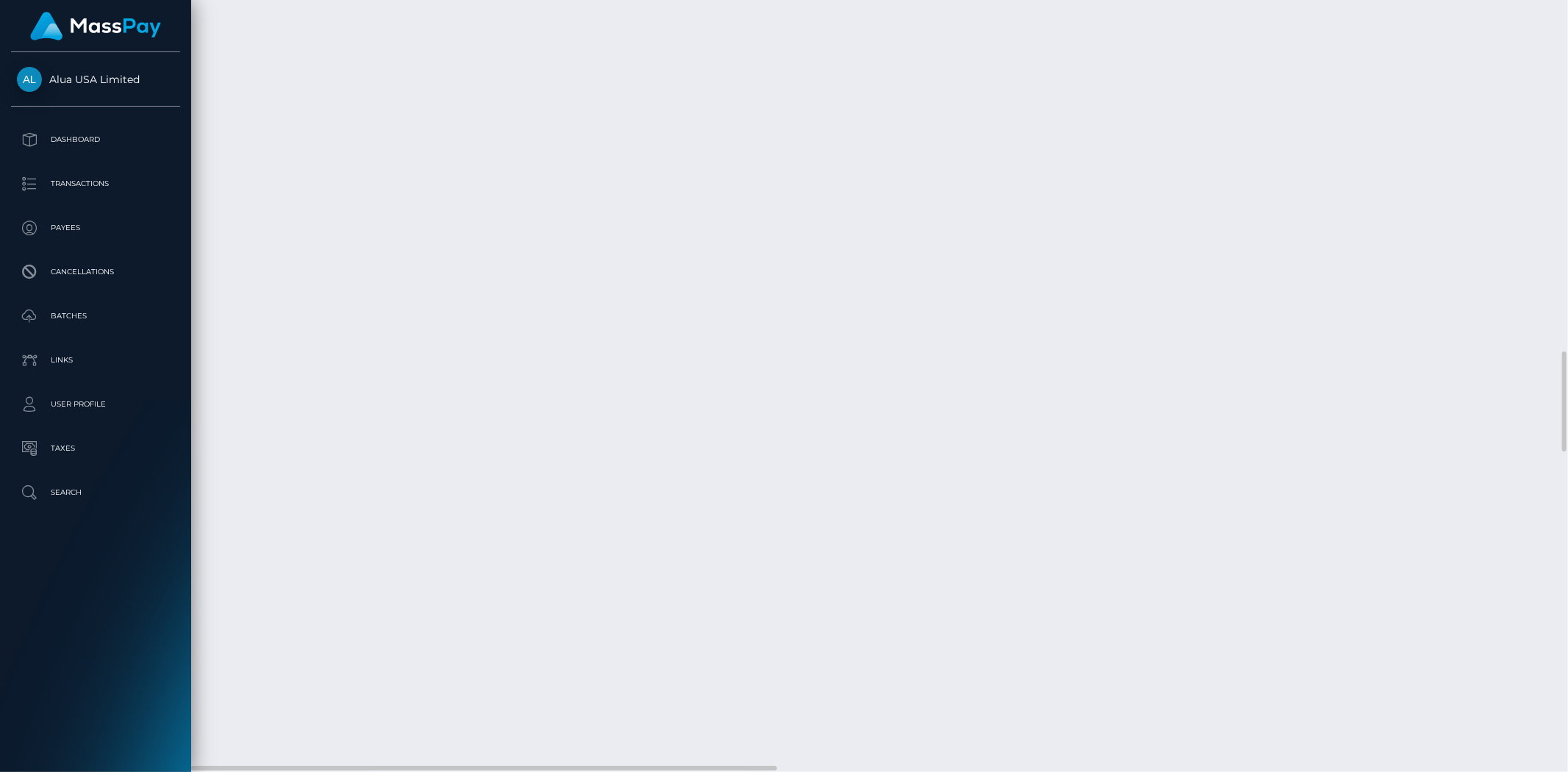 click on "Notes
Note Type
Compliance
Clear Compliance
General
Note Type" at bounding box center (879, -1376) 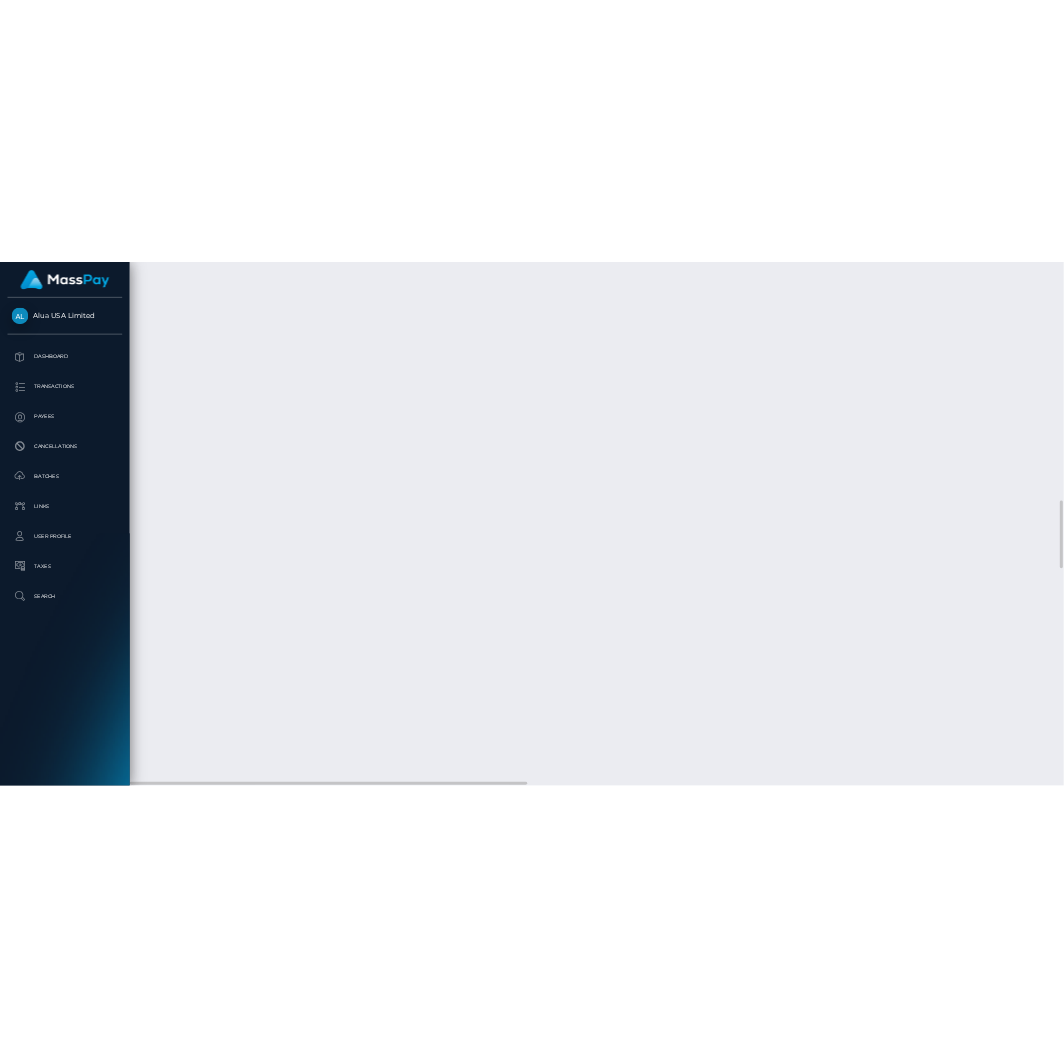 scroll, scrollTop: 240, scrollLeft: 228, axis: both 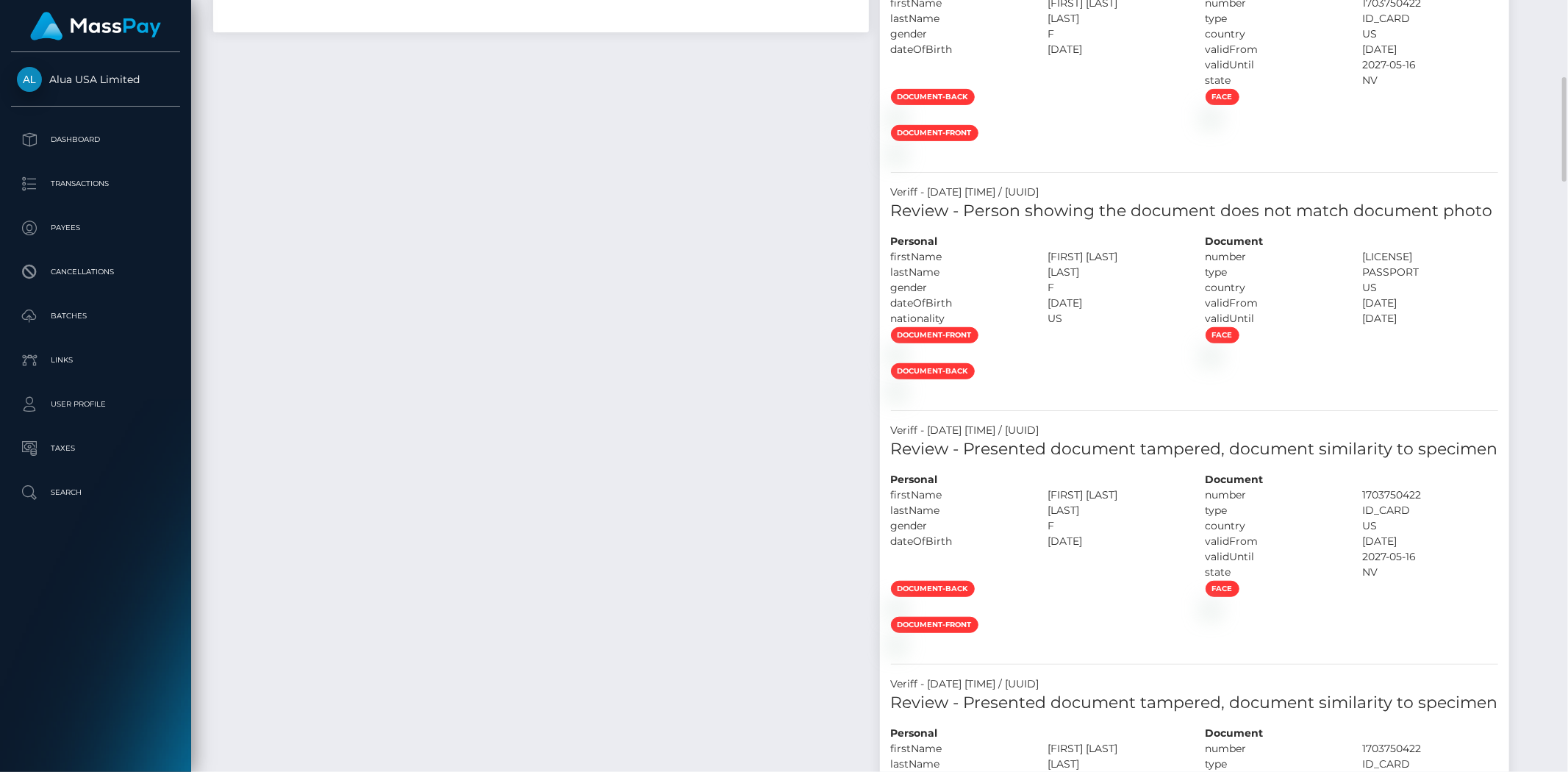 drag, startPoint x: 215, startPoint y: 174, endPoint x: 309, endPoint y: 186, distance: 94.76286 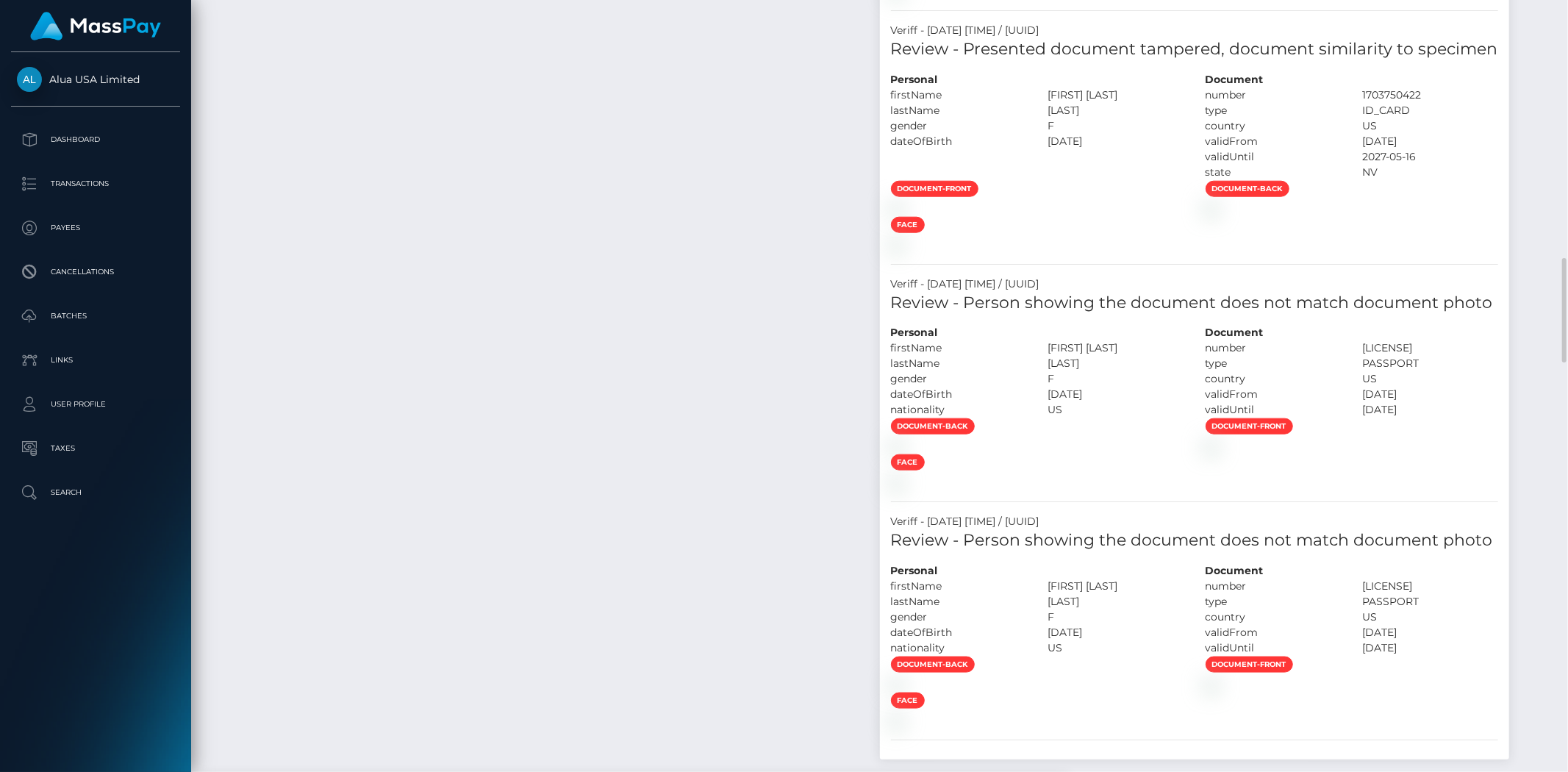 scroll, scrollTop: 1307, scrollLeft: 0, axis: vertical 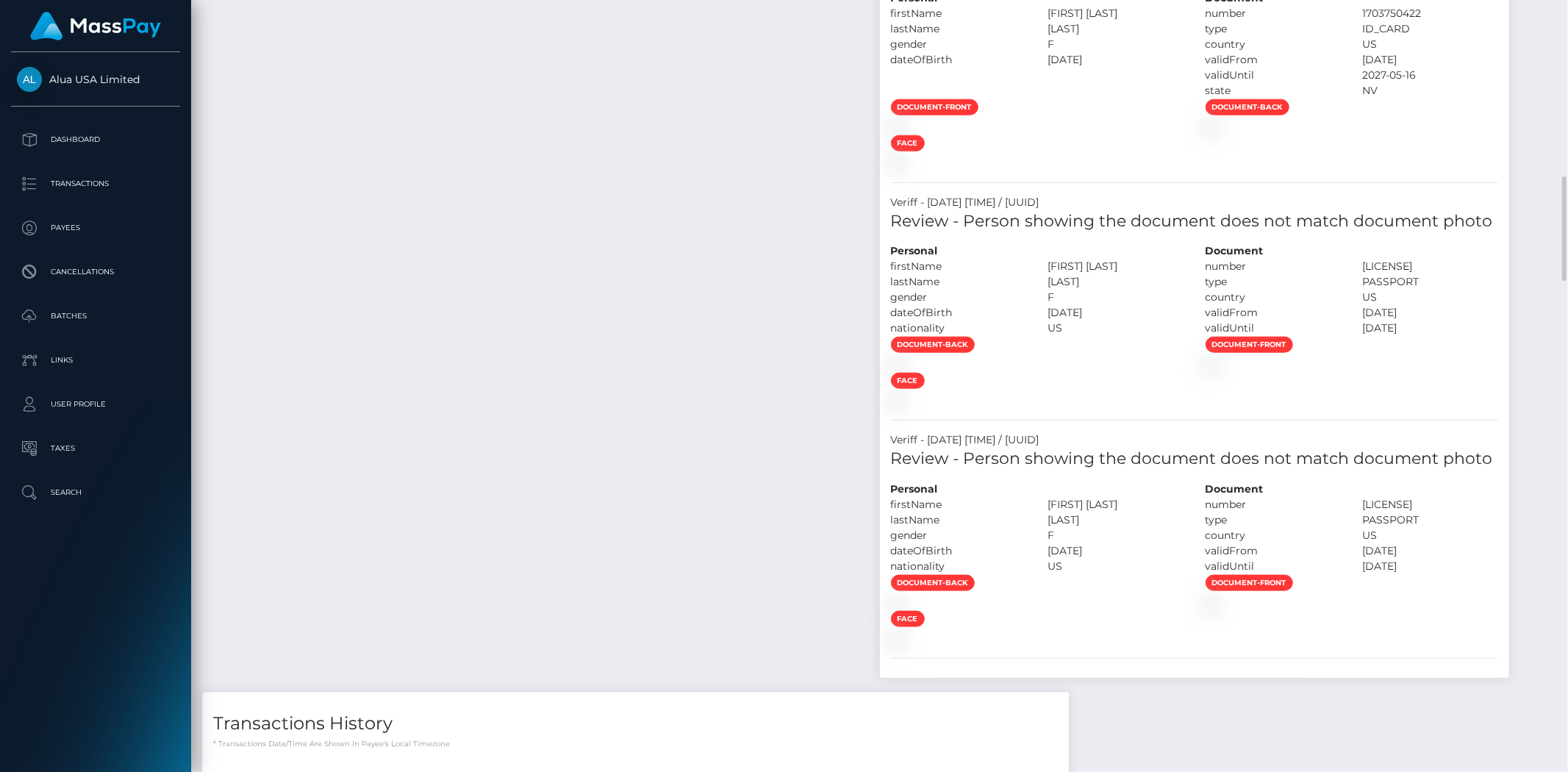 drag, startPoint x: 209, startPoint y: 251, endPoint x: 861, endPoint y: 250, distance: 652.00077 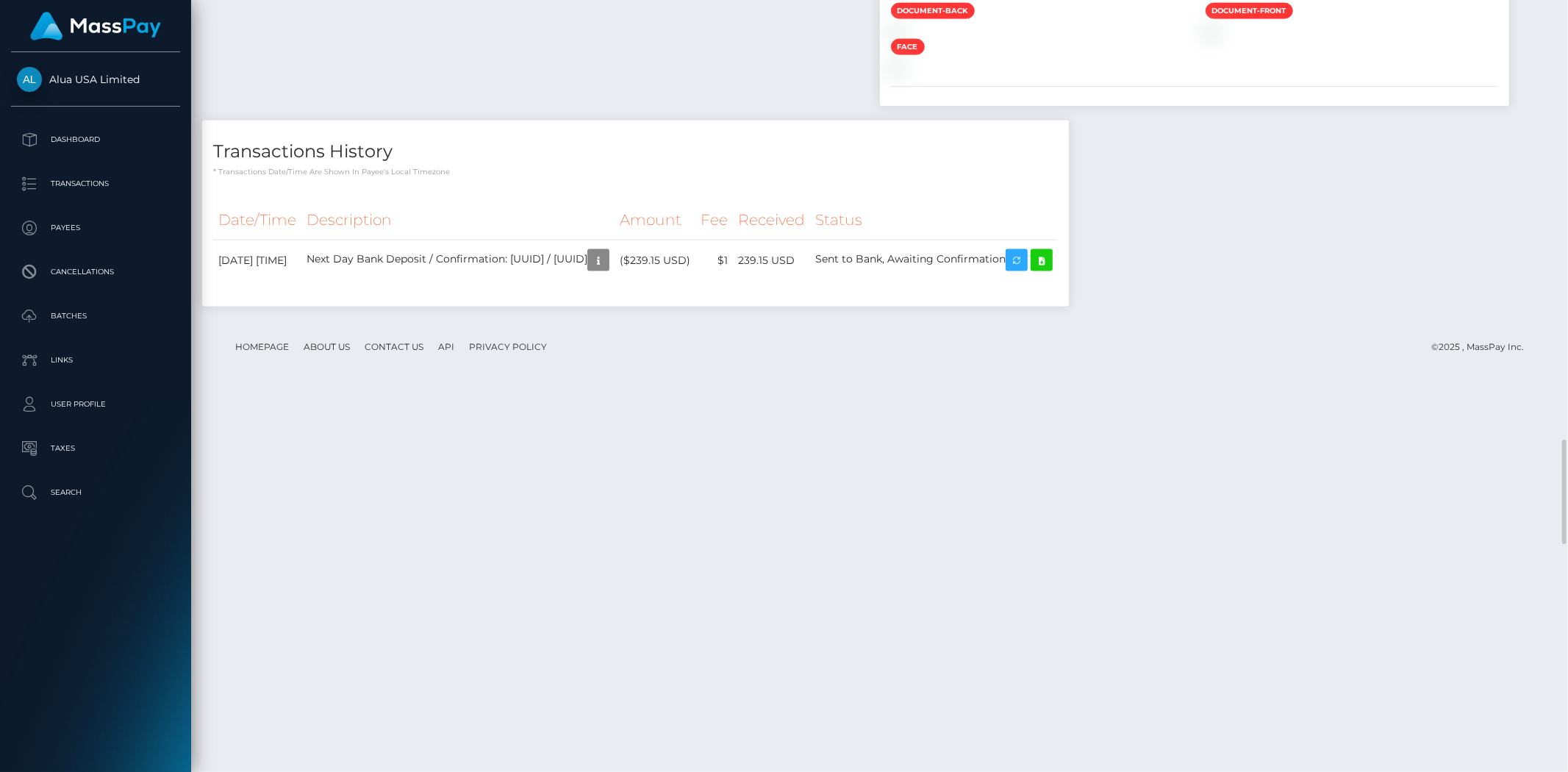 scroll, scrollTop: 2206, scrollLeft: 0, axis: vertical 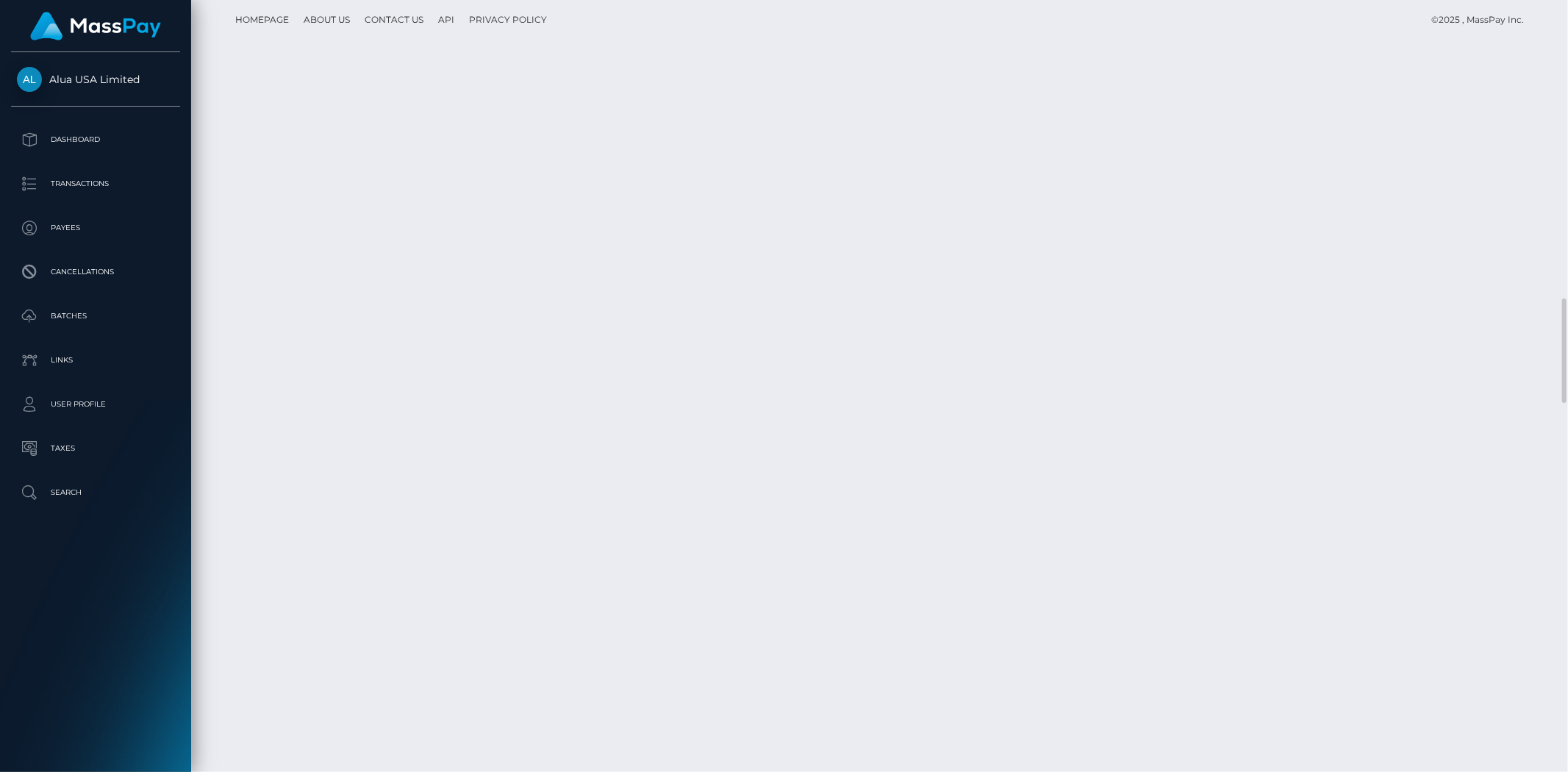 drag, startPoint x: 236, startPoint y: 151, endPoint x: 889, endPoint y: 151, distance: 653 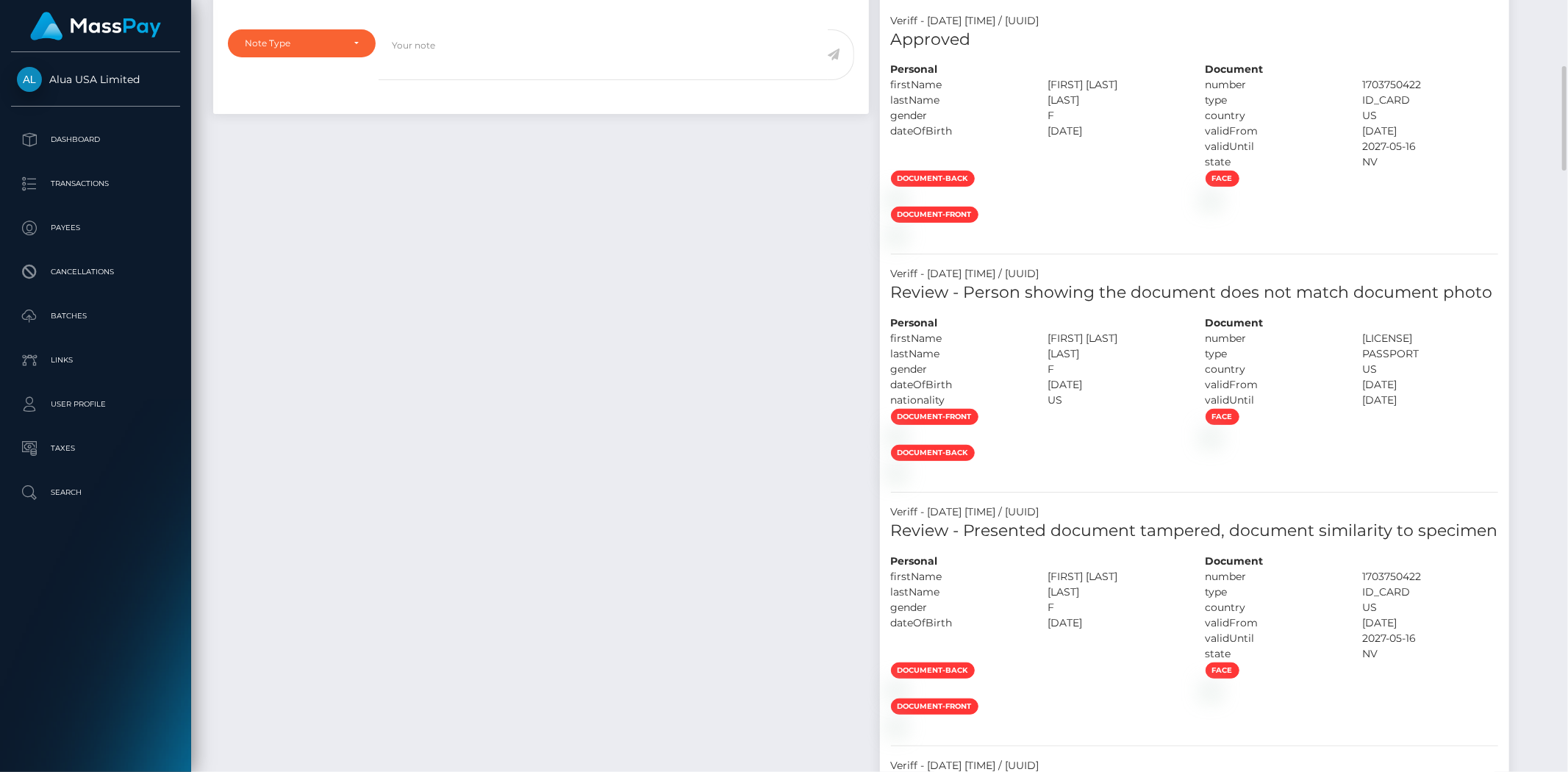 scroll, scrollTop: 82, scrollLeft: 0, axis: vertical 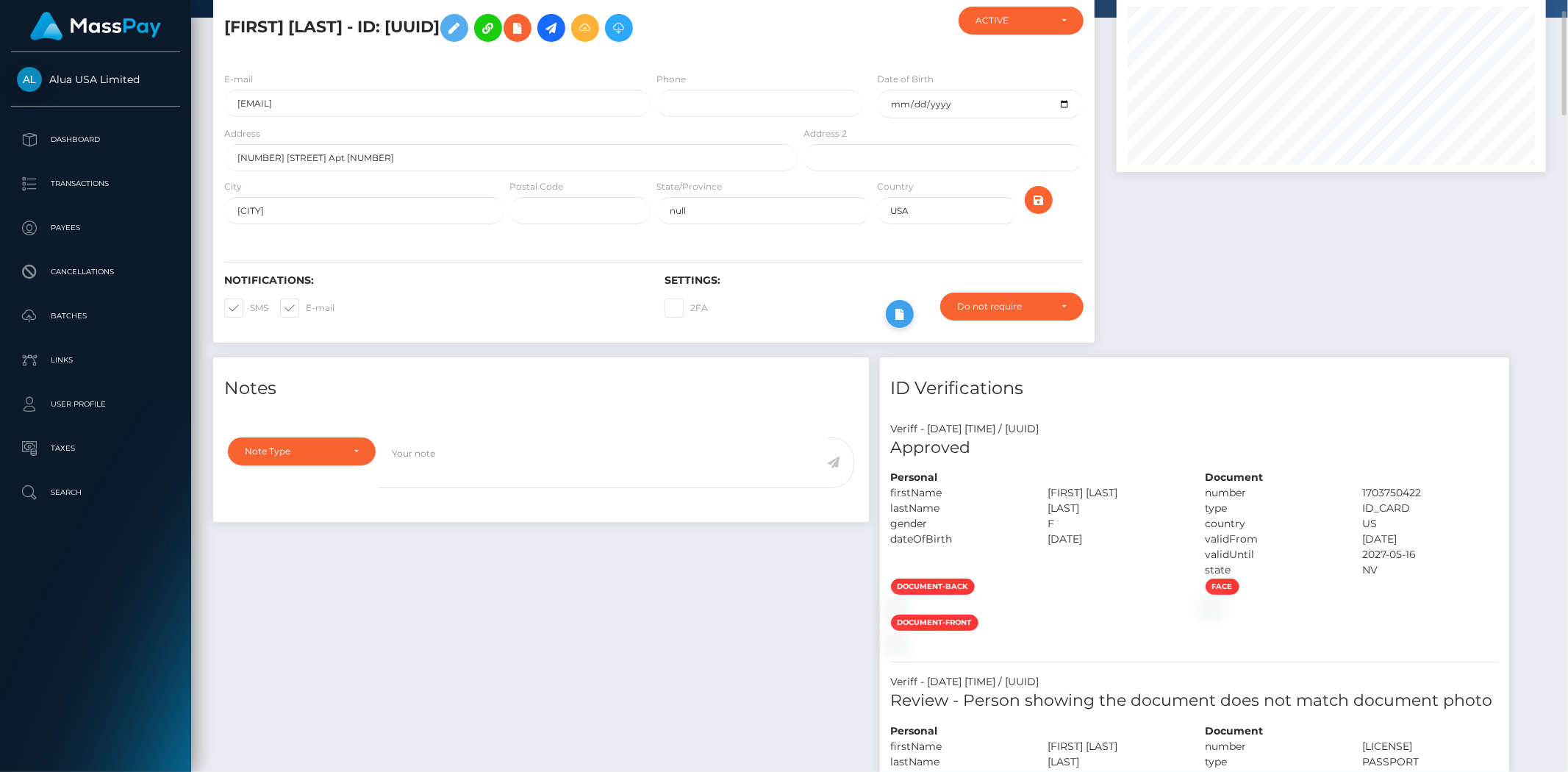 click at bounding box center (900, 314) 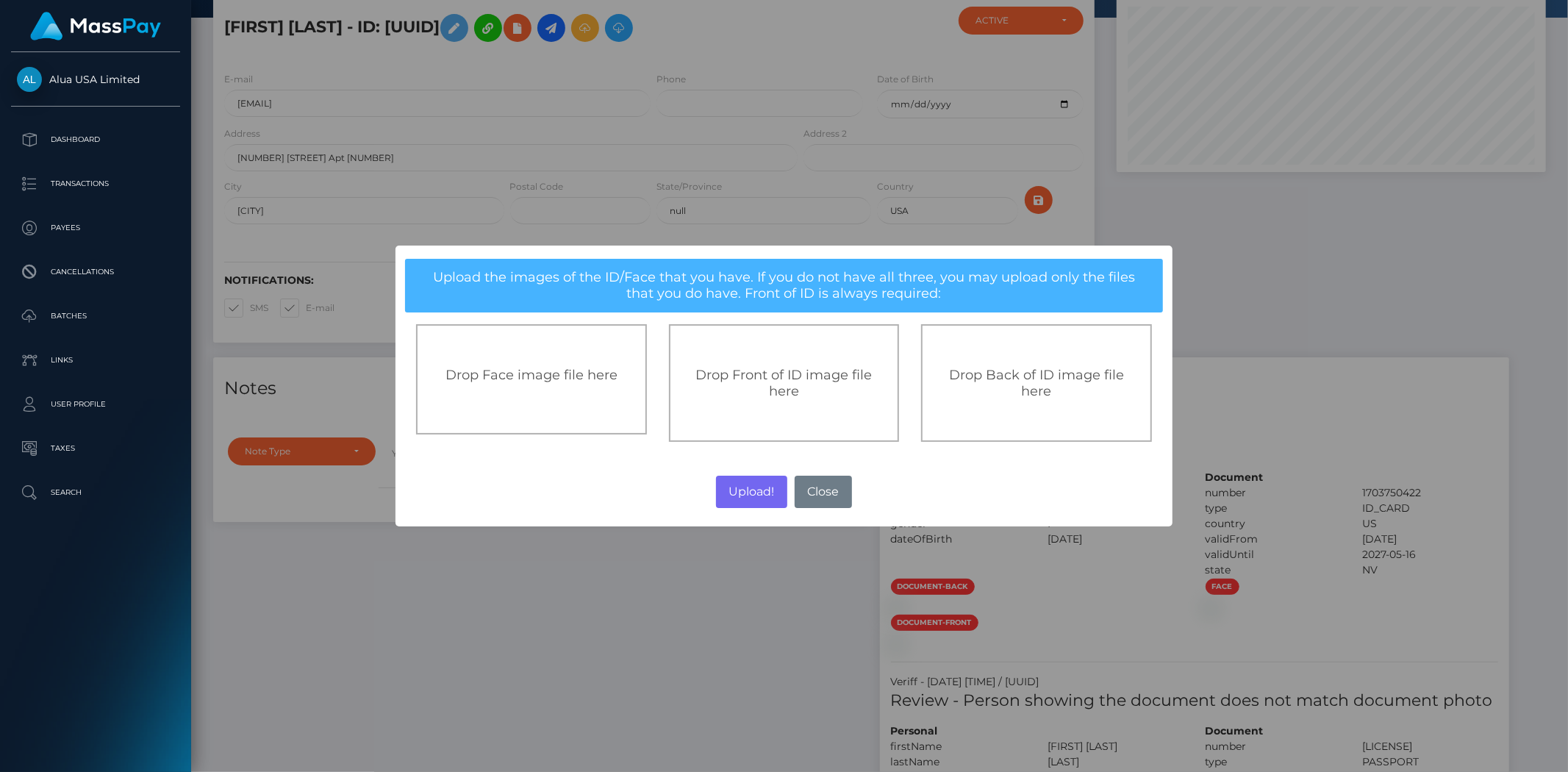 drag, startPoint x: 1255, startPoint y: 401, endPoint x: 1378, endPoint y: 182, distance: 251.17723 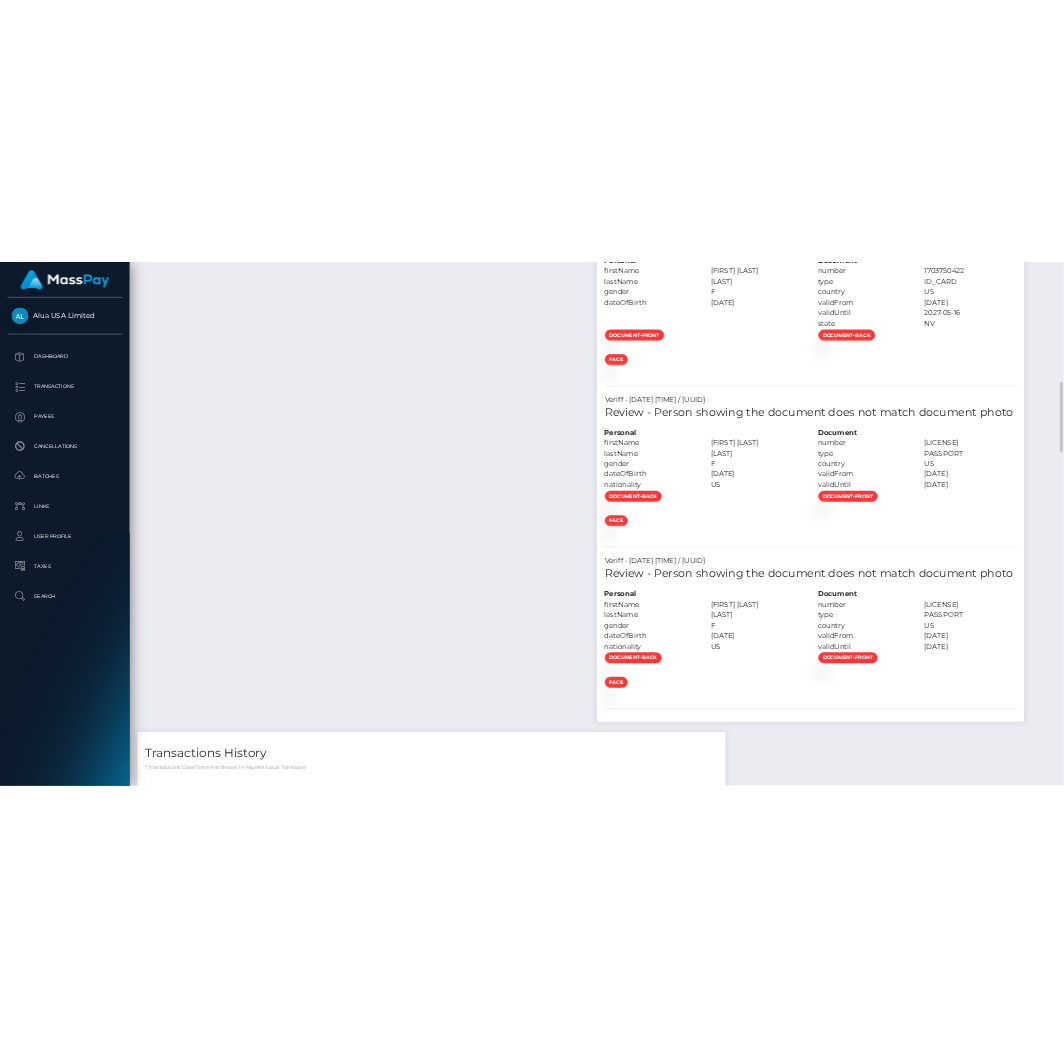scroll, scrollTop: 1333, scrollLeft: 0, axis: vertical 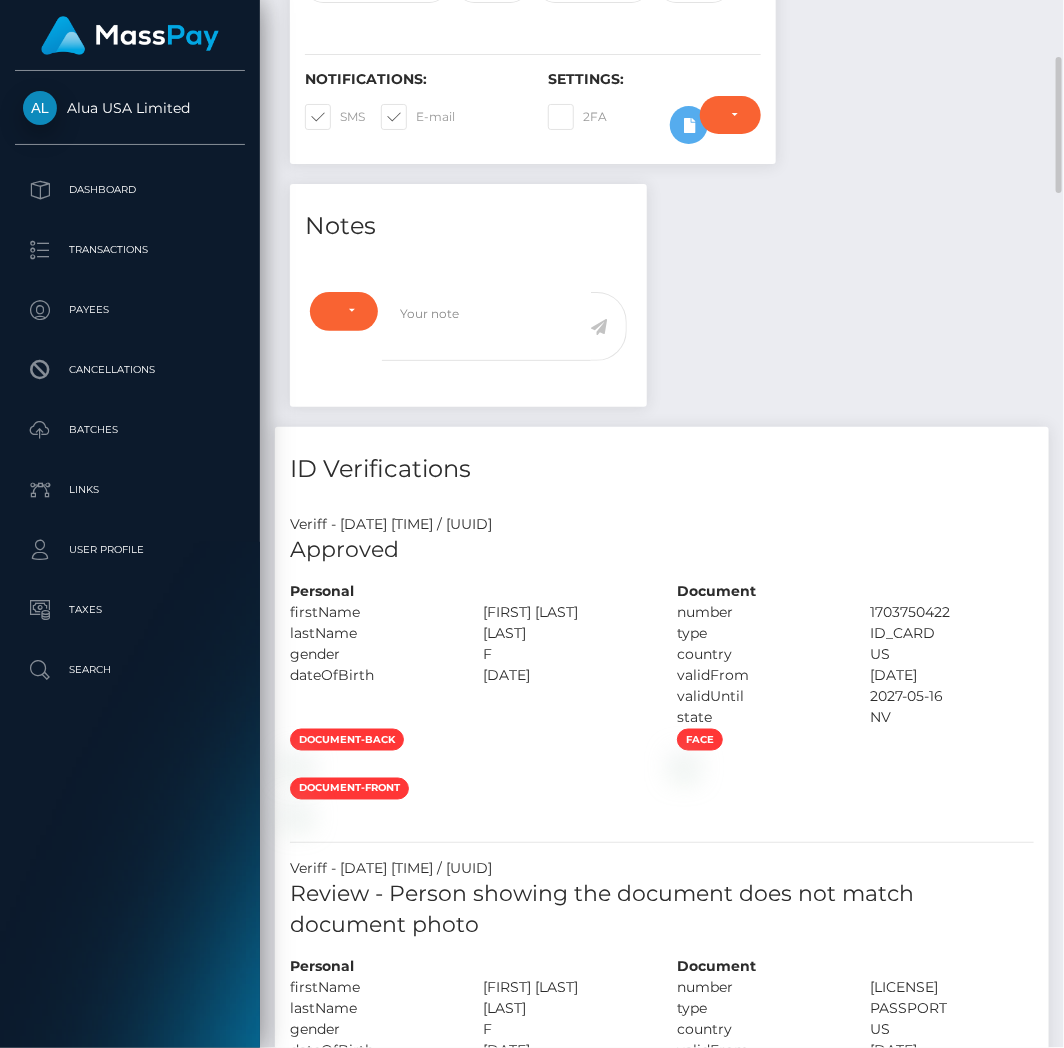 click at bounding box center [130, 35] 